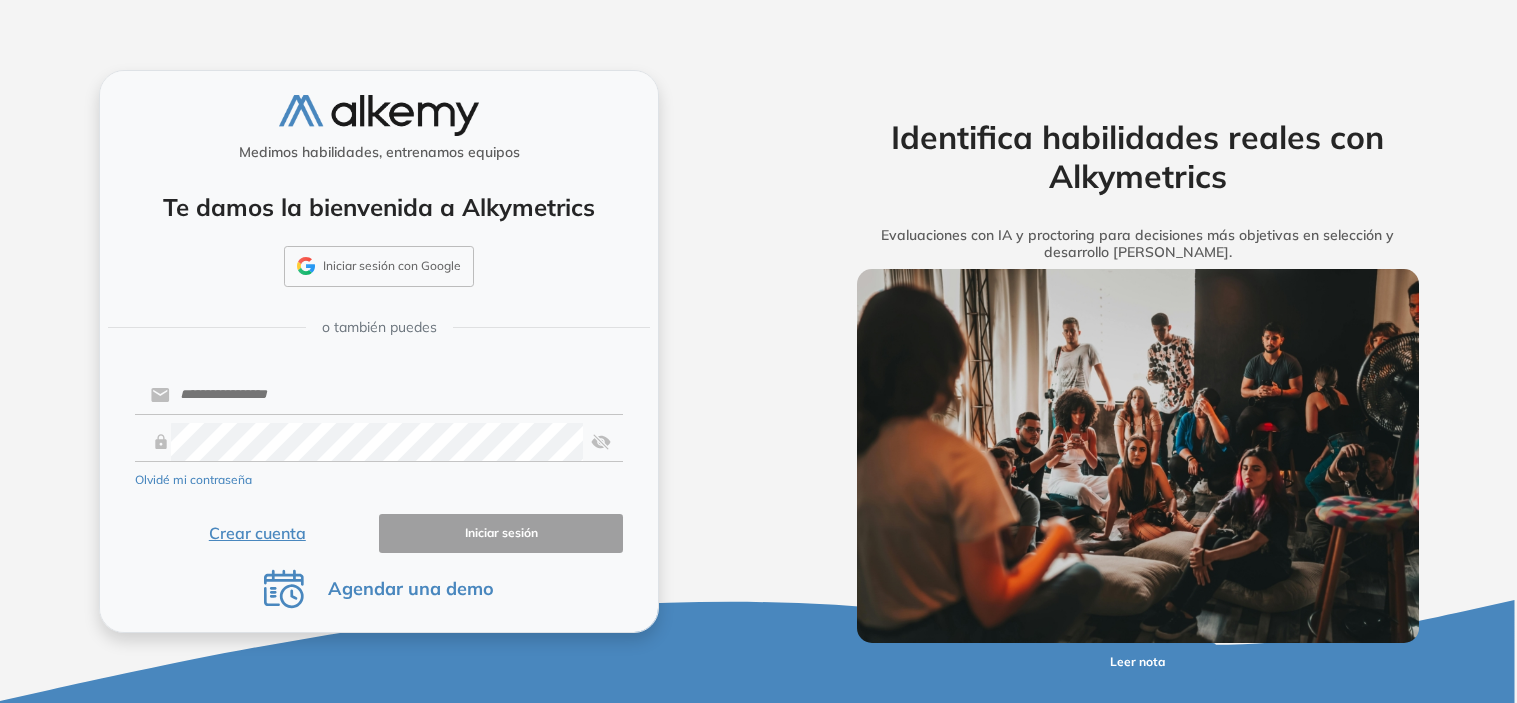 scroll, scrollTop: 0, scrollLeft: 0, axis: both 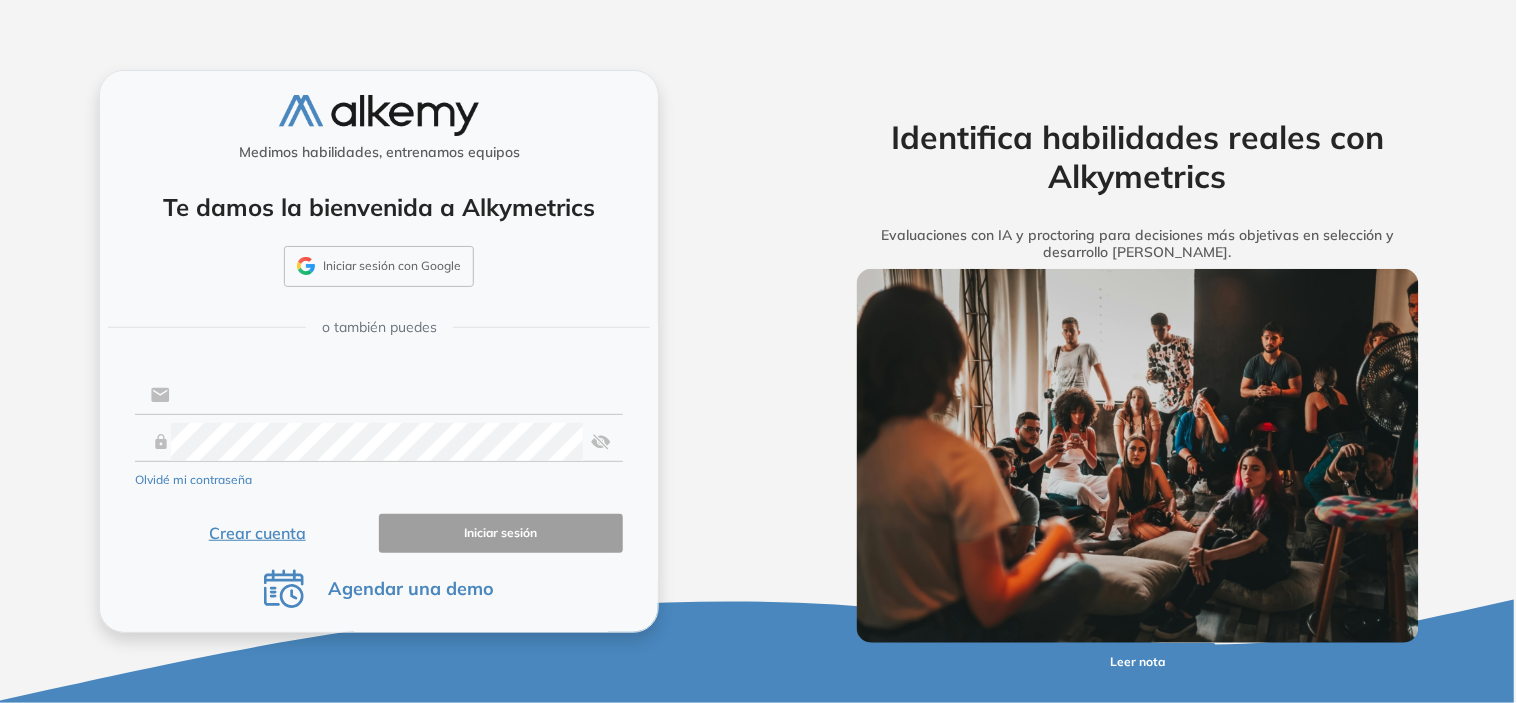 type on "**********" 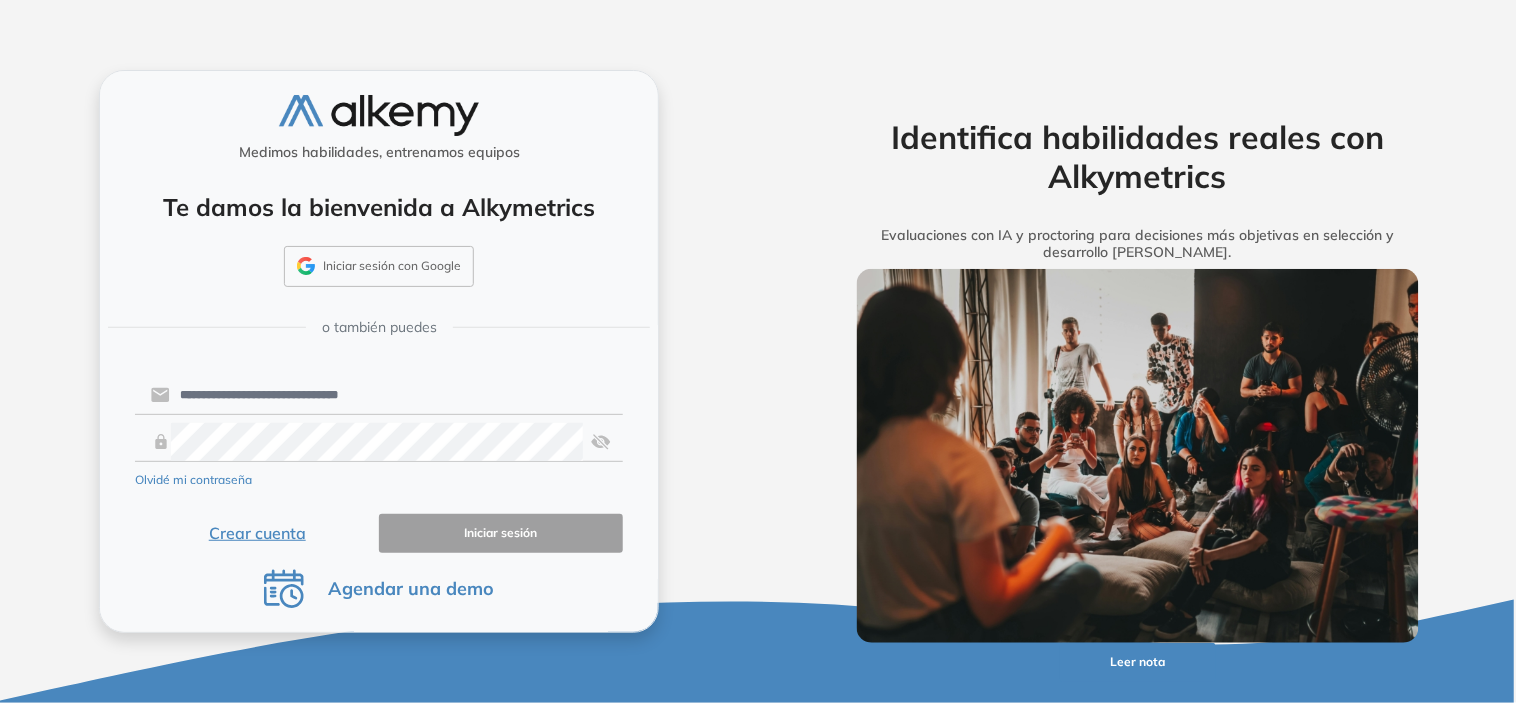 click on "**********" at bounding box center (396, 395) 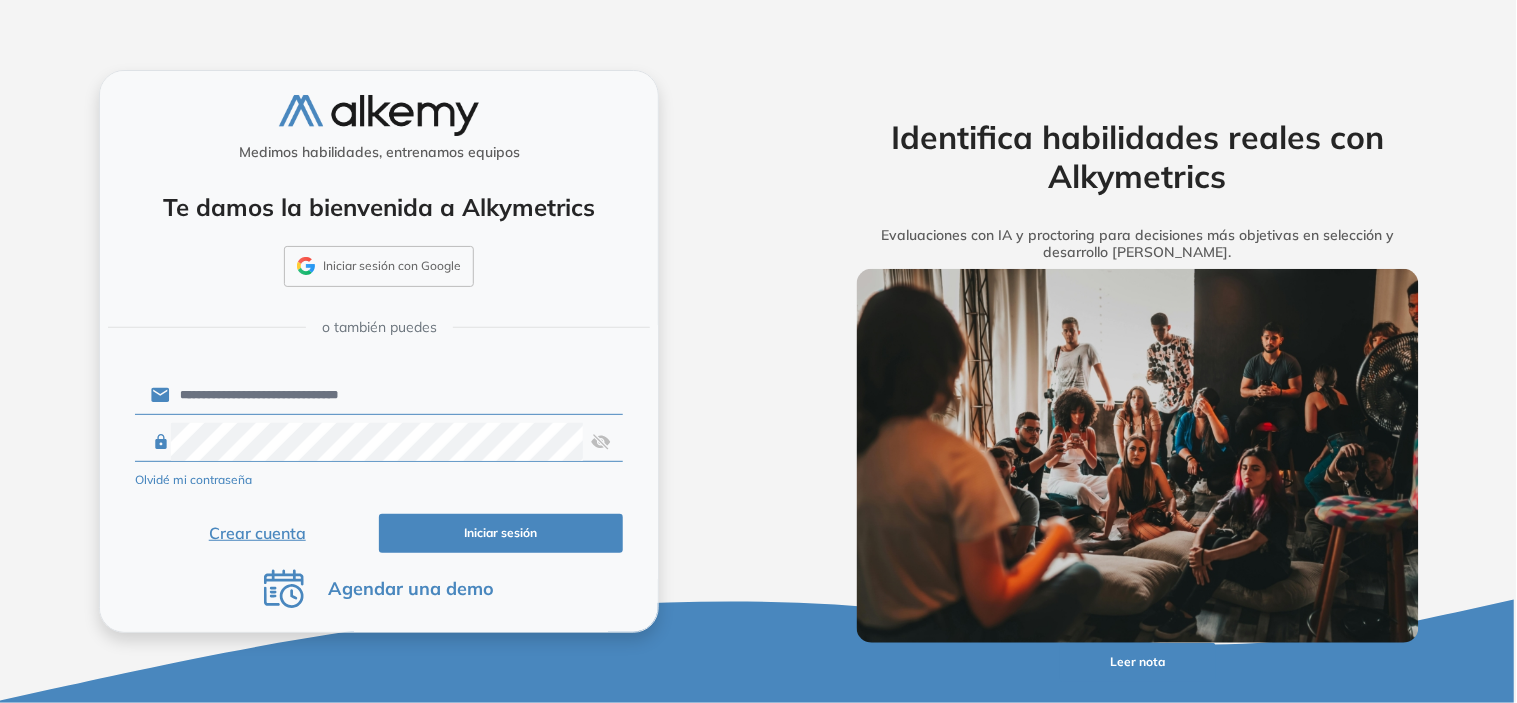 scroll, scrollTop: 0, scrollLeft: 0, axis: both 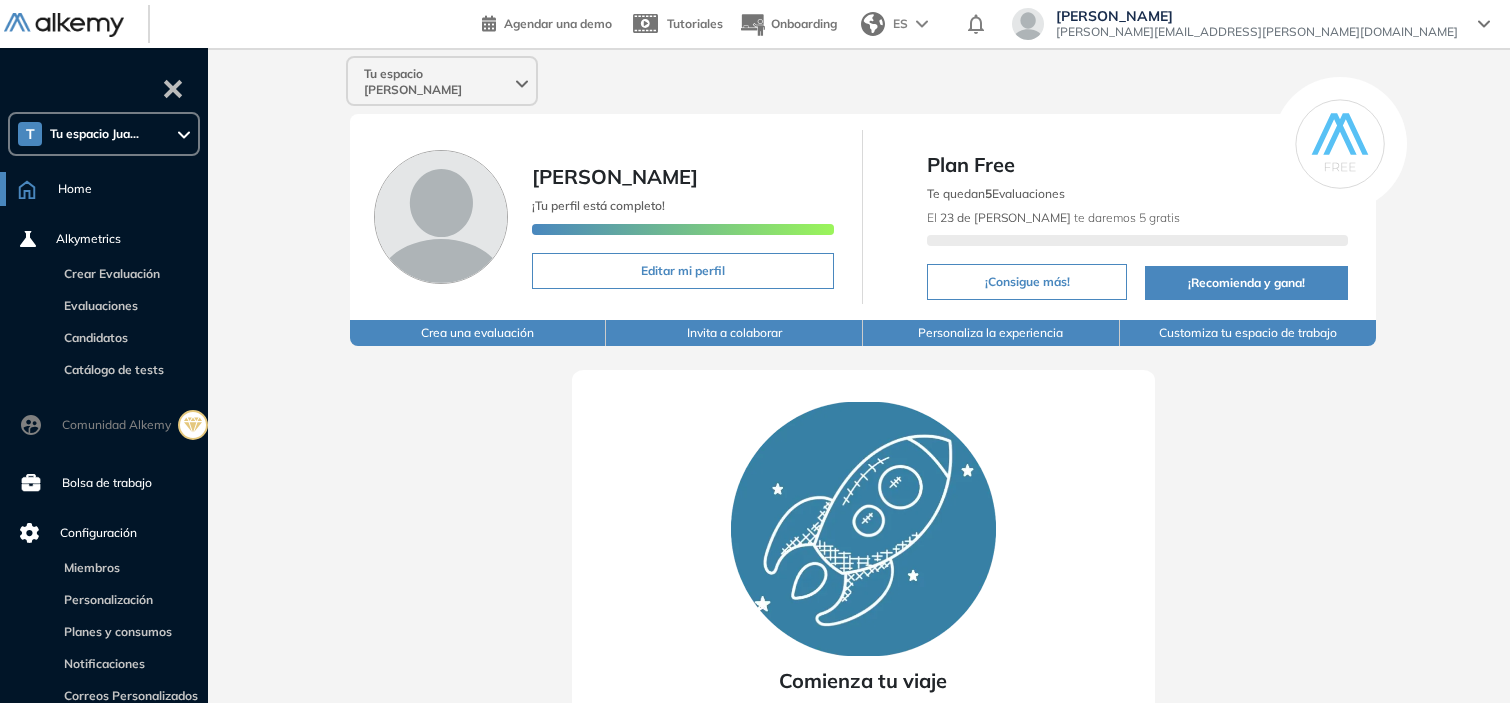 click on "Tu espacio Juan Carlos D Davivienda Gen... T Tu espacio Jua... F F. Analítica F F. Digital Todos los espacios Crear nuevo Configurar Juan Carlos Ojeda ¡Tu perfil está completo! Editar mi perfil Plan Free Te quedan  5  Evaluaciones El   23   de   Julio   te daremos 5 gratis ¡Consigue más! ¡Recomienda y gana! Crea una evaluación Invita a colaborar Personaliza la experiencia Customiza tu espacio de trabajo Comienza tu viaje Crea tu primera evaluación utilizando nuestros test recomendados y contrata sin sesgos Crear mi primer evaluación" at bounding box center [863, 465] 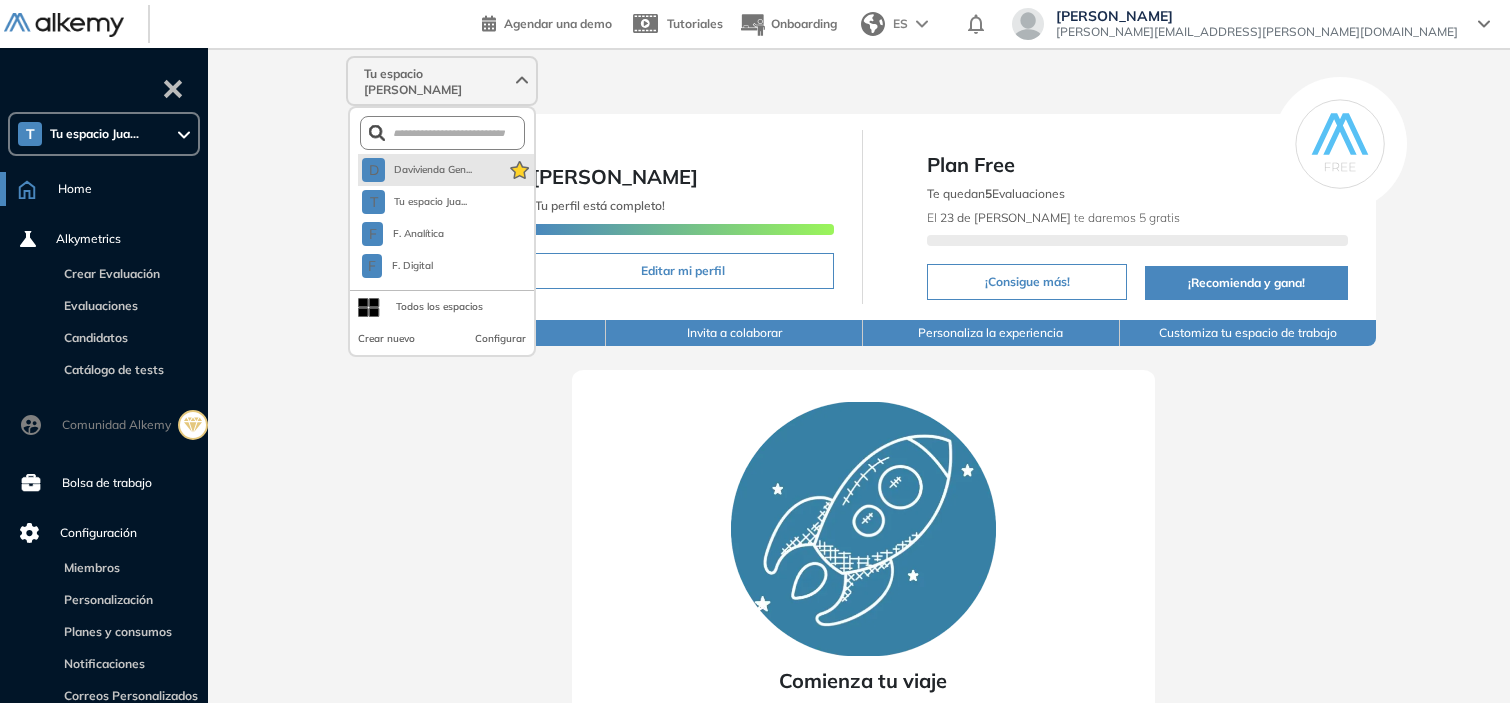 click on "D Davivienda Gen..." at bounding box center [446, 170] 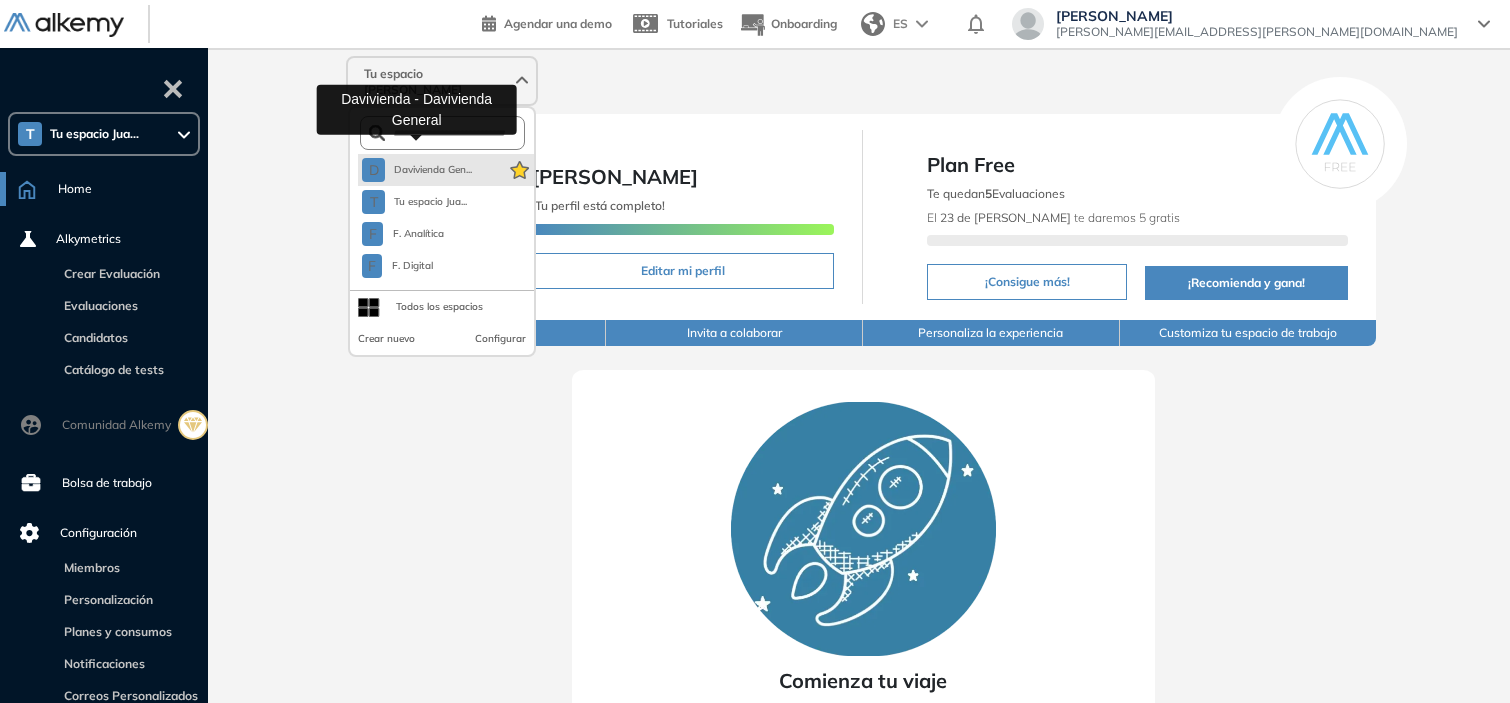 click on "Davivienda Gen..." at bounding box center (432, 170) 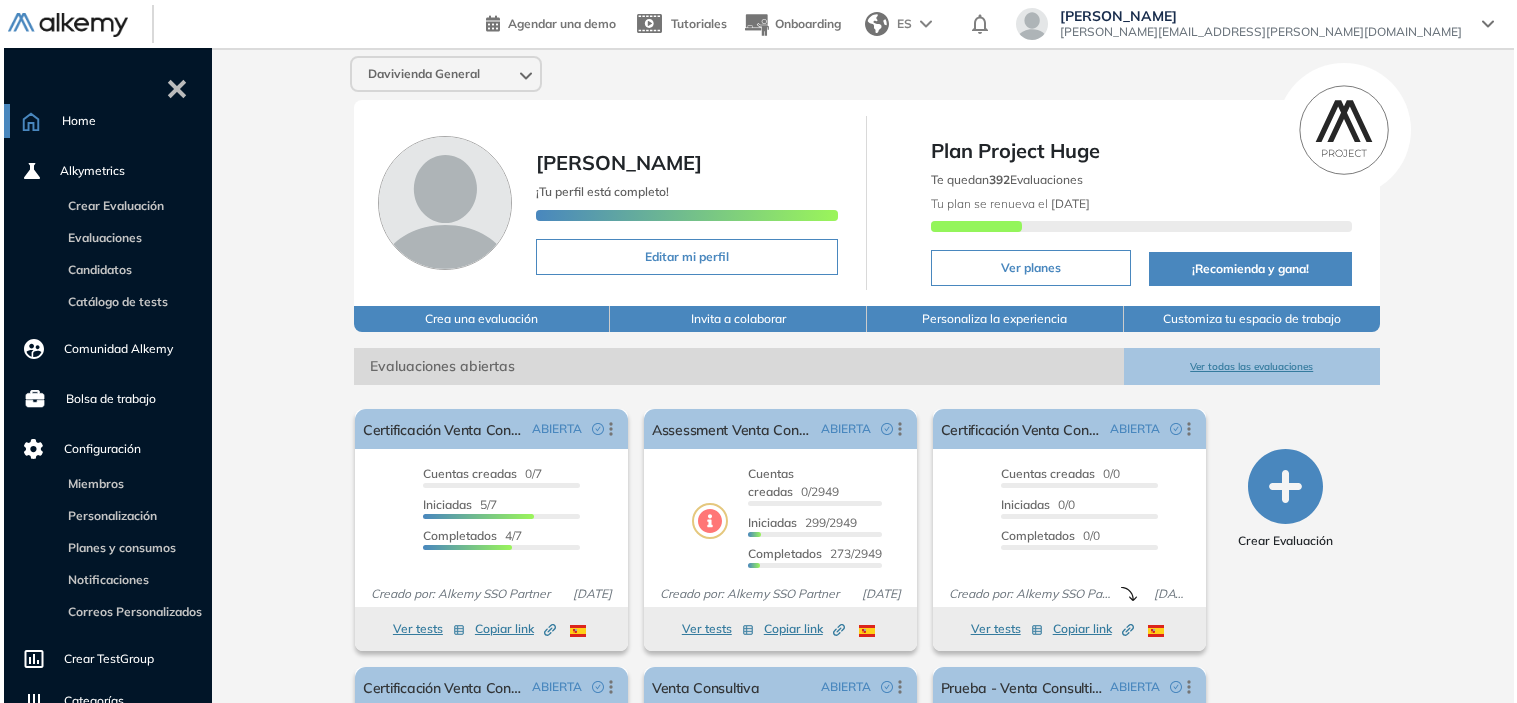 scroll, scrollTop: 234, scrollLeft: 0, axis: vertical 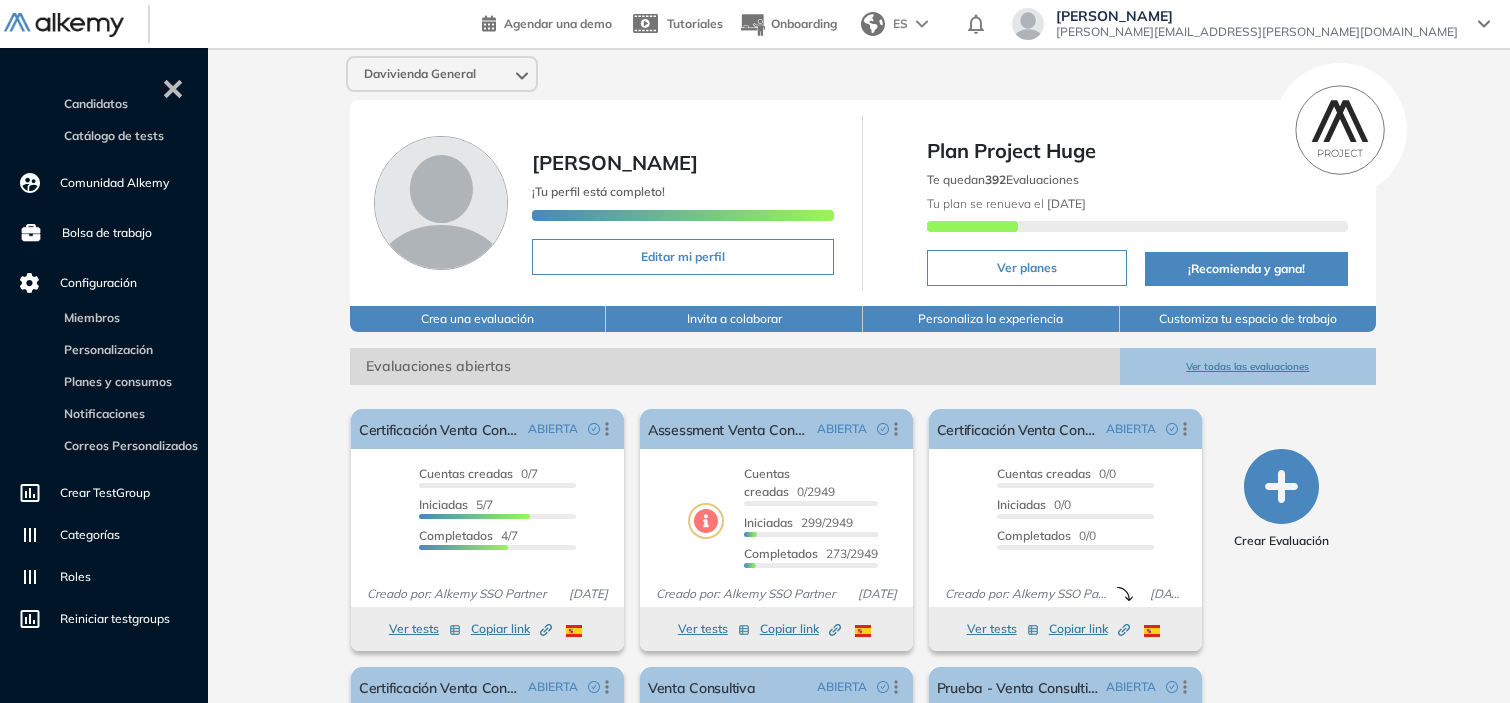 click on "Crear TestGroup" at bounding box center (105, 493) 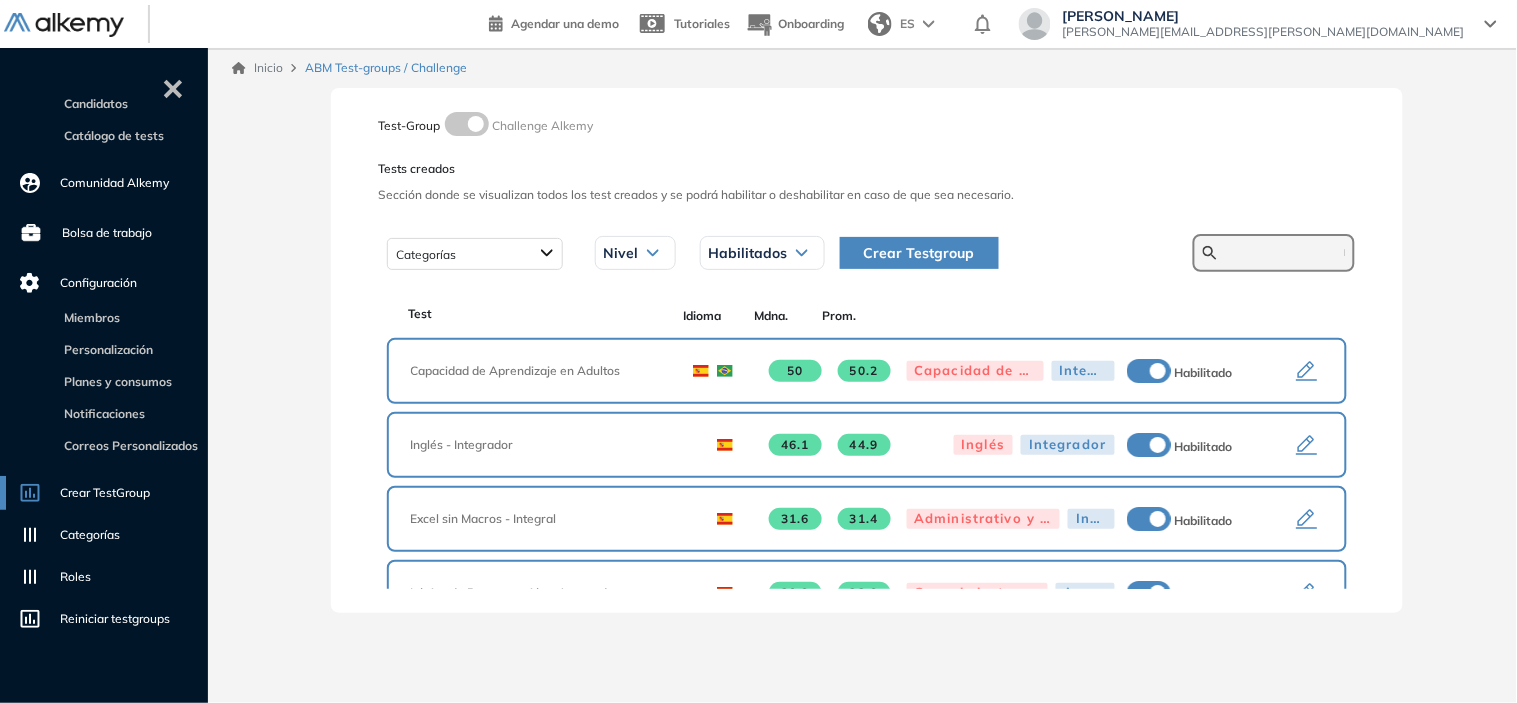 click at bounding box center [1285, 253] 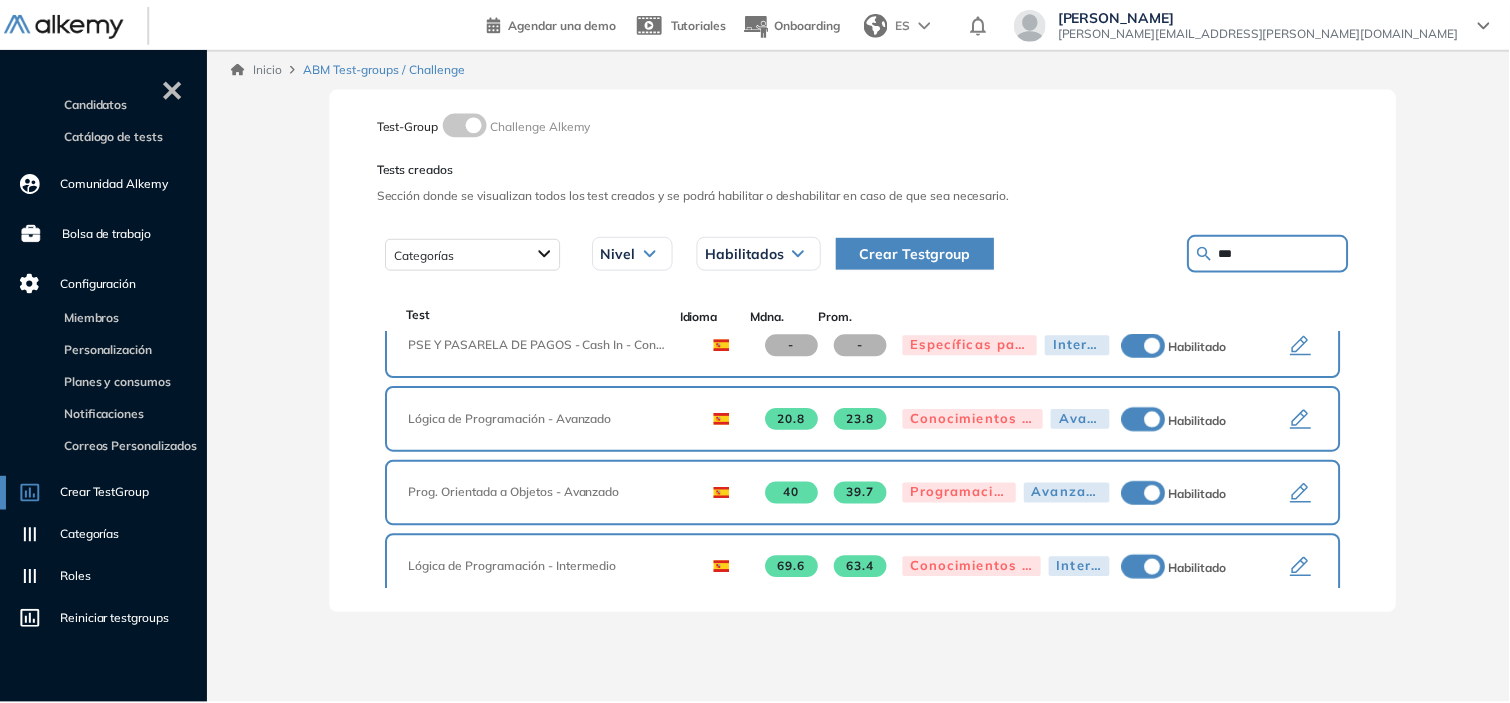 scroll, scrollTop: 0, scrollLeft: 0, axis: both 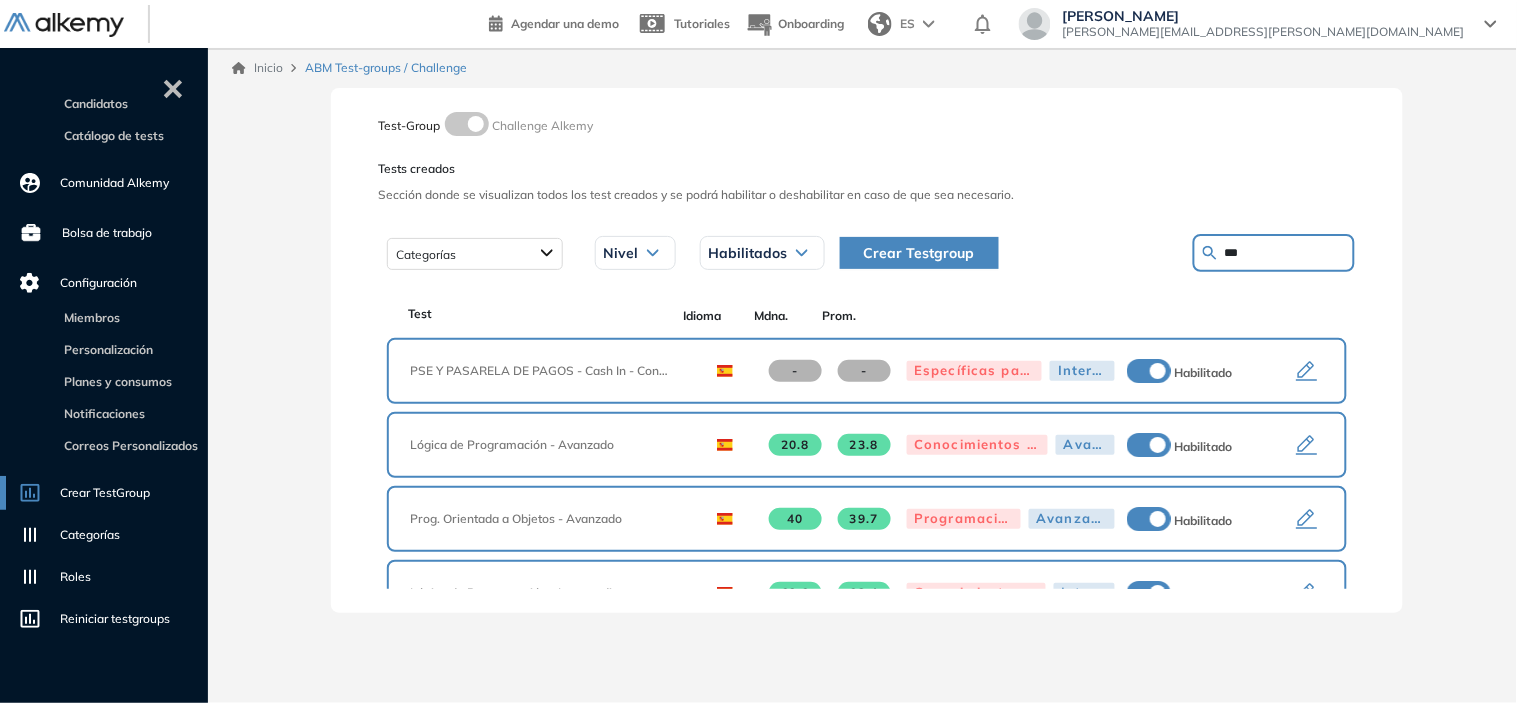click on "***" at bounding box center (1285, 253) 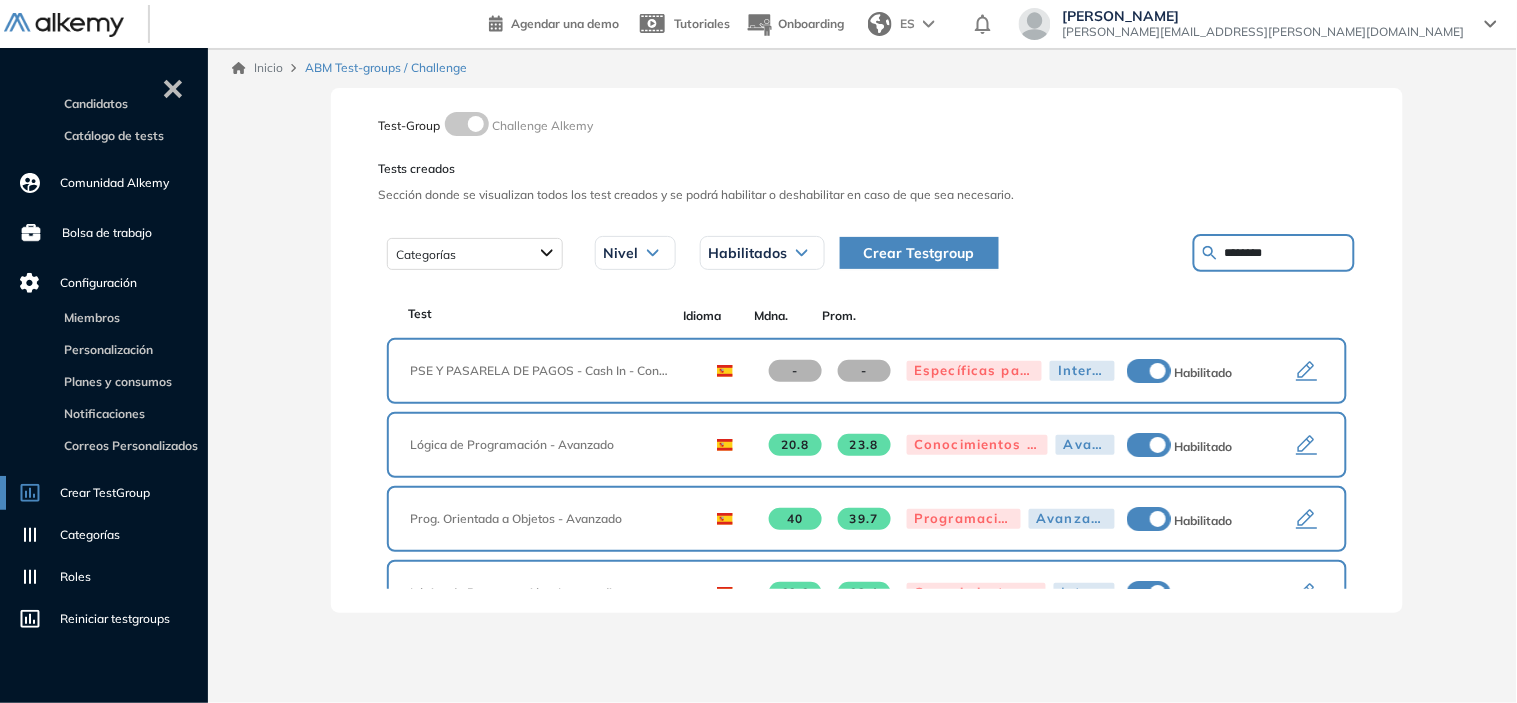type on "********" 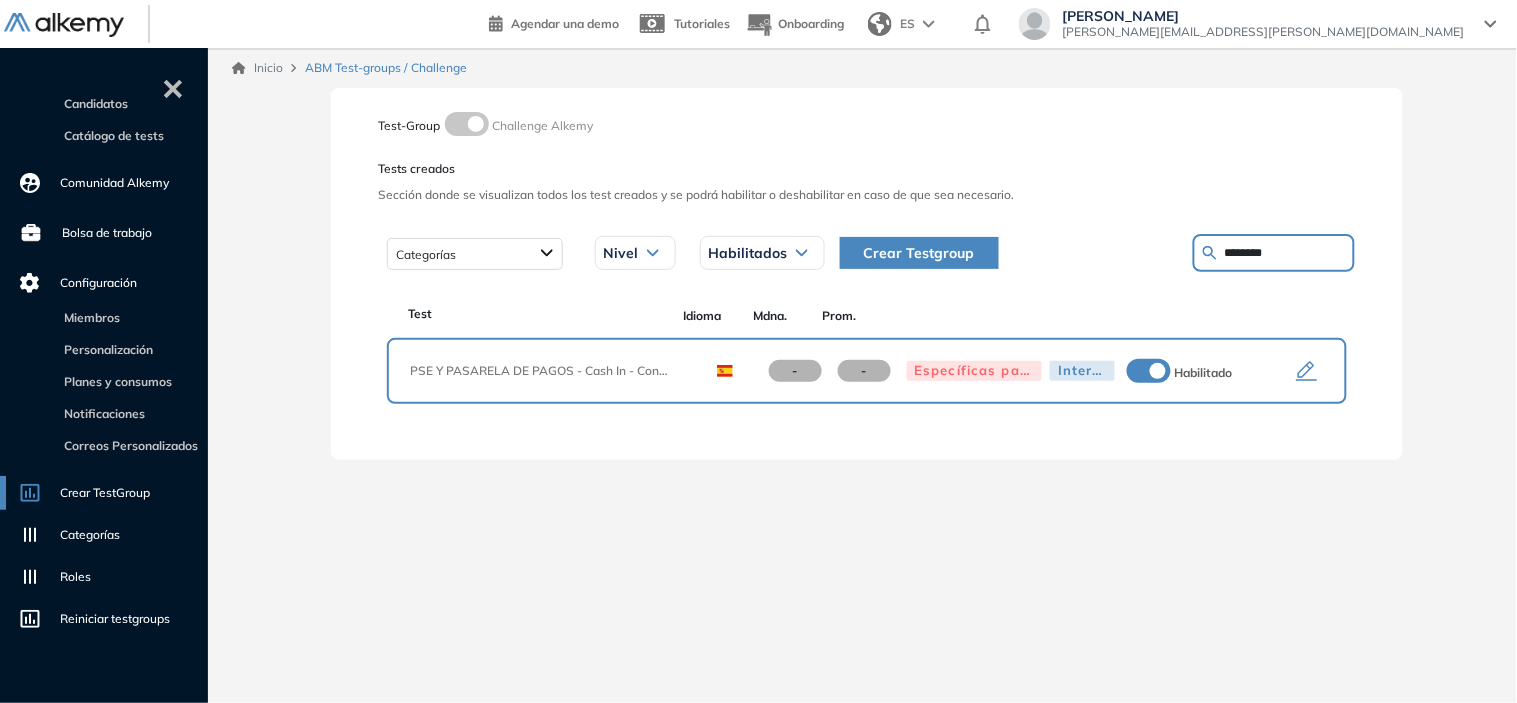 click 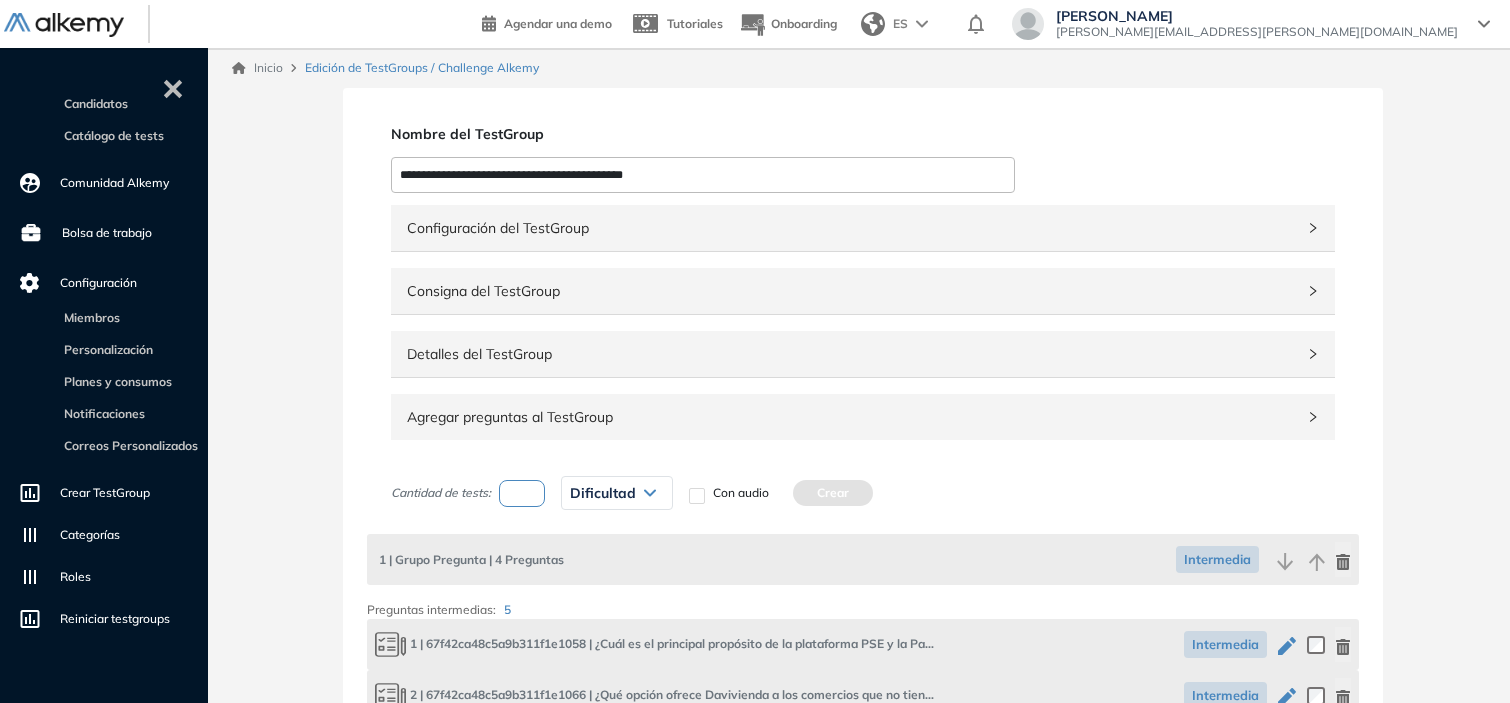 click on "Configuración del TestGroup" at bounding box center [851, 228] 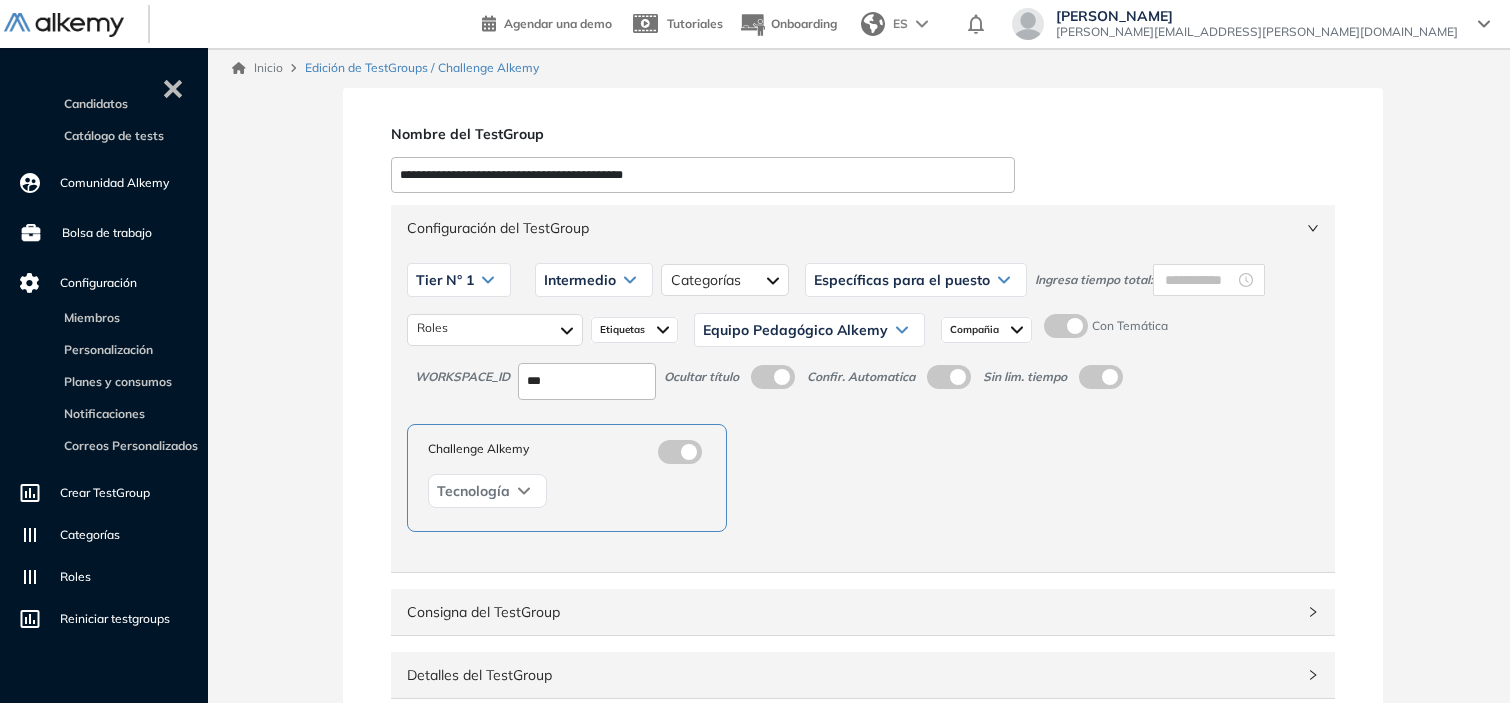 click on "**********" at bounding box center (703, 175) 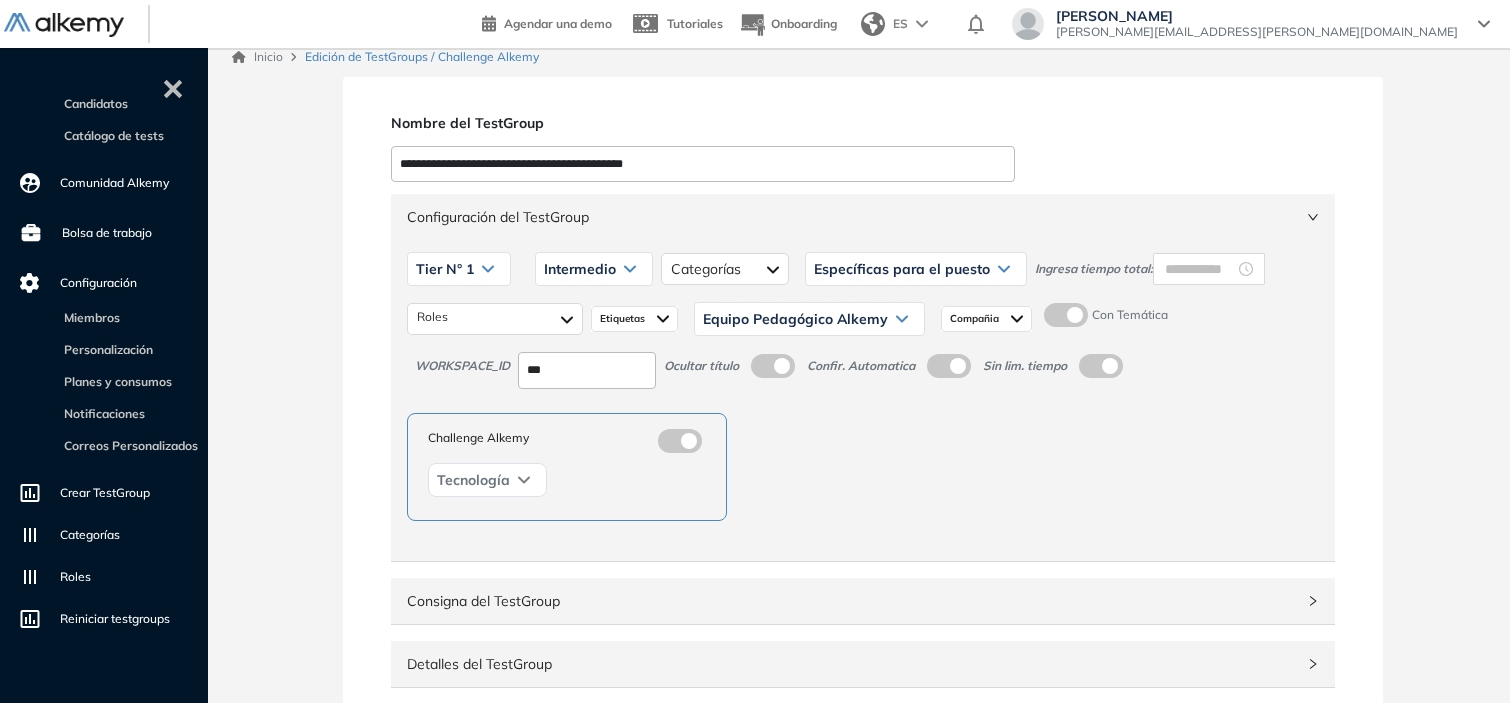 scroll, scrollTop: 0, scrollLeft: 0, axis: both 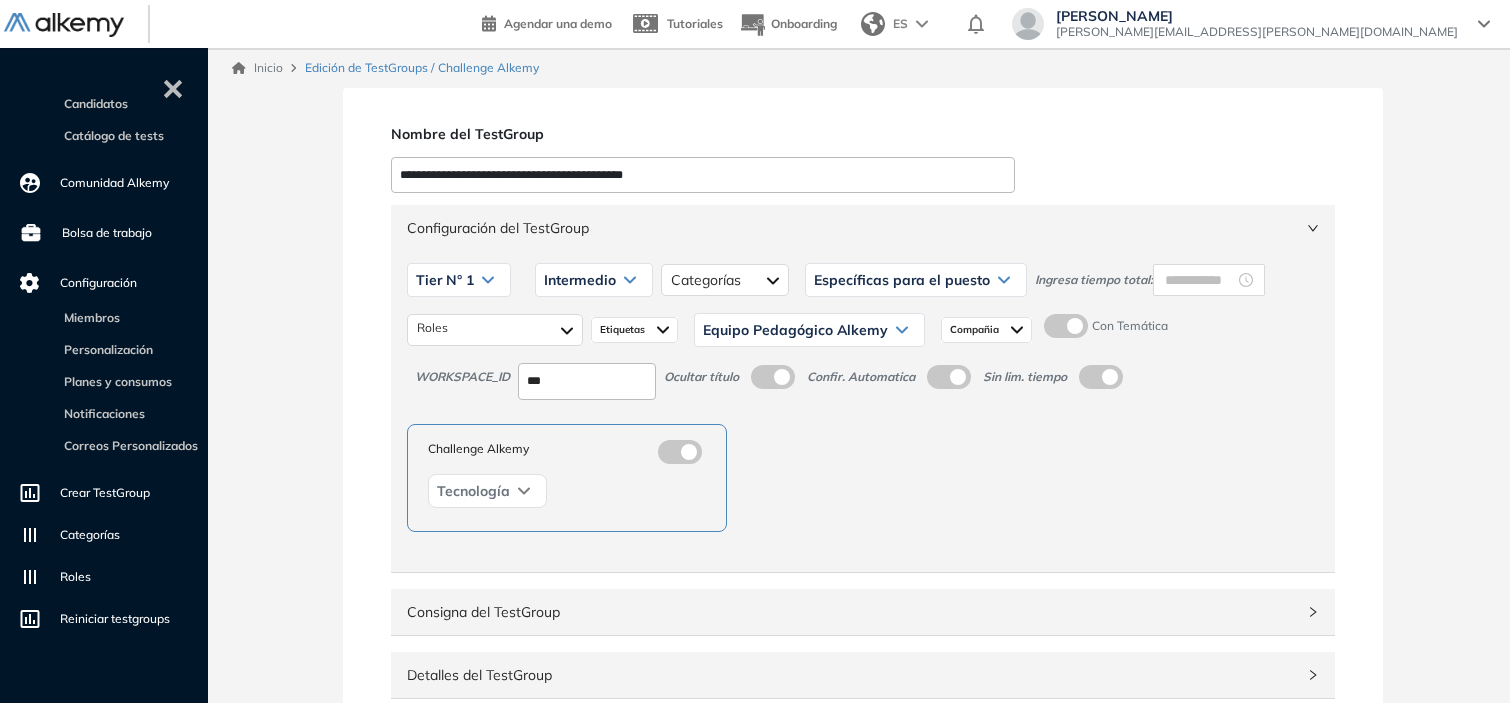 click on "***" at bounding box center (587, 381) 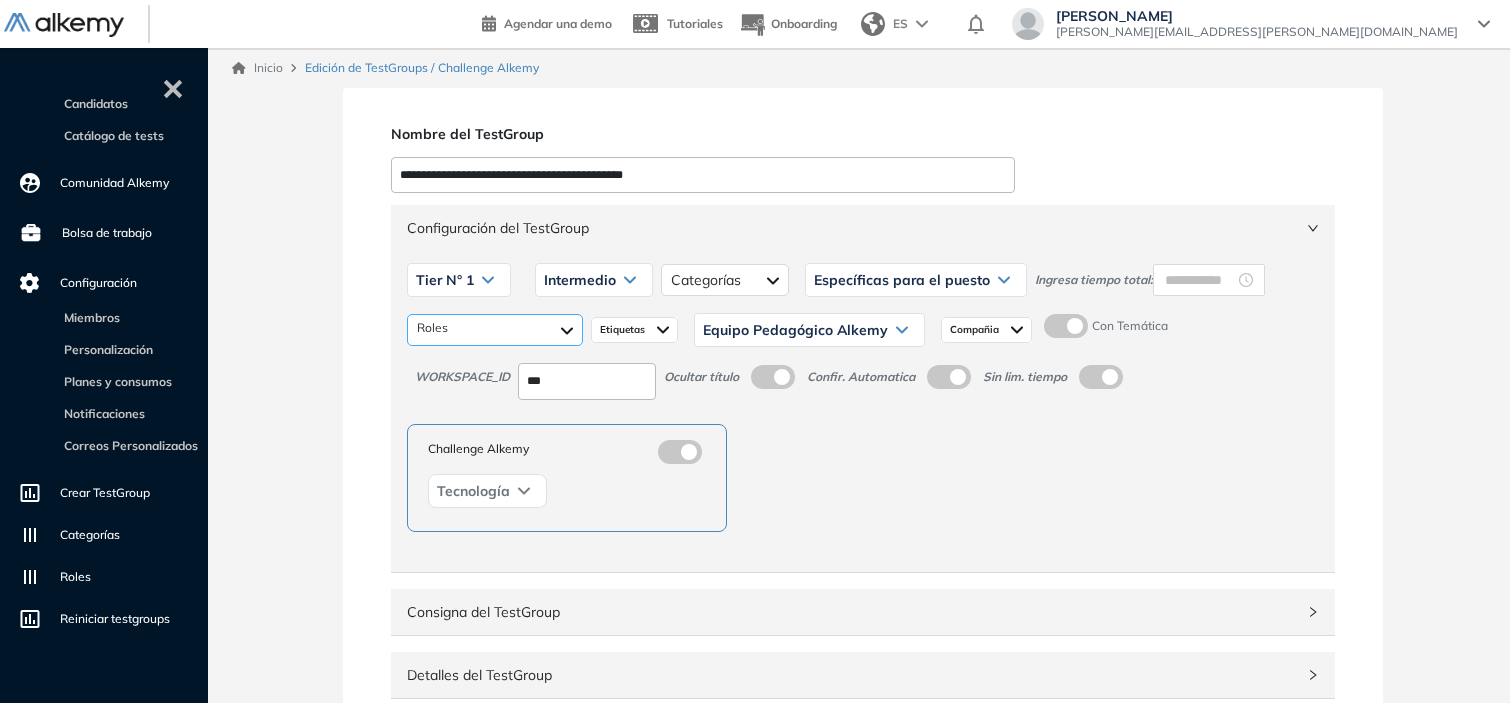 click on "Administrativo y Gestión, Contable o Financiero Atención al Cliente Comercial" at bounding box center (495, 330) 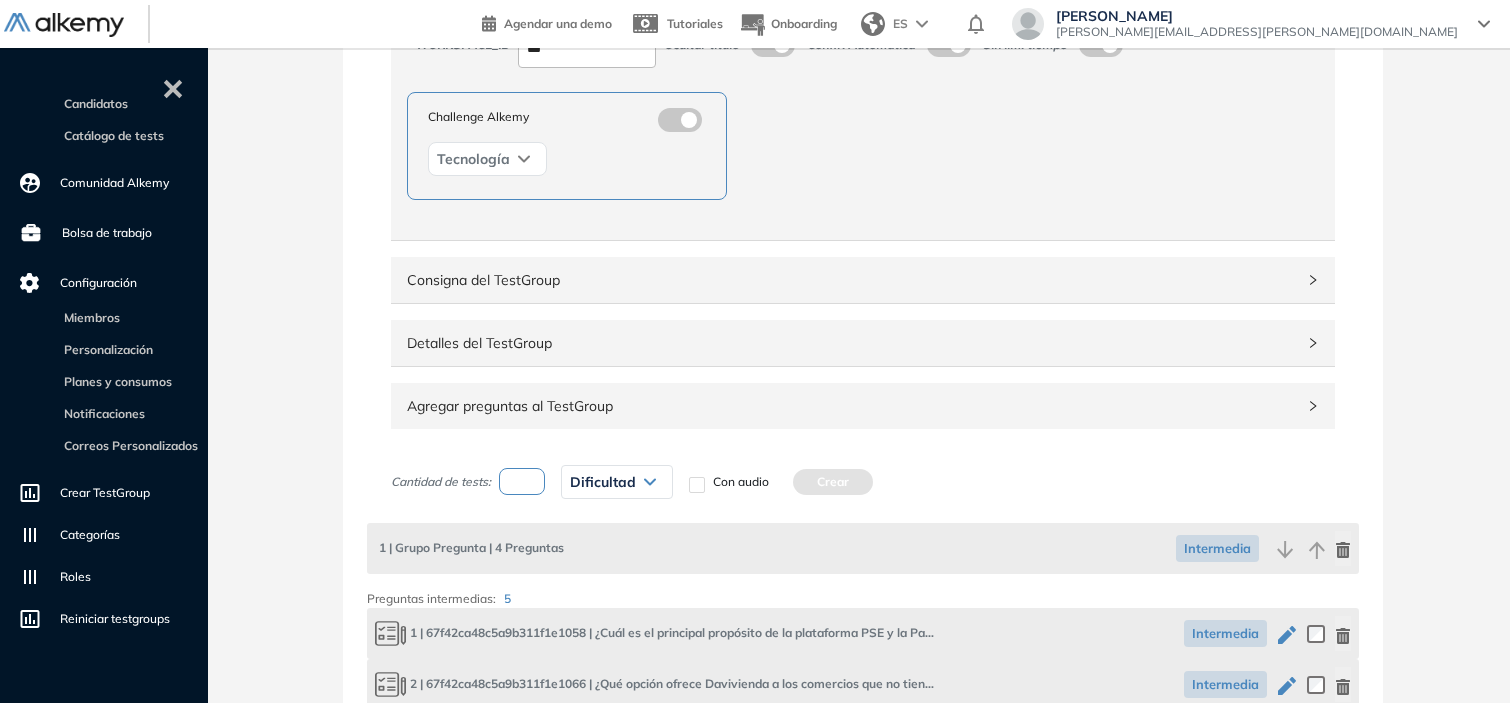 click on "Detalles del TestGroup" at bounding box center [851, 343] 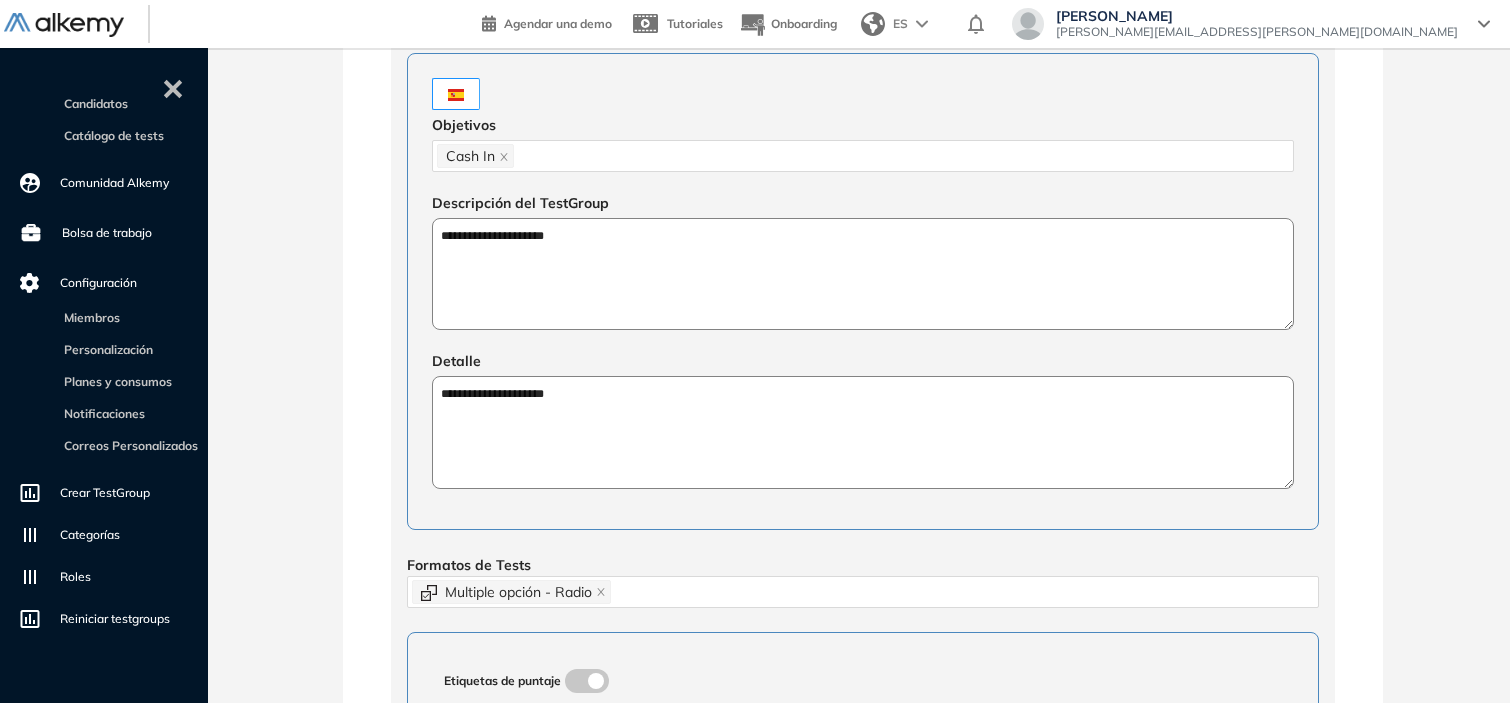 scroll, scrollTop: 776, scrollLeft: 0, axis: vertical 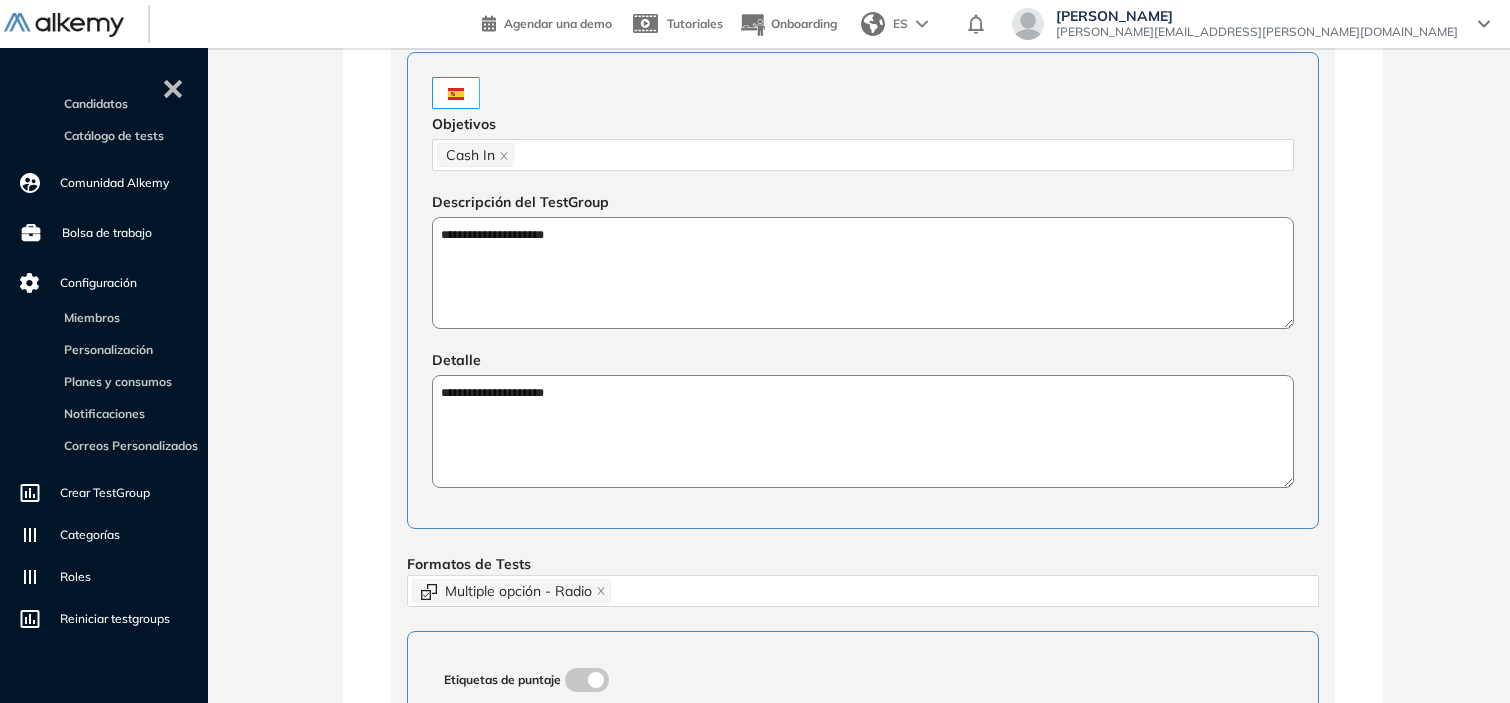 click on "**********" at bounding box center (863, 273) 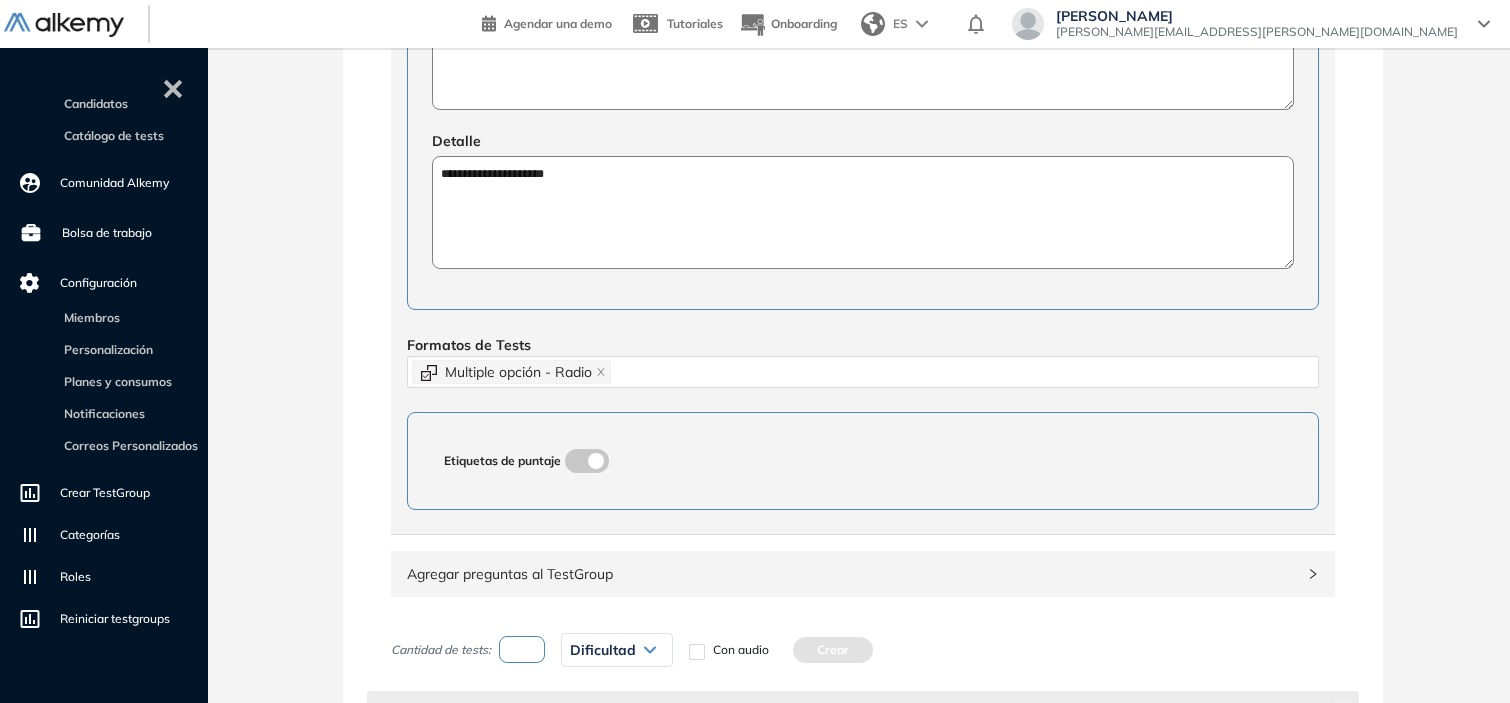 scroll, scrollTop: 996, scrollLeft: 0, axis: vertical 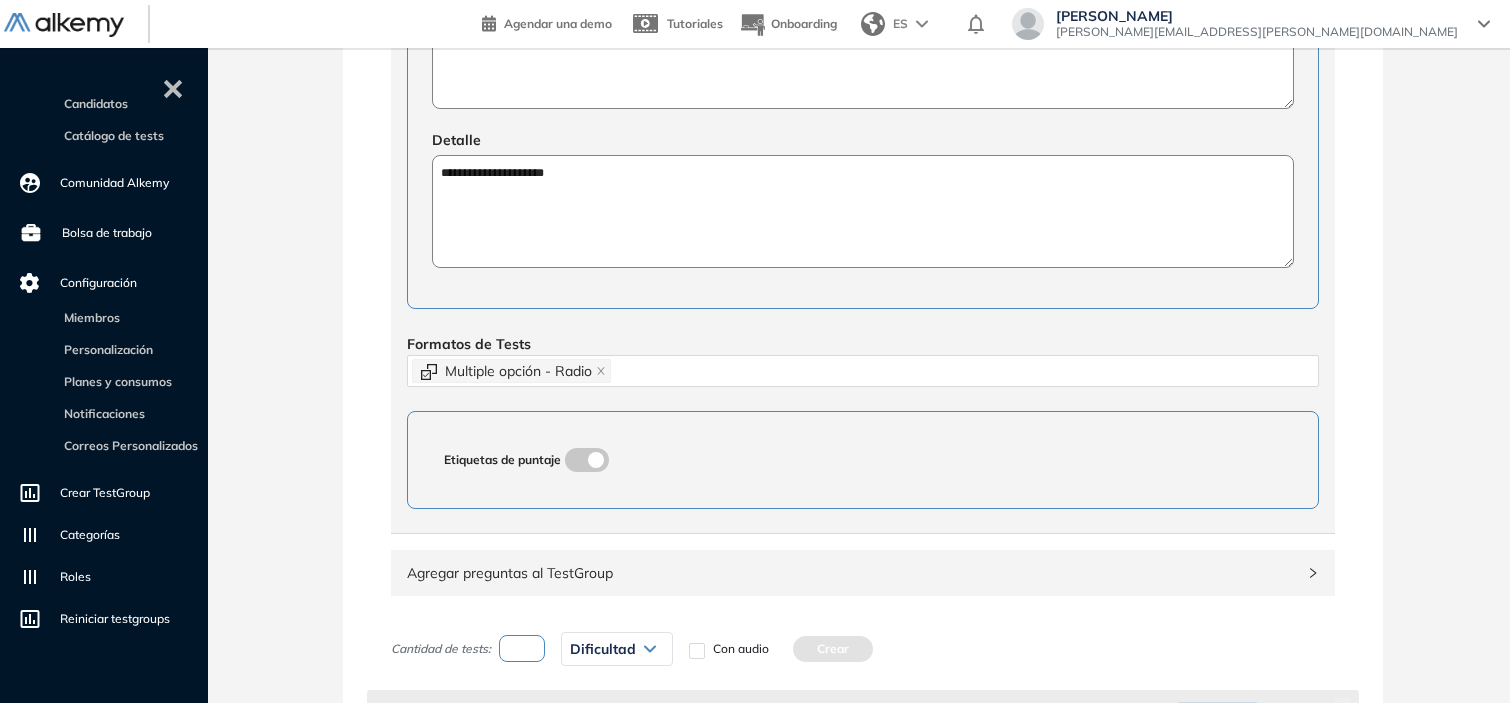 click on "Formatos de Tests" at bounding box center [469, 344] 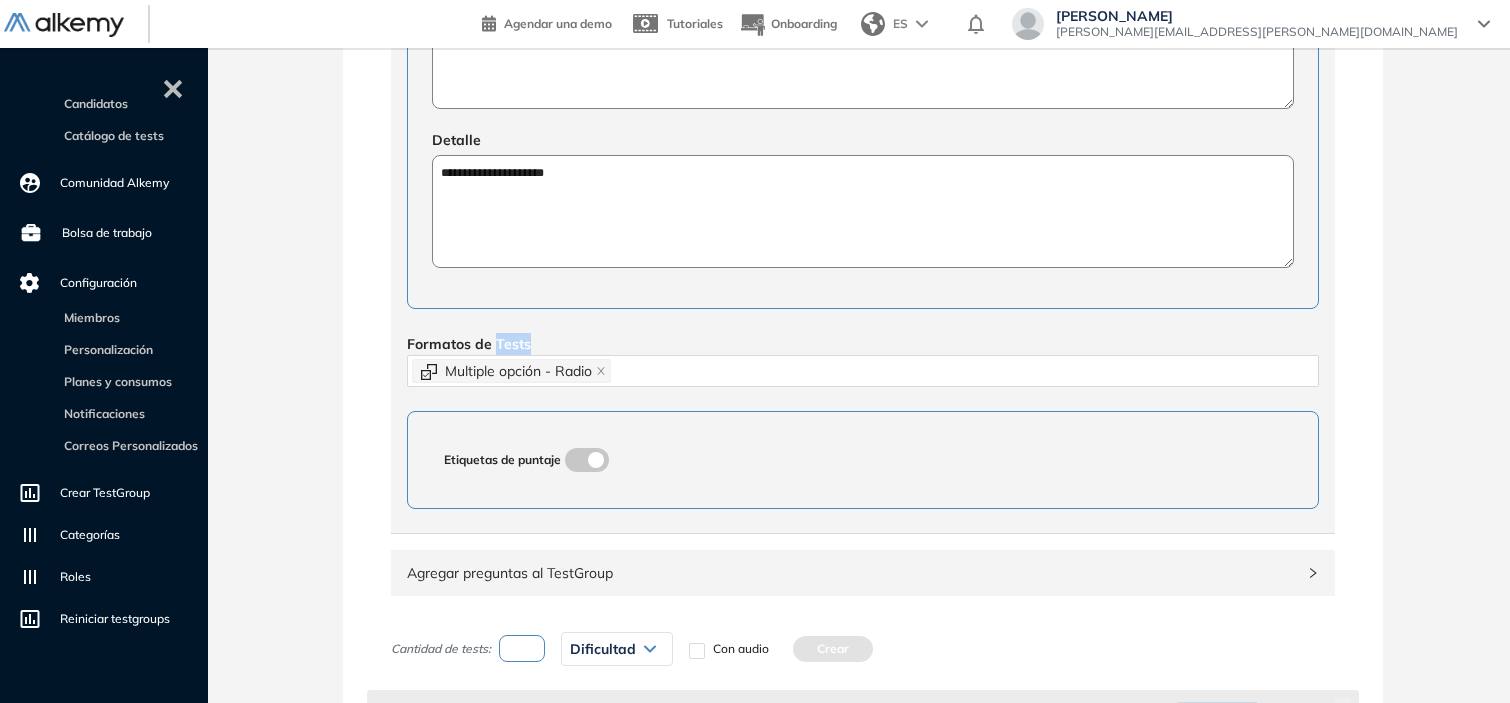 click on "Formatos de Tests" at bounding box center (469, 344) 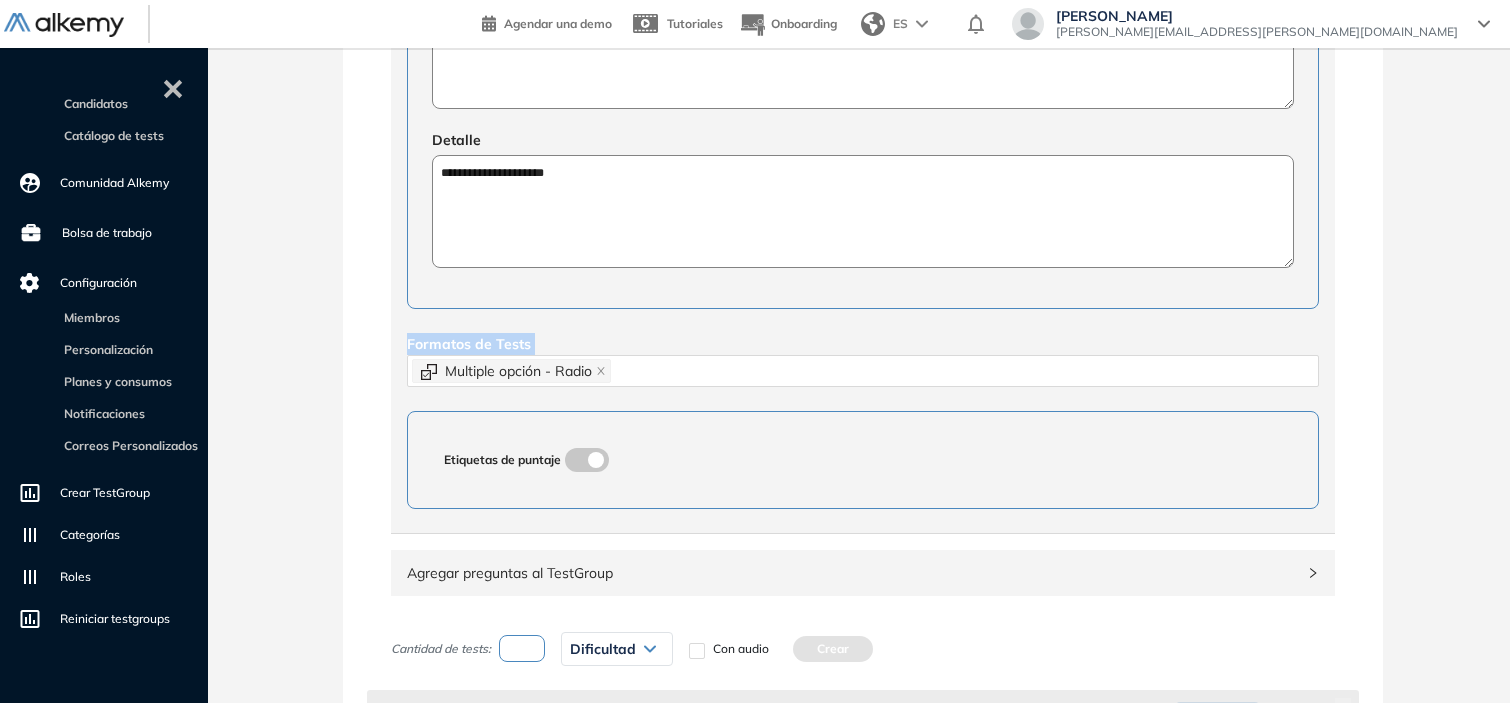 click on "Formatos de Tests" at bounding box center (469, 344) 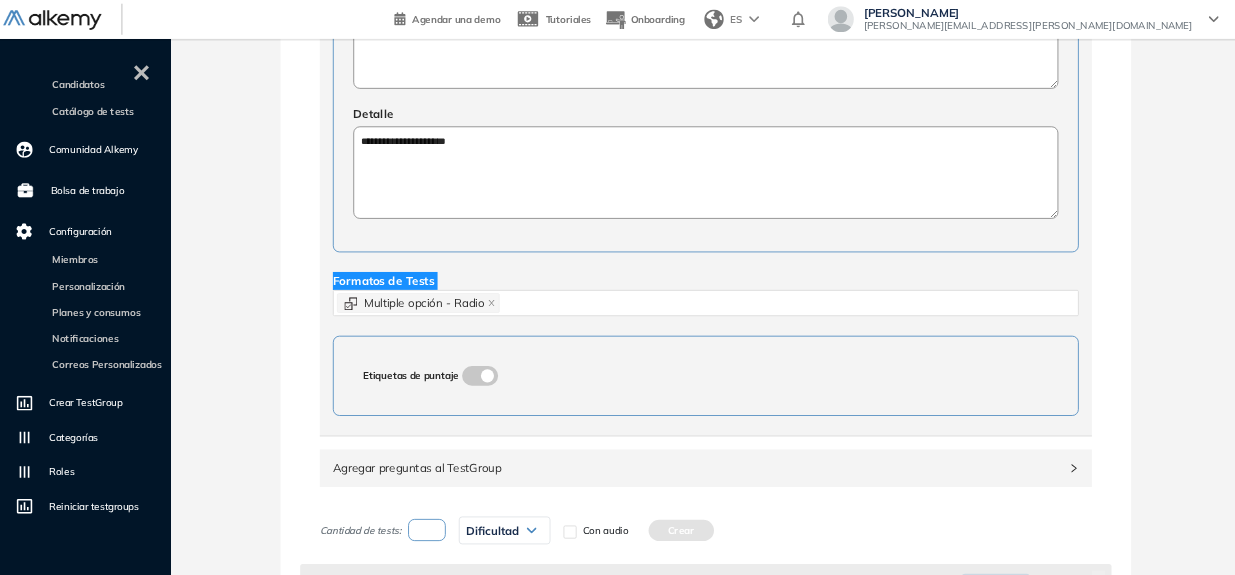 scroll, scrollTop: 996, scrollLeft: 0, axis: vertical 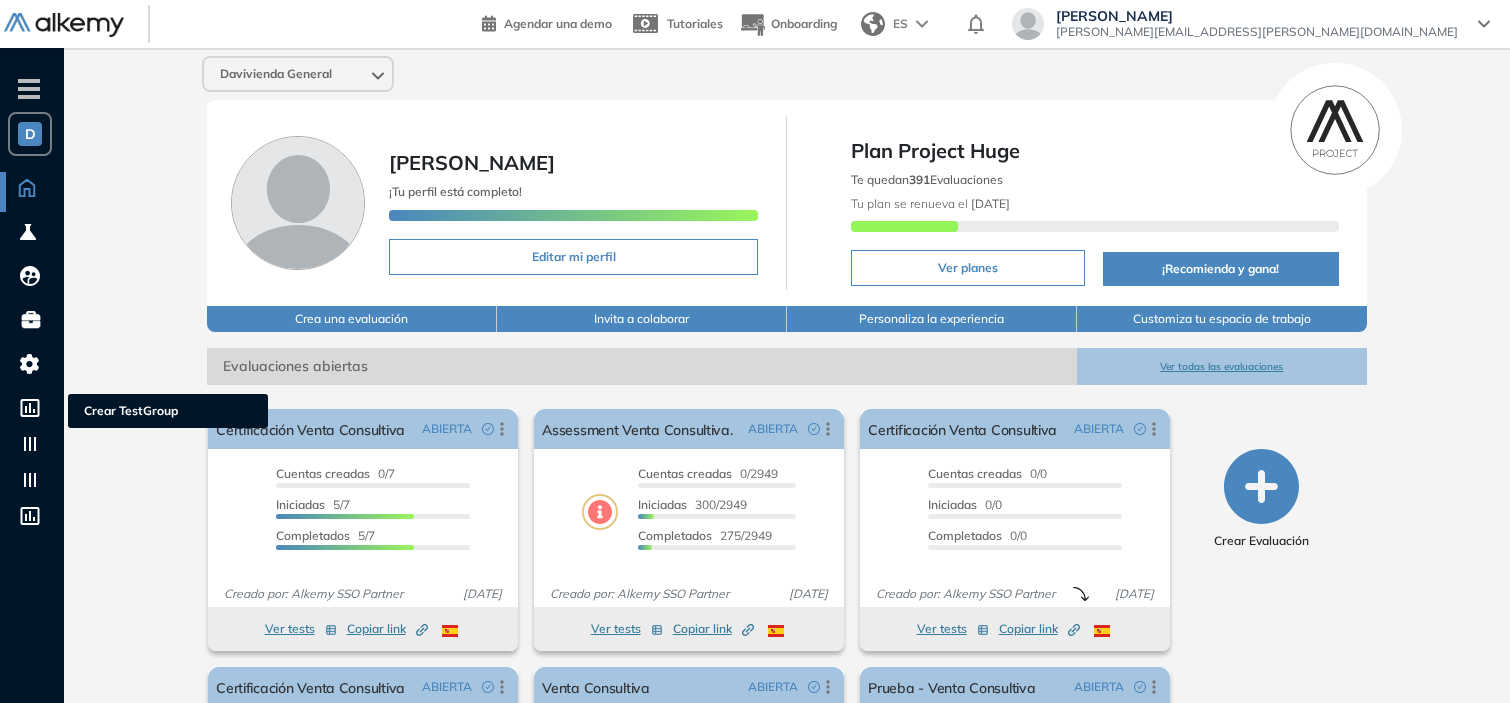 click 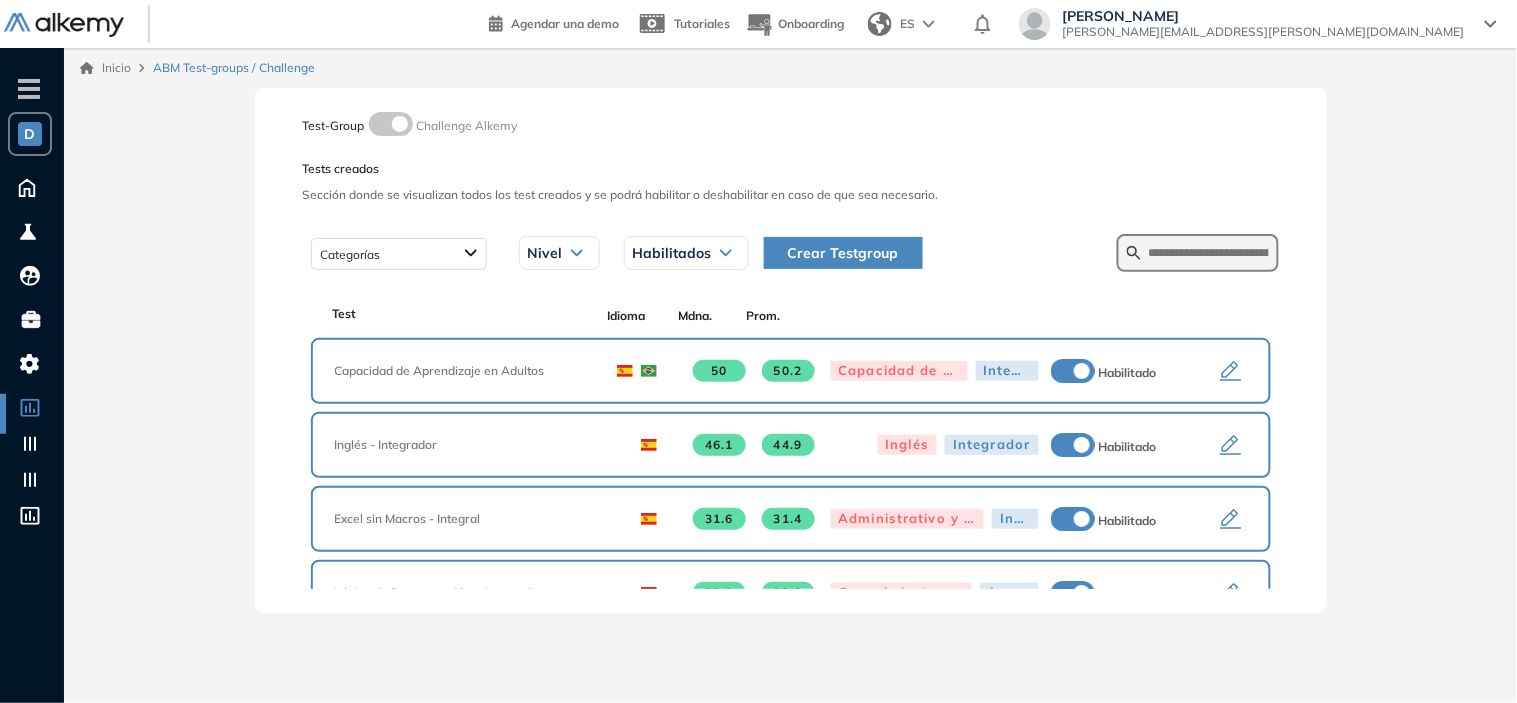 click on "Crear Testgroup" at bounding box center [843, 253] 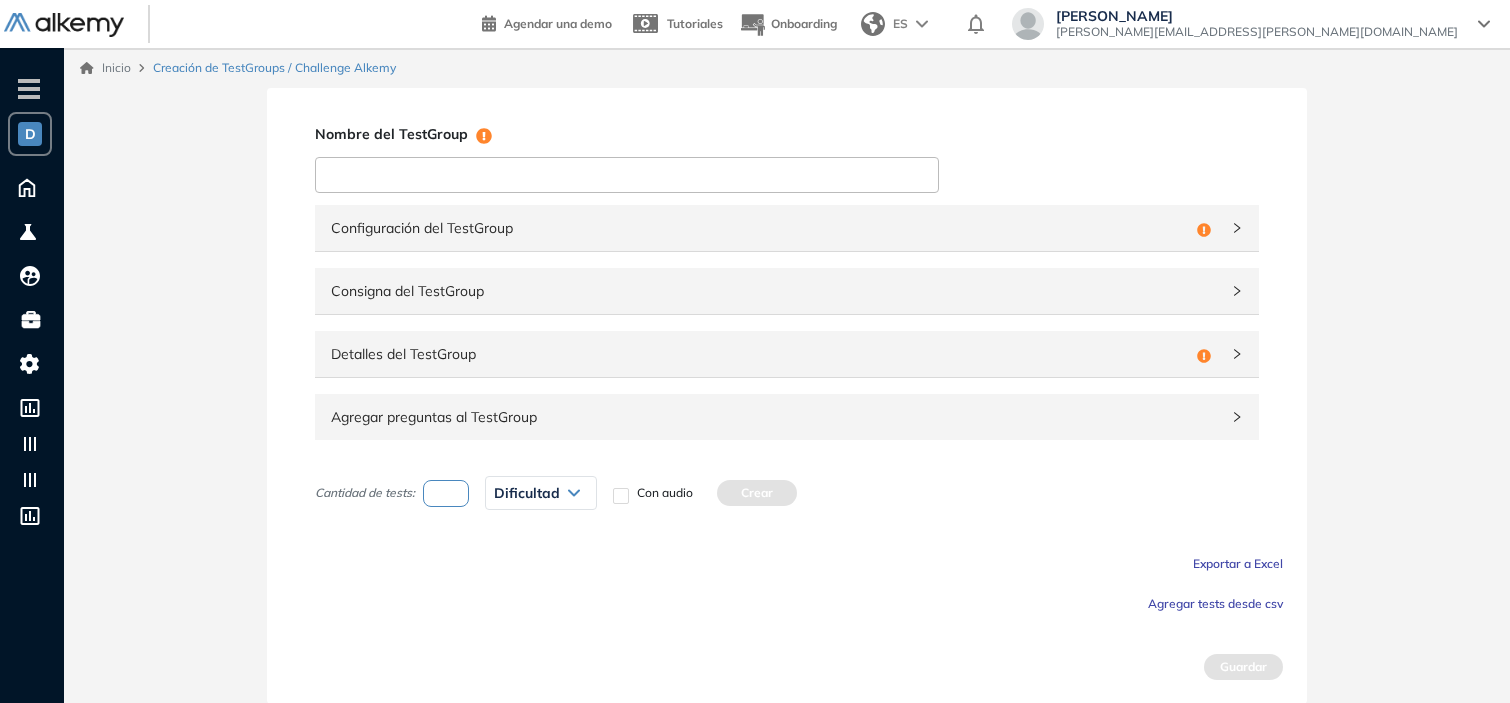 click at bounding box center (627, 175) 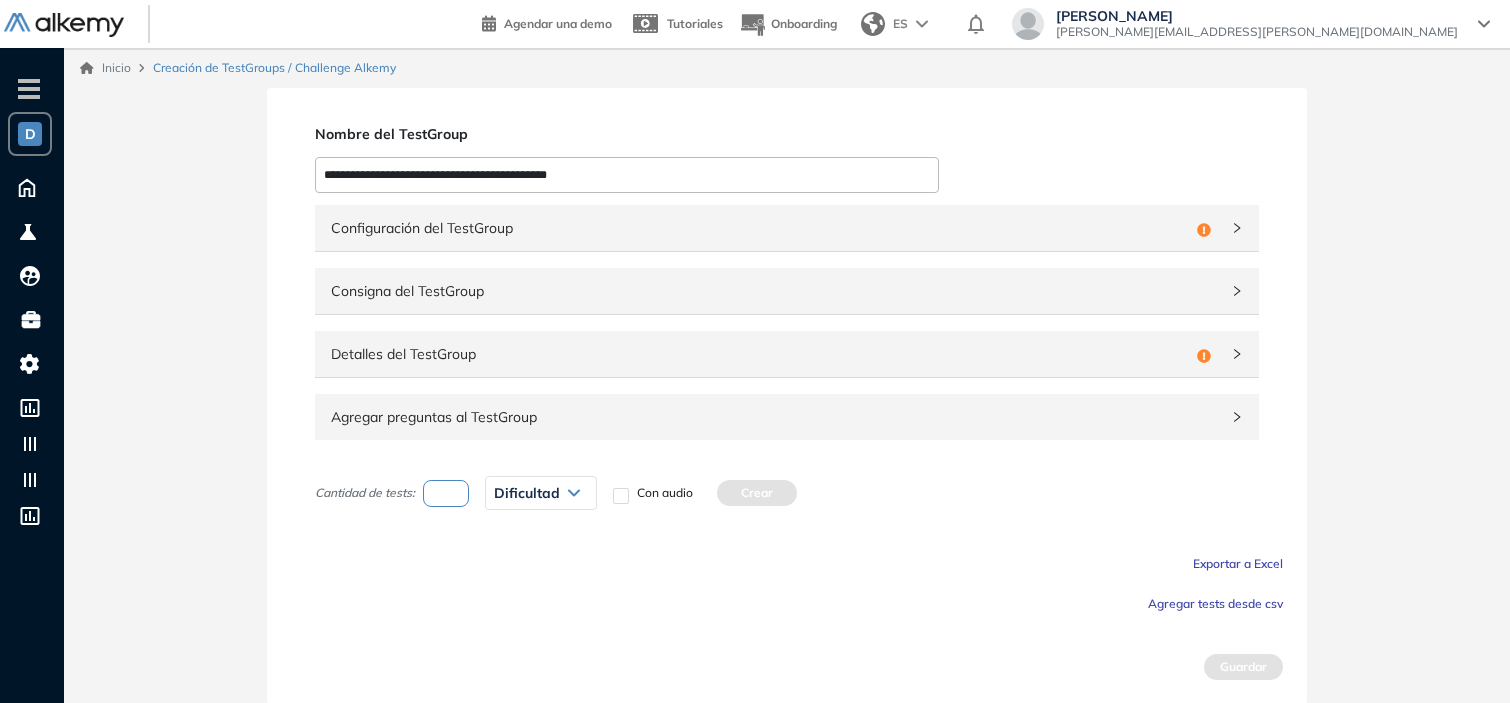 click on "**********" at bounding box center (627, 175) 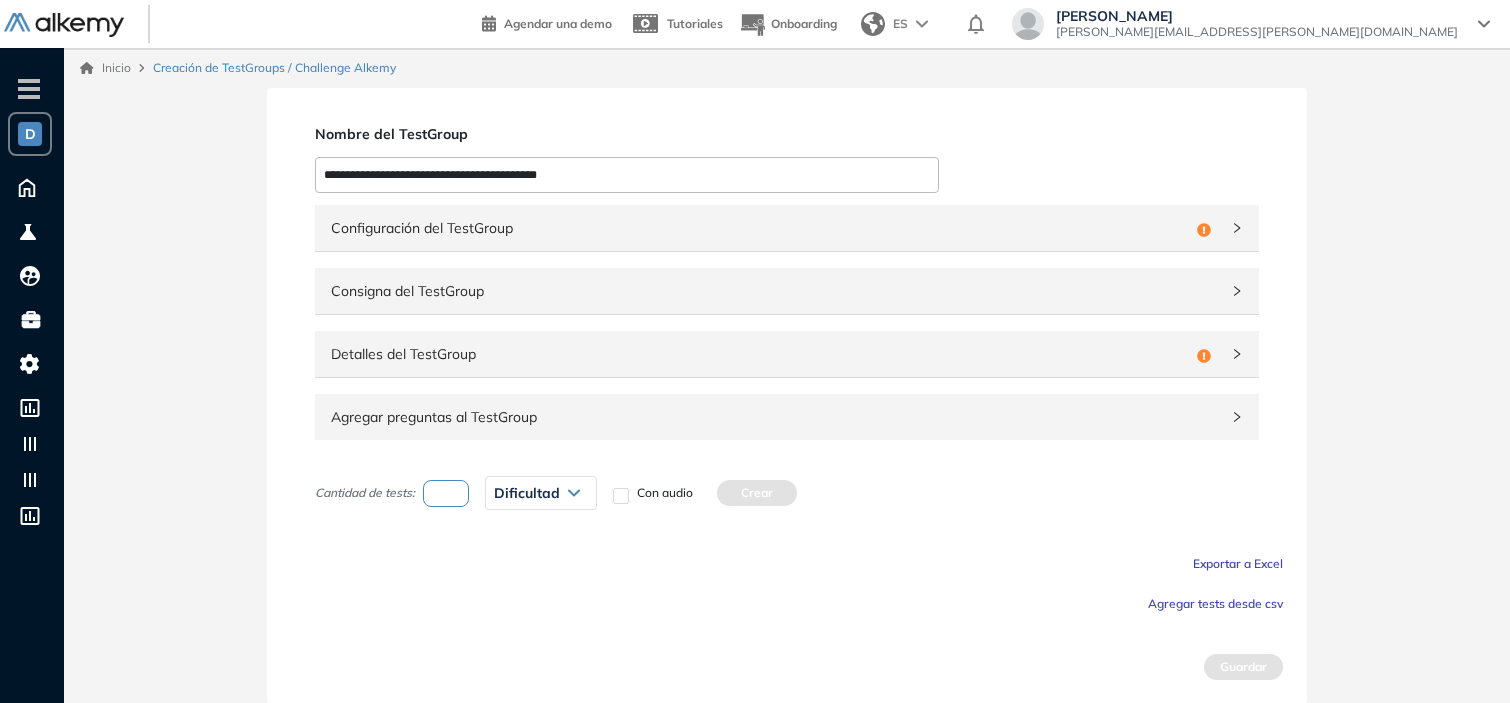 type on "**********" 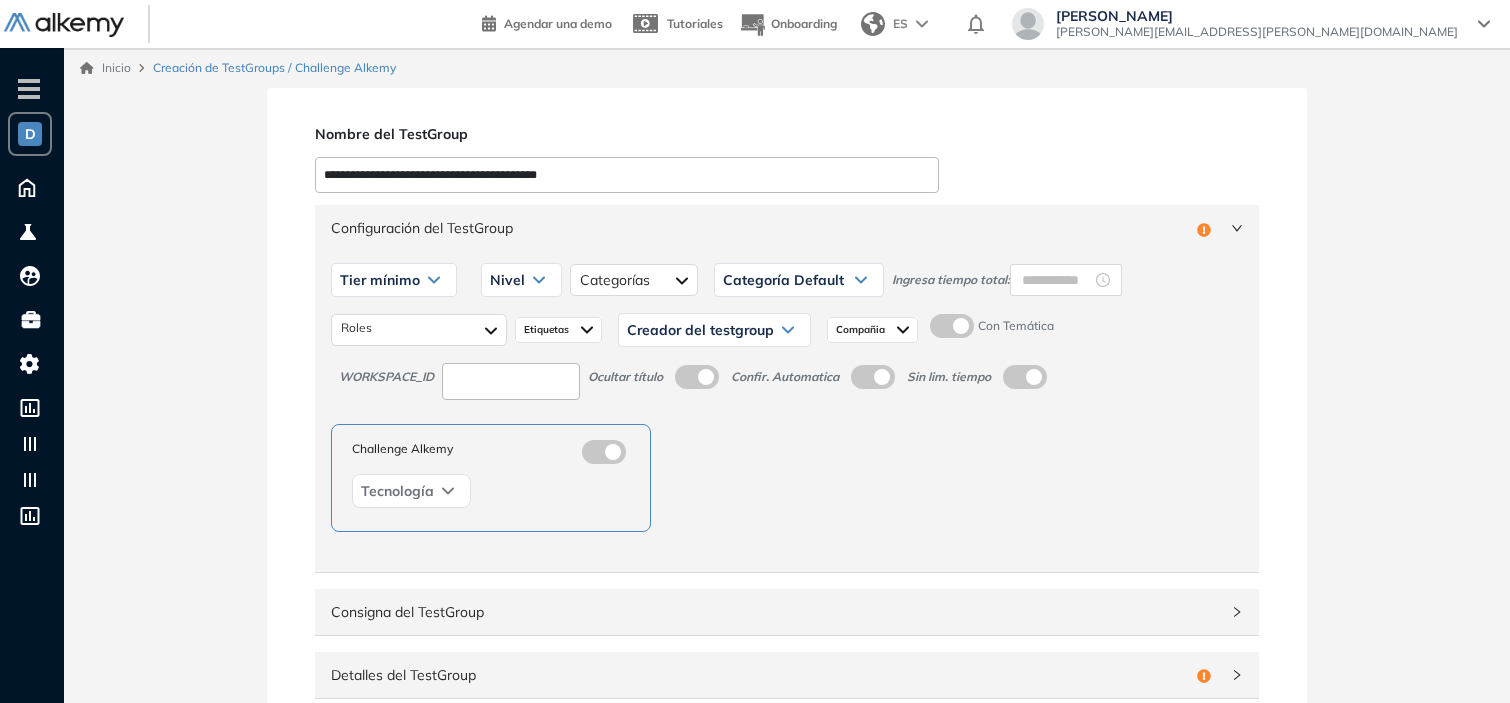 click on "Tier mínimo" at bounding box center [380, 280] 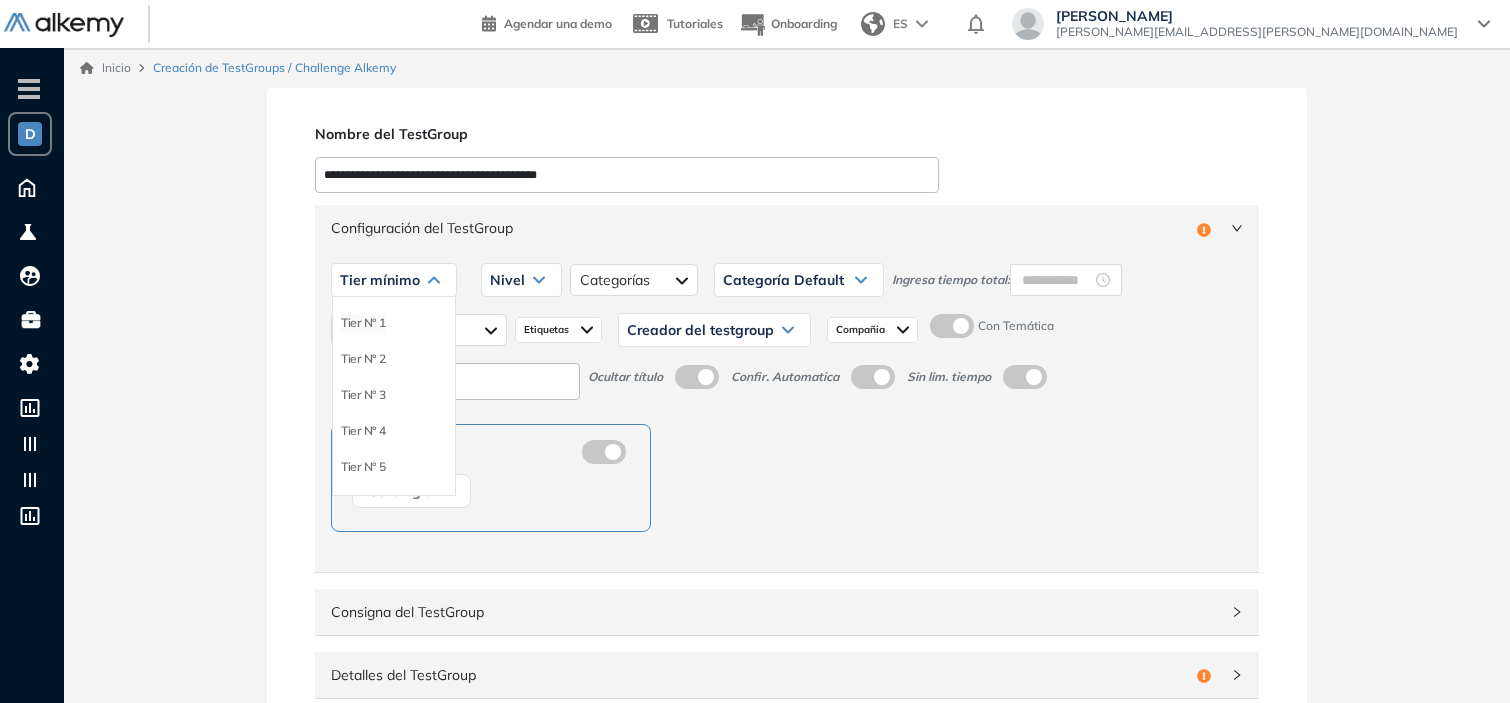 click on "Tier N° 1" at bounding box center (363, 323) 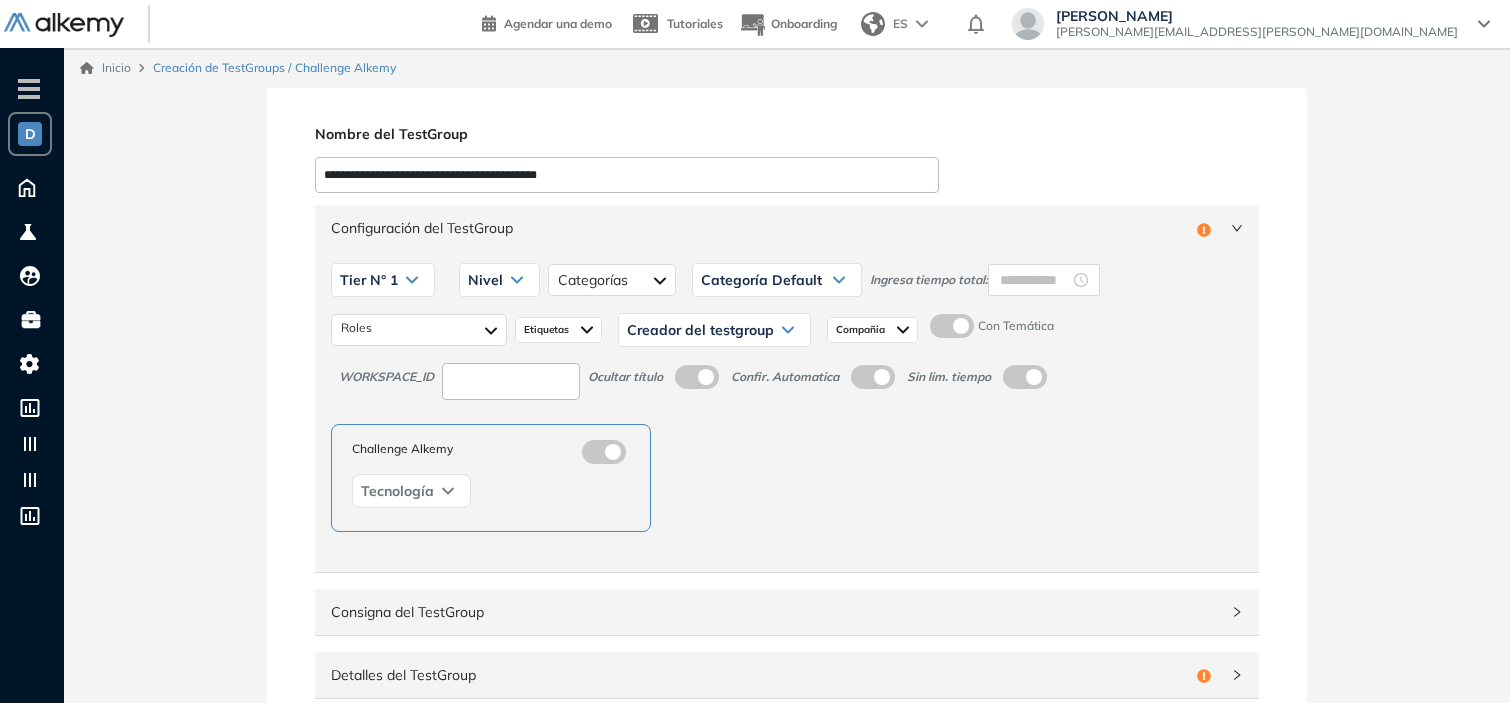 click on "**********" at bounding box center (627, 175) 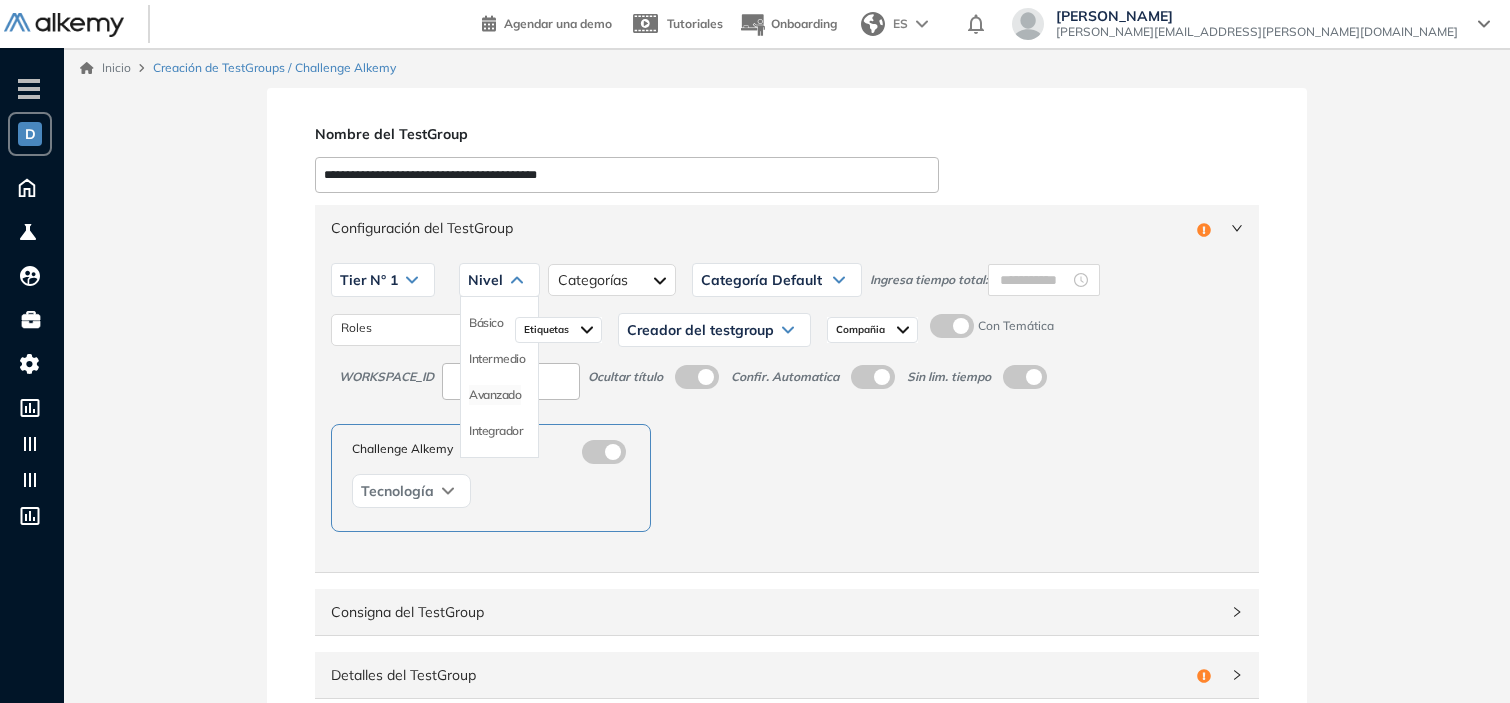 click on "Avanzado" at bounding box center [495, 395] 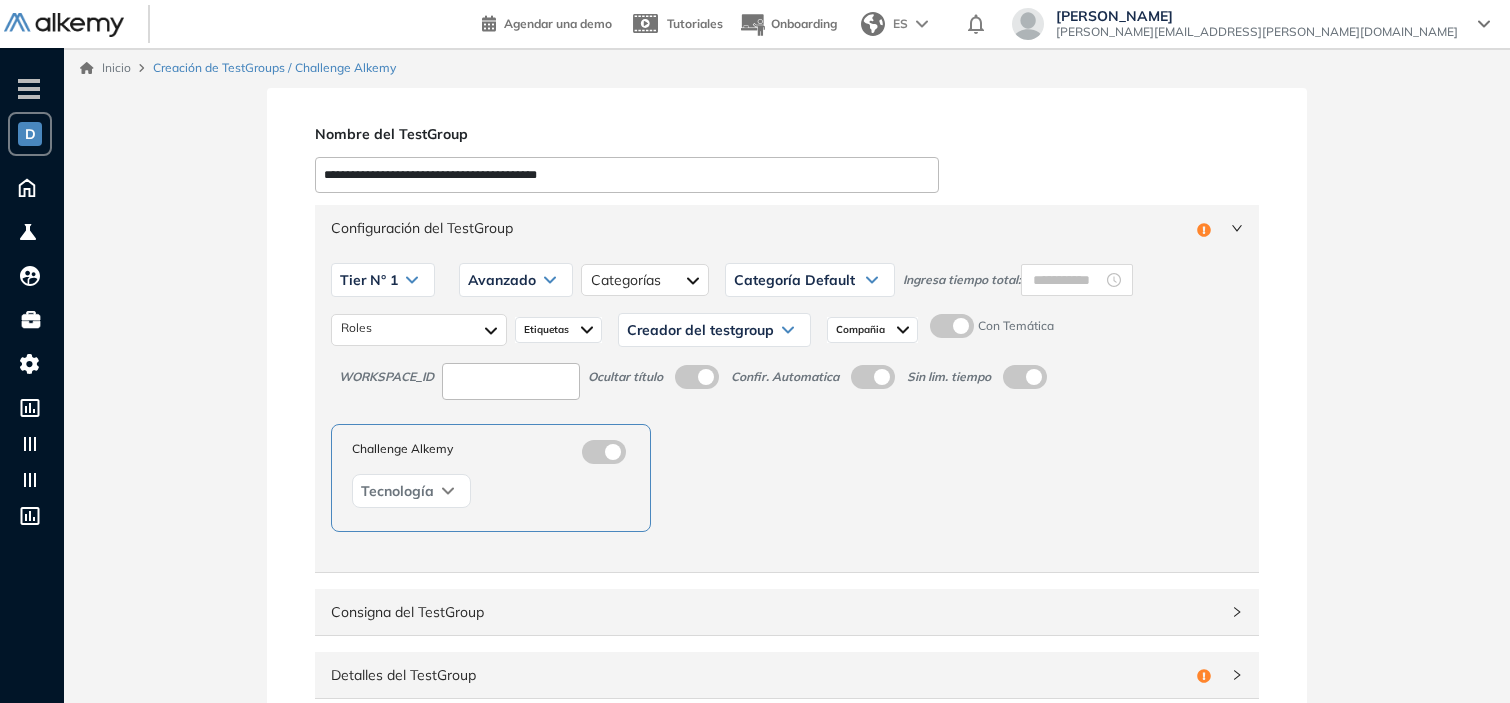 click on "Categoría Default" at bounding box center (810, 280) 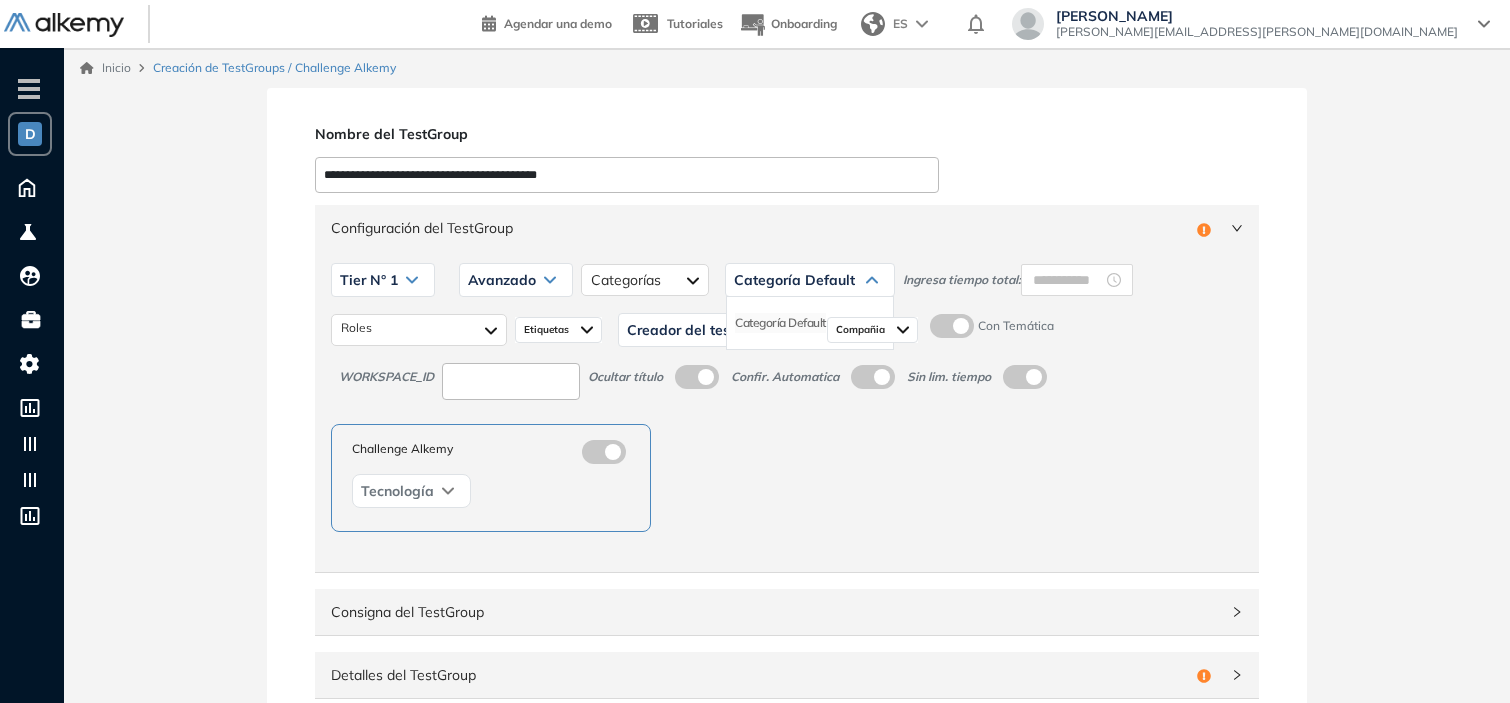 click on "Categoría Default" at bounding box center [780, 323] 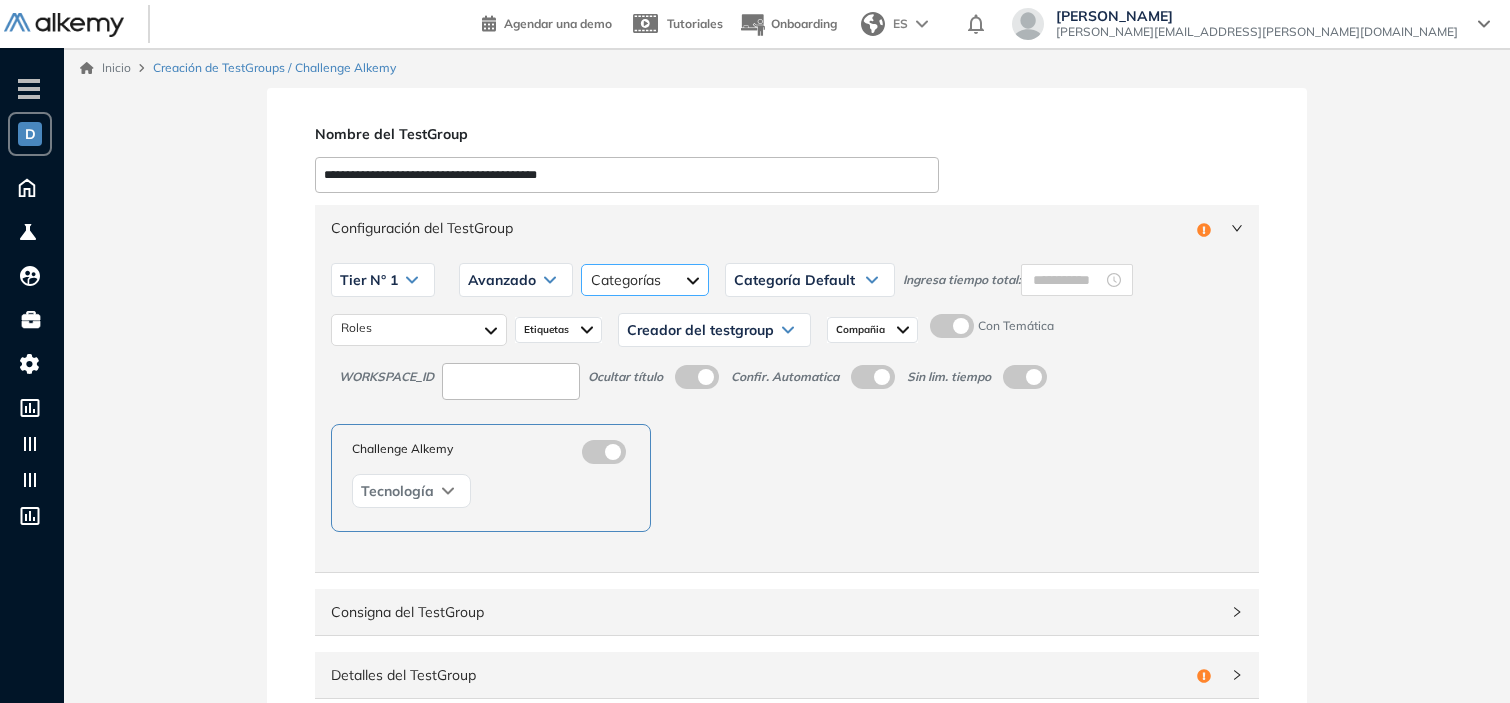 click at bounding box center [645, 280] 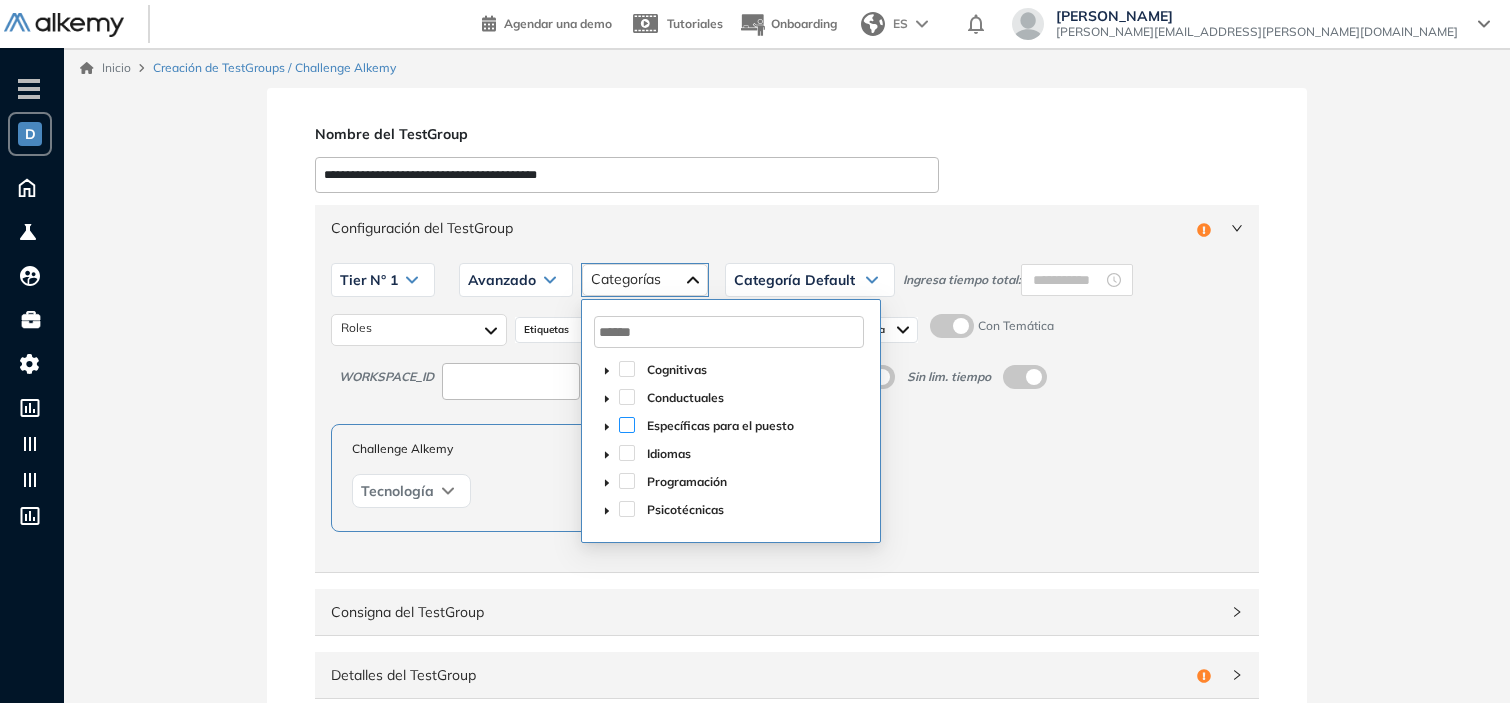 click at bounding box center (627, 425) 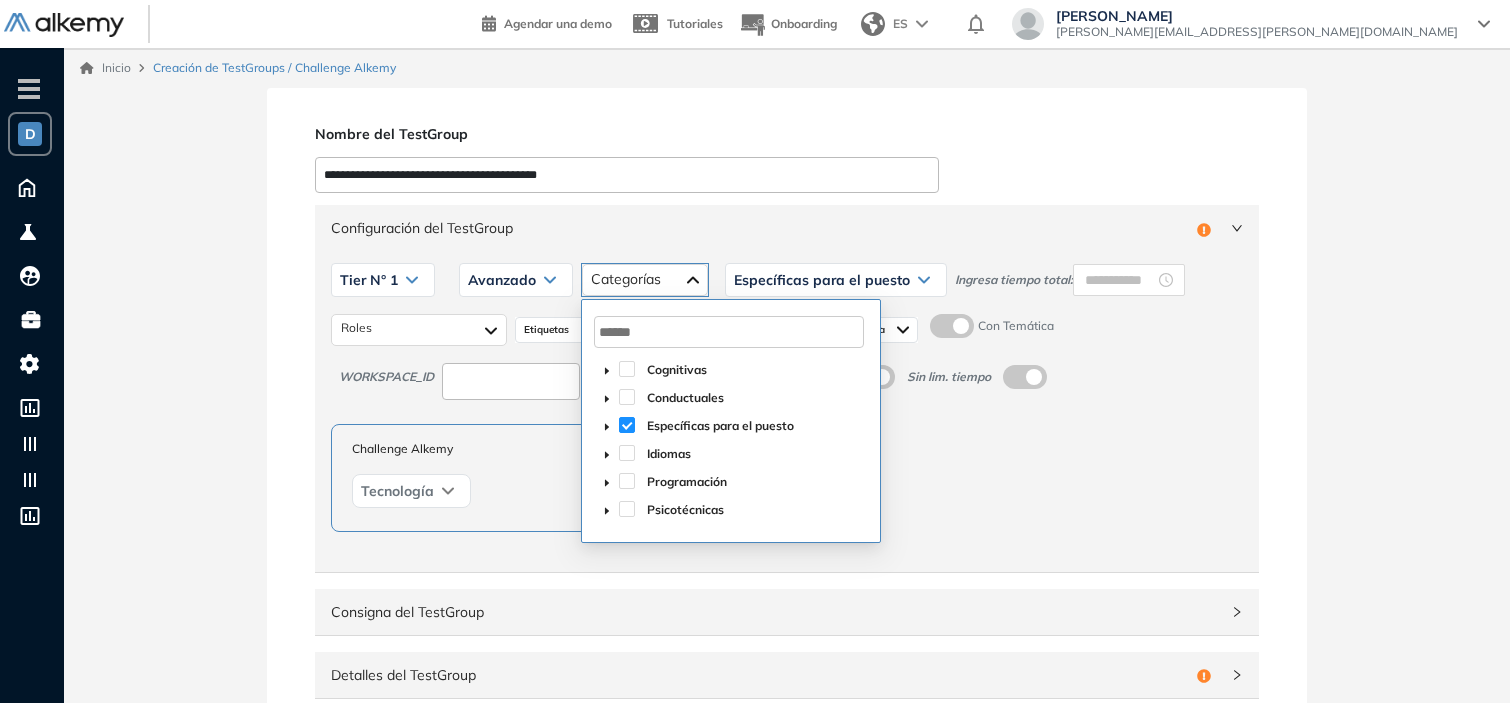 click at bounding box center (607, 425) 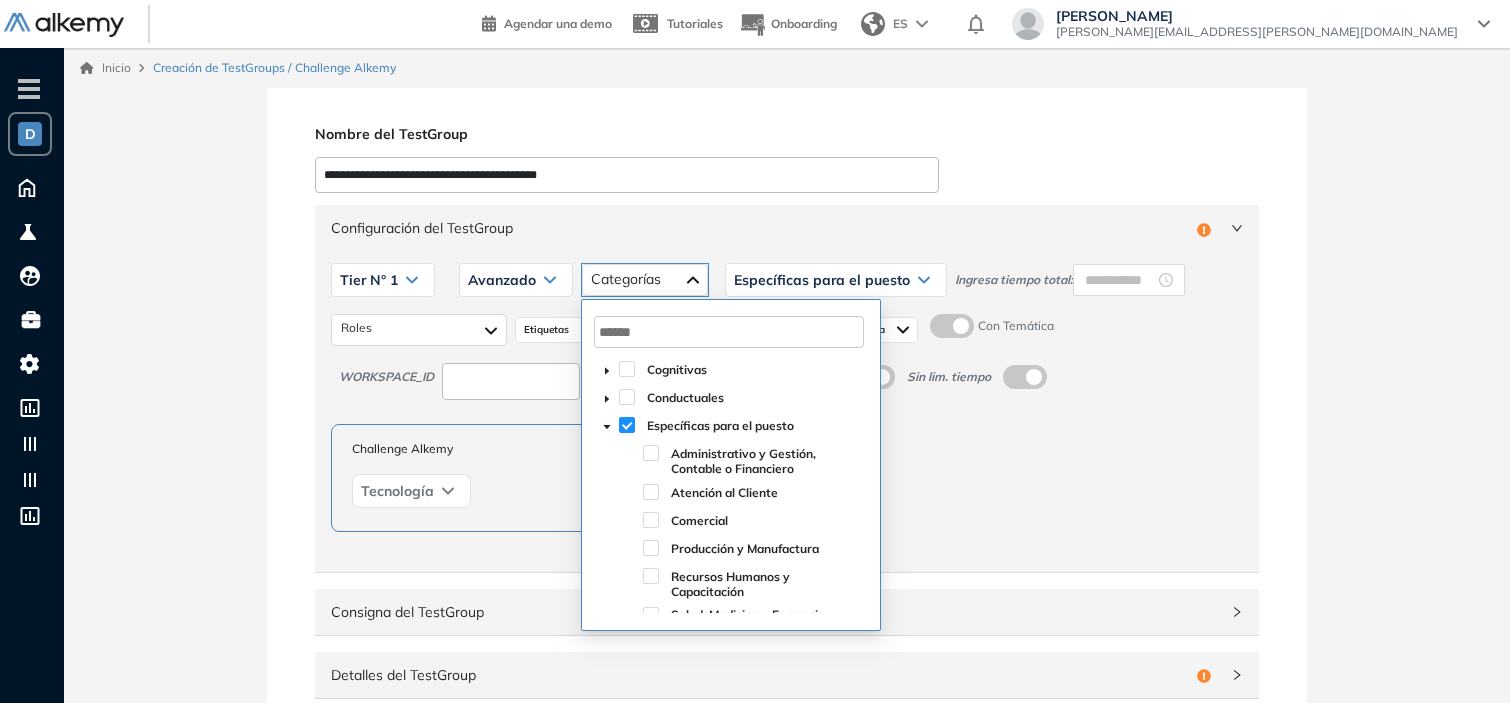 click at bounding box center [607, 425] 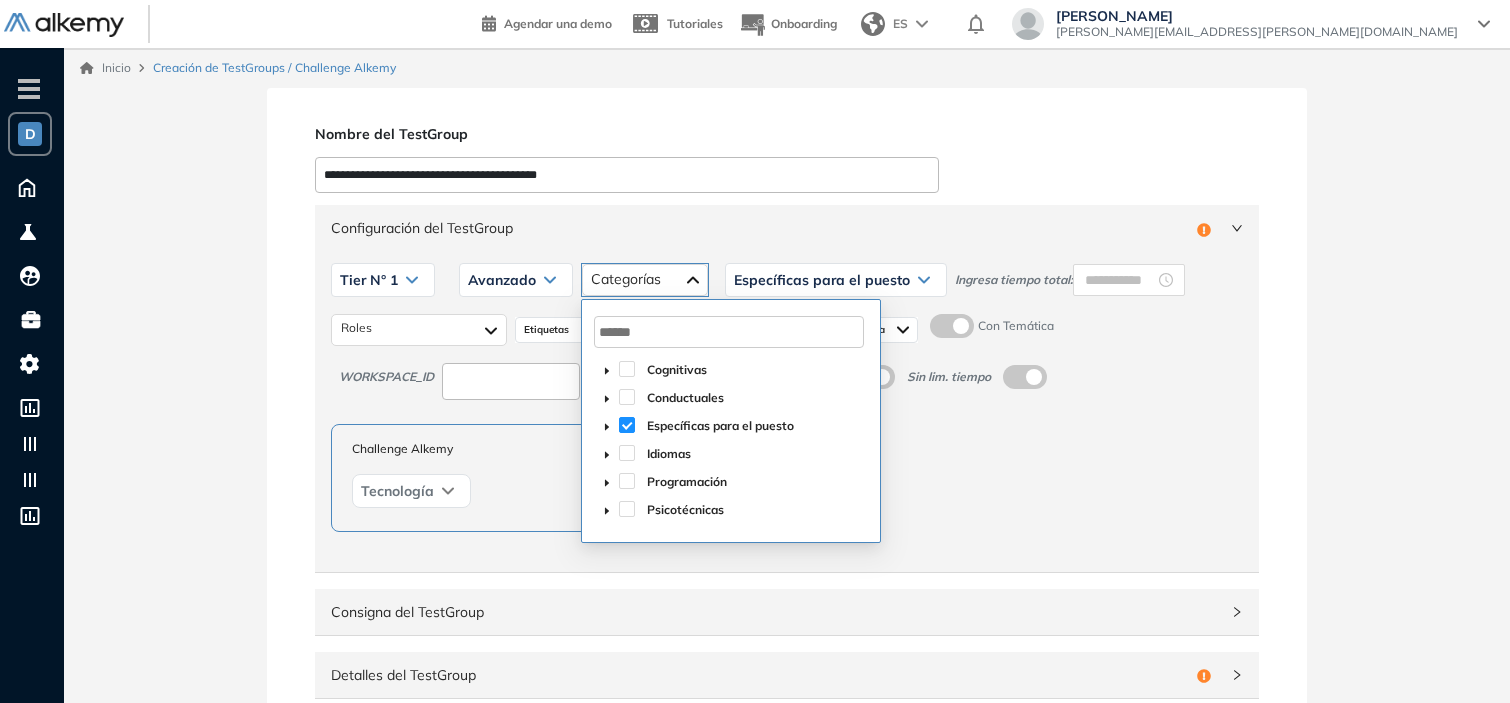 click on "Configuración del TestGroup" at bounding box center [760, 228] 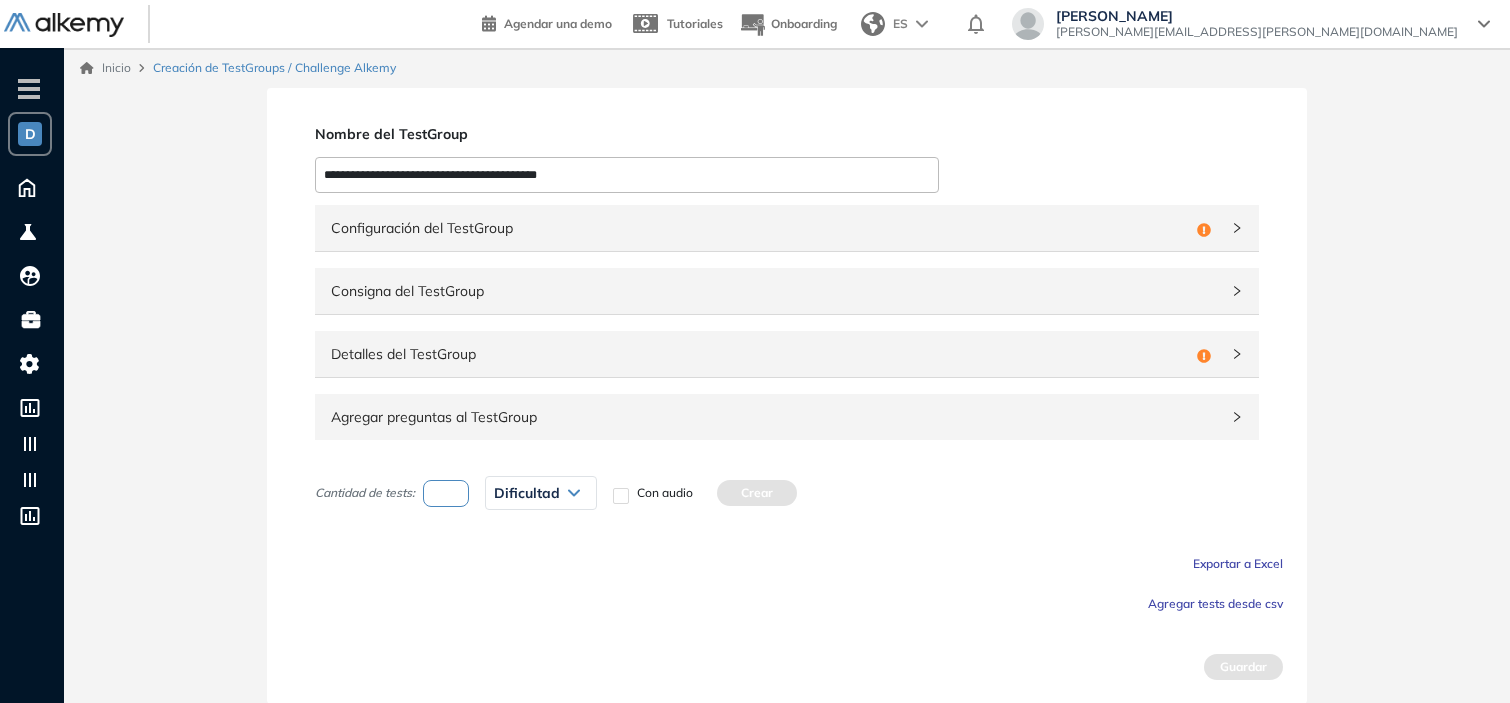 click on "Configuración del TestGroup Incompleto" at bounding box center [787, 228] 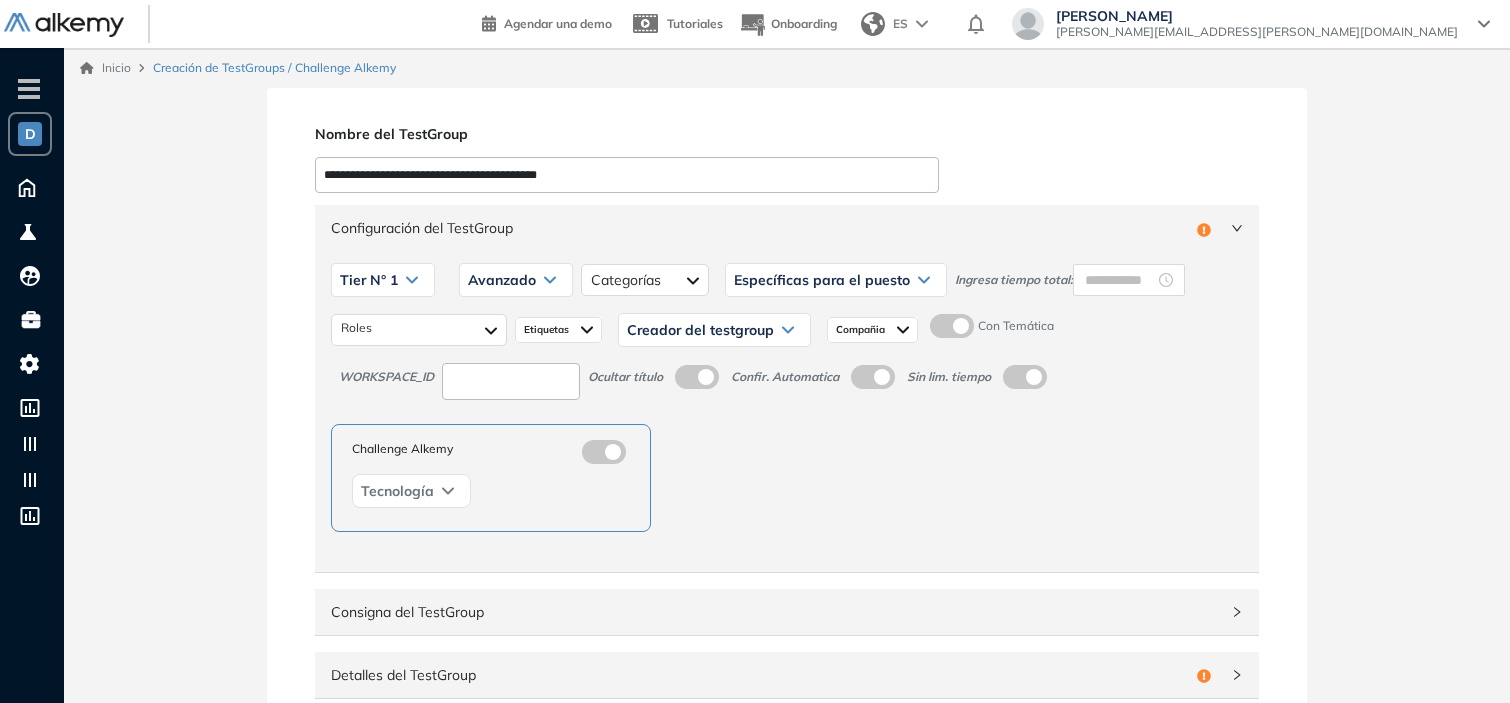 click on "Específicas para el puesto" at bounding box center (822, 280) 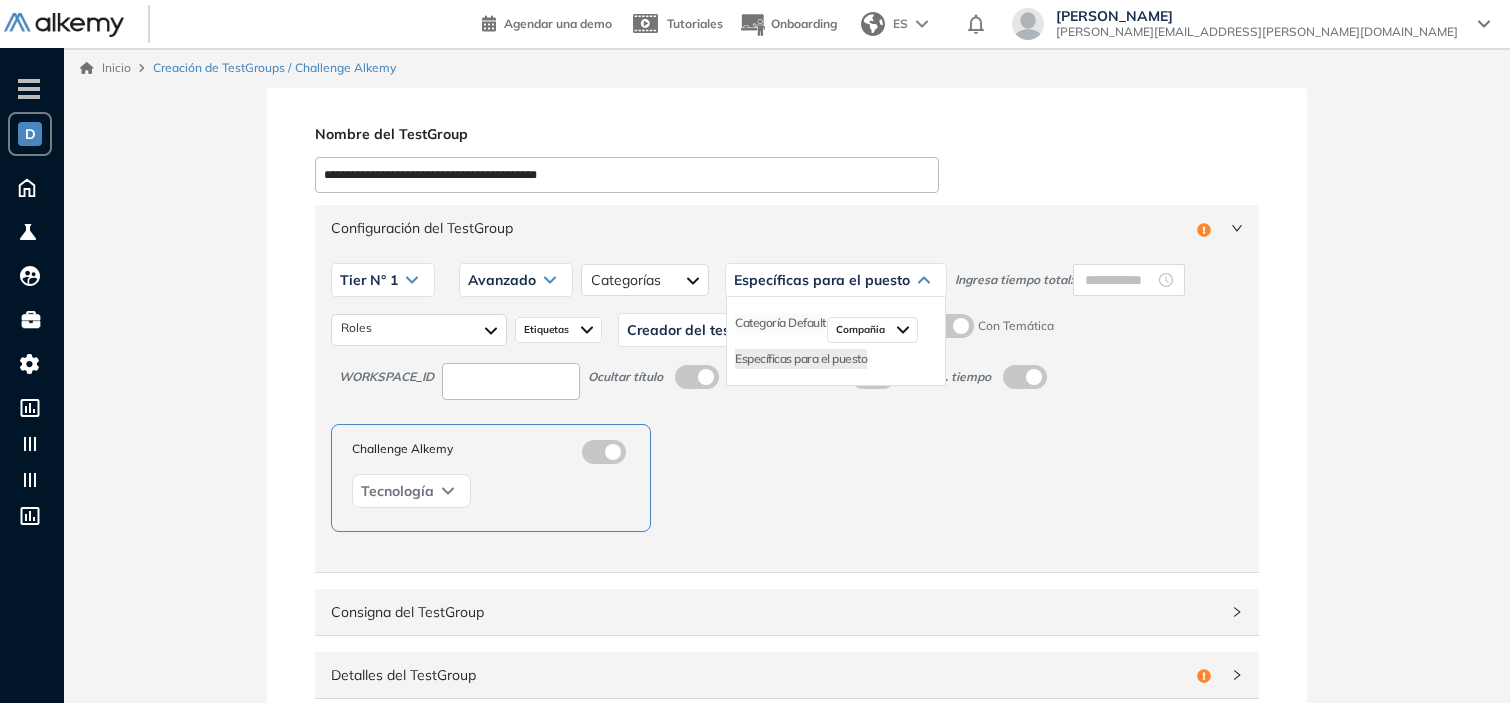 click on "Categoría Default" at bounding box center (780, 323) 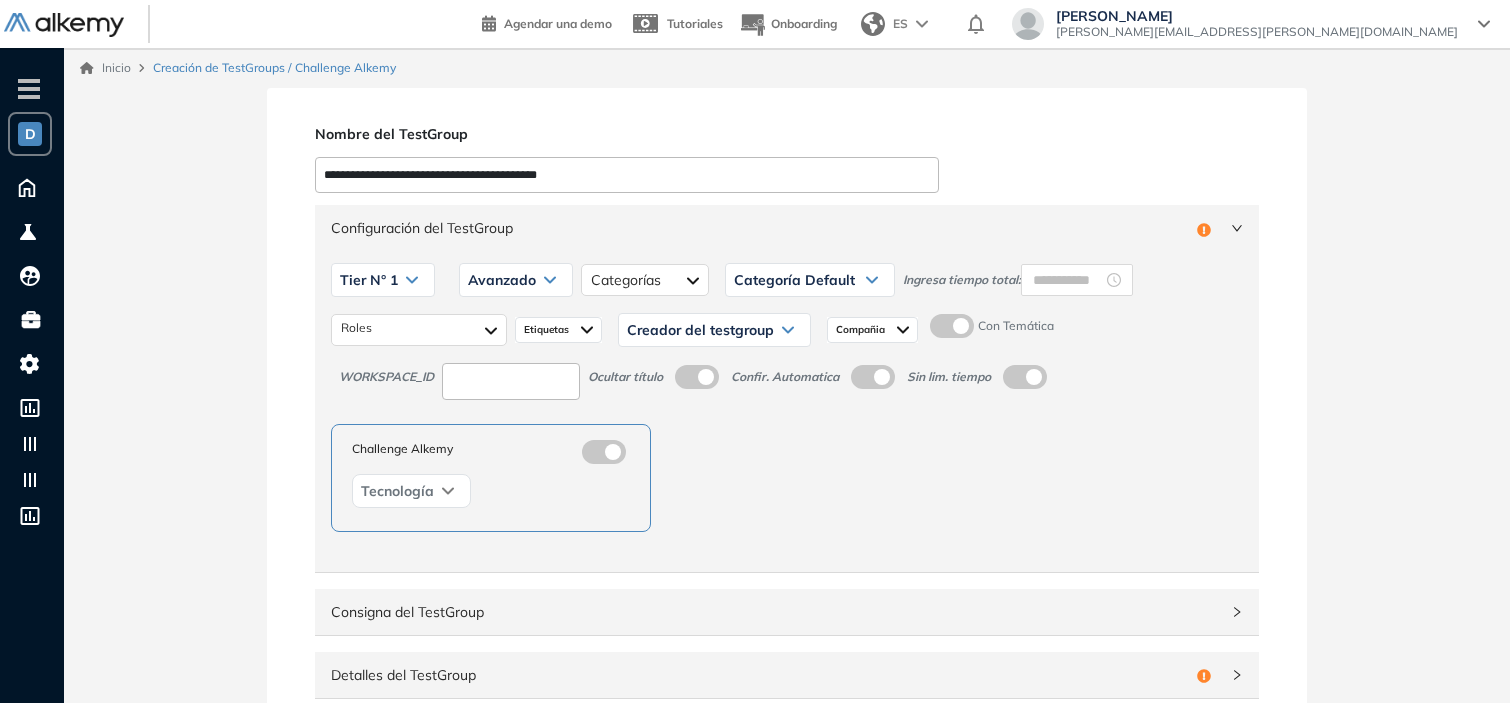 click on "Categoría Default" at bounding box center [810, 280] 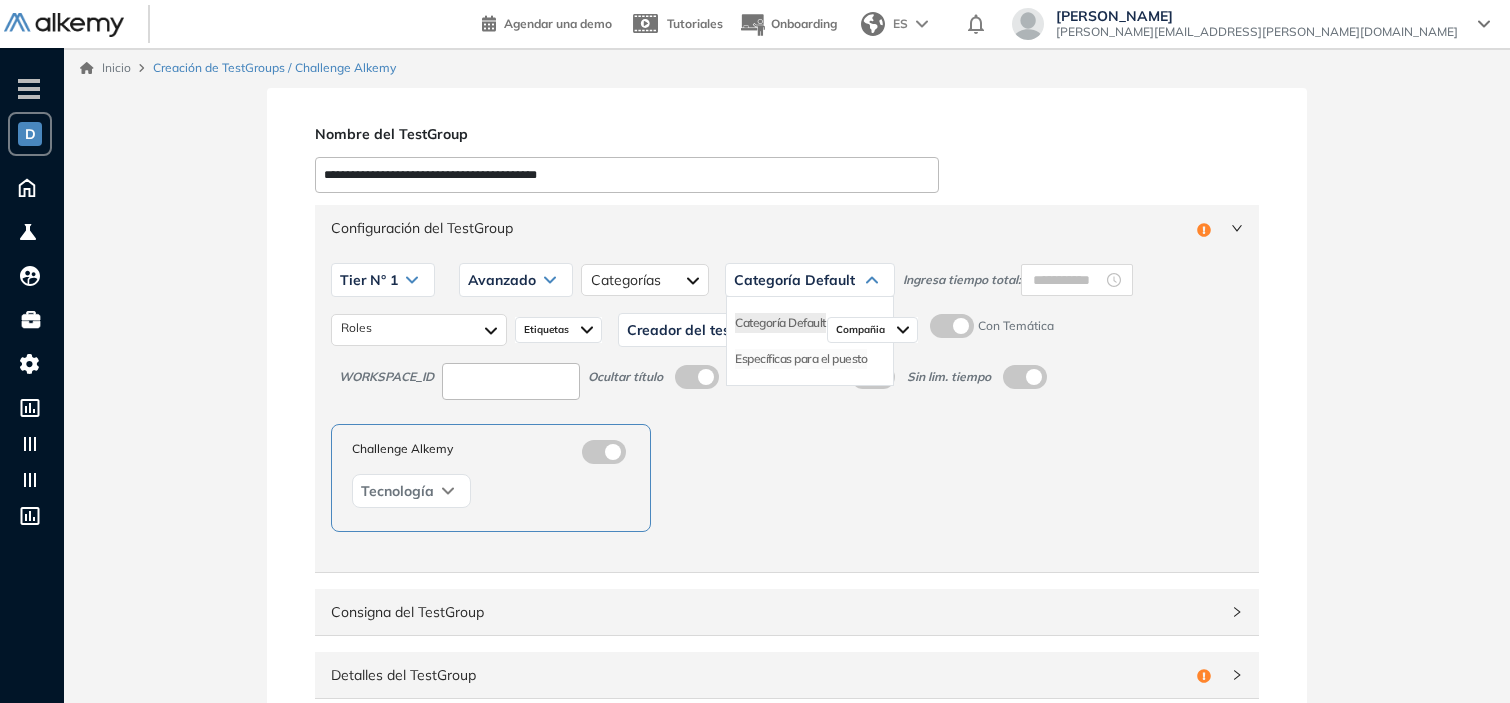 click on "Específicas para el puesto" at bounding box center (801, 359) 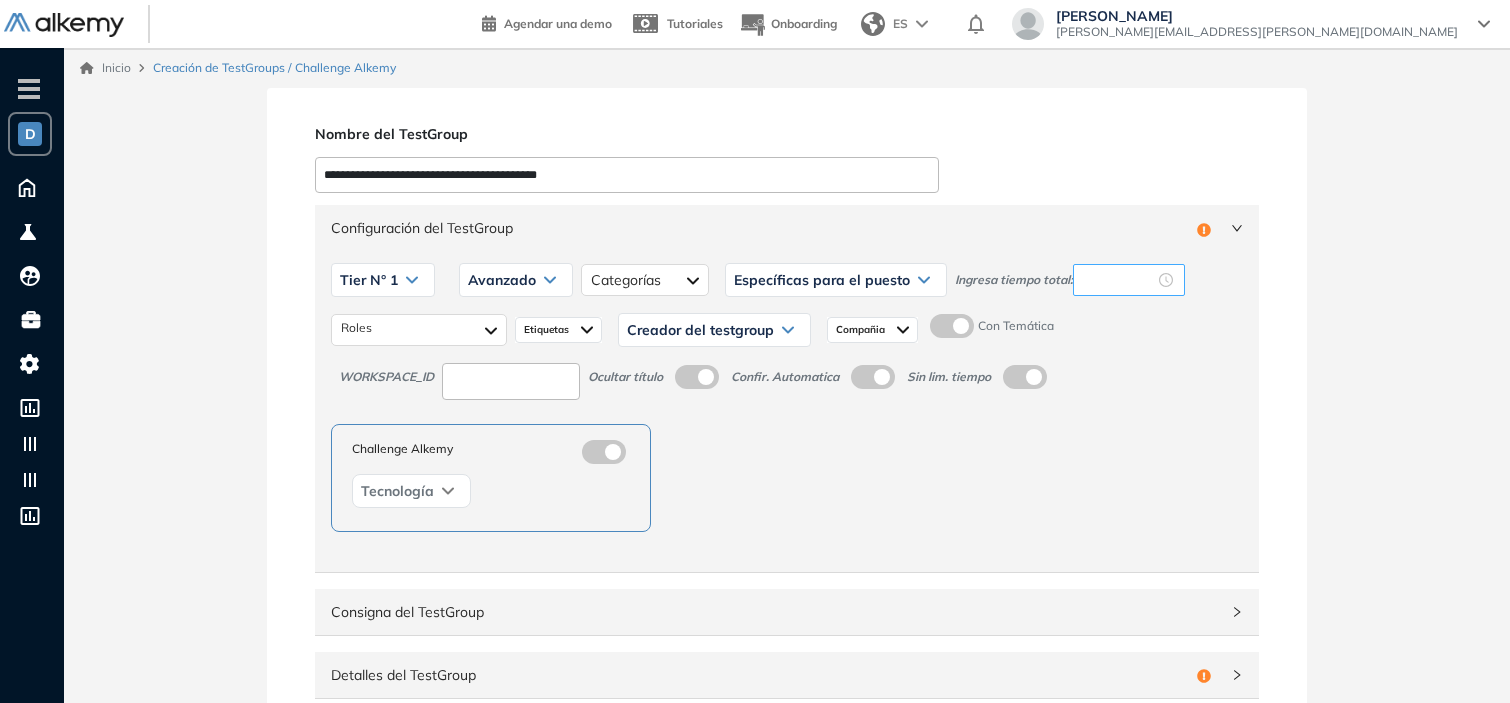 click at bounding box center (1120, 280) 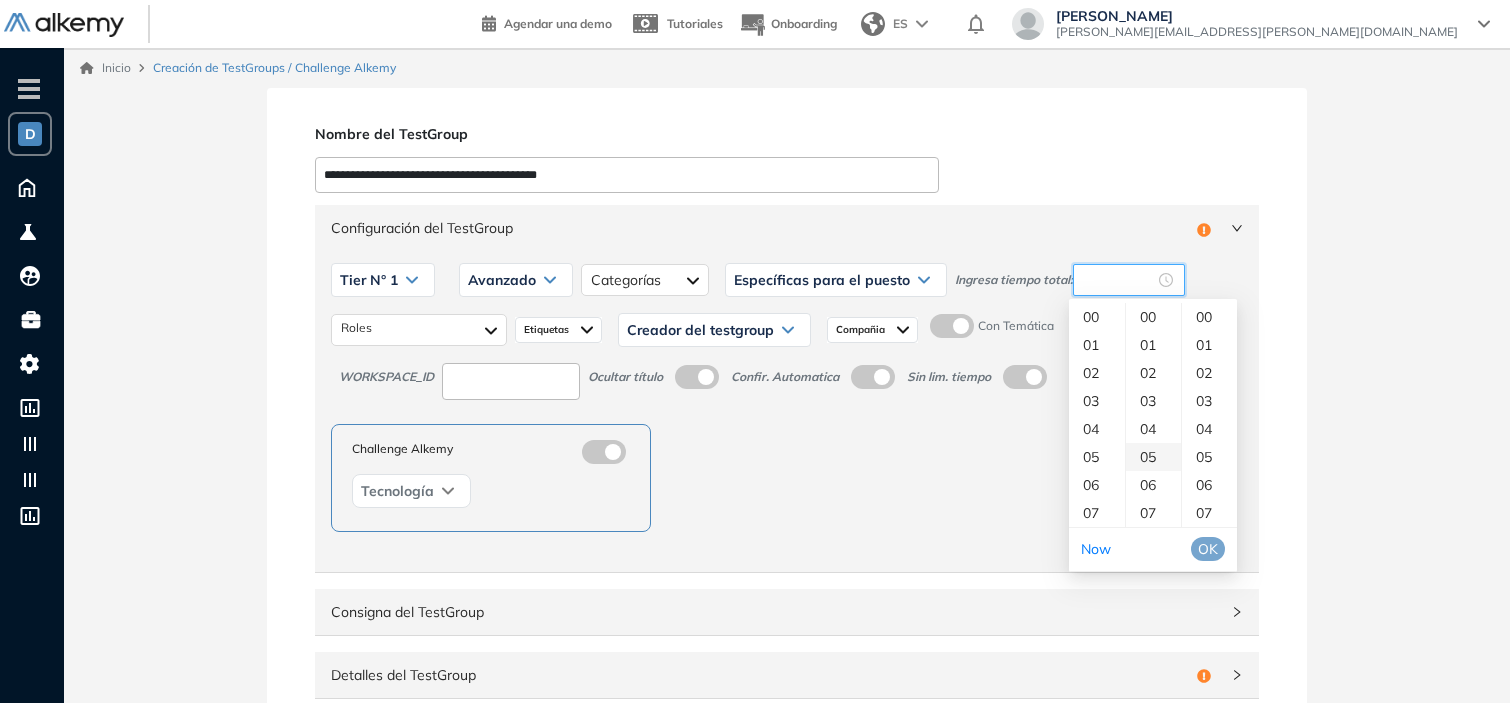 click on "05" at bounding box center [1153, 457] 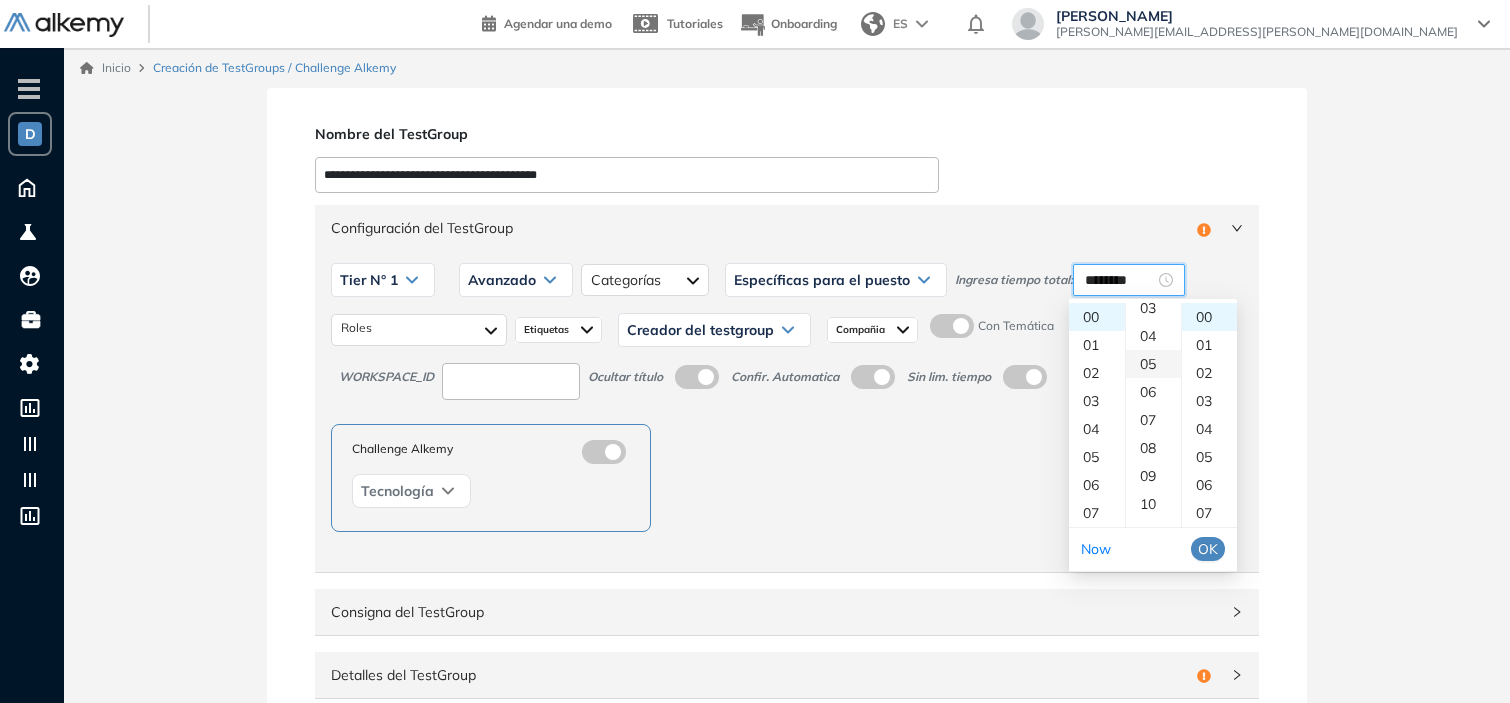 scroll, scrollTop: 140, scrollLeft: 0, axis: vertical 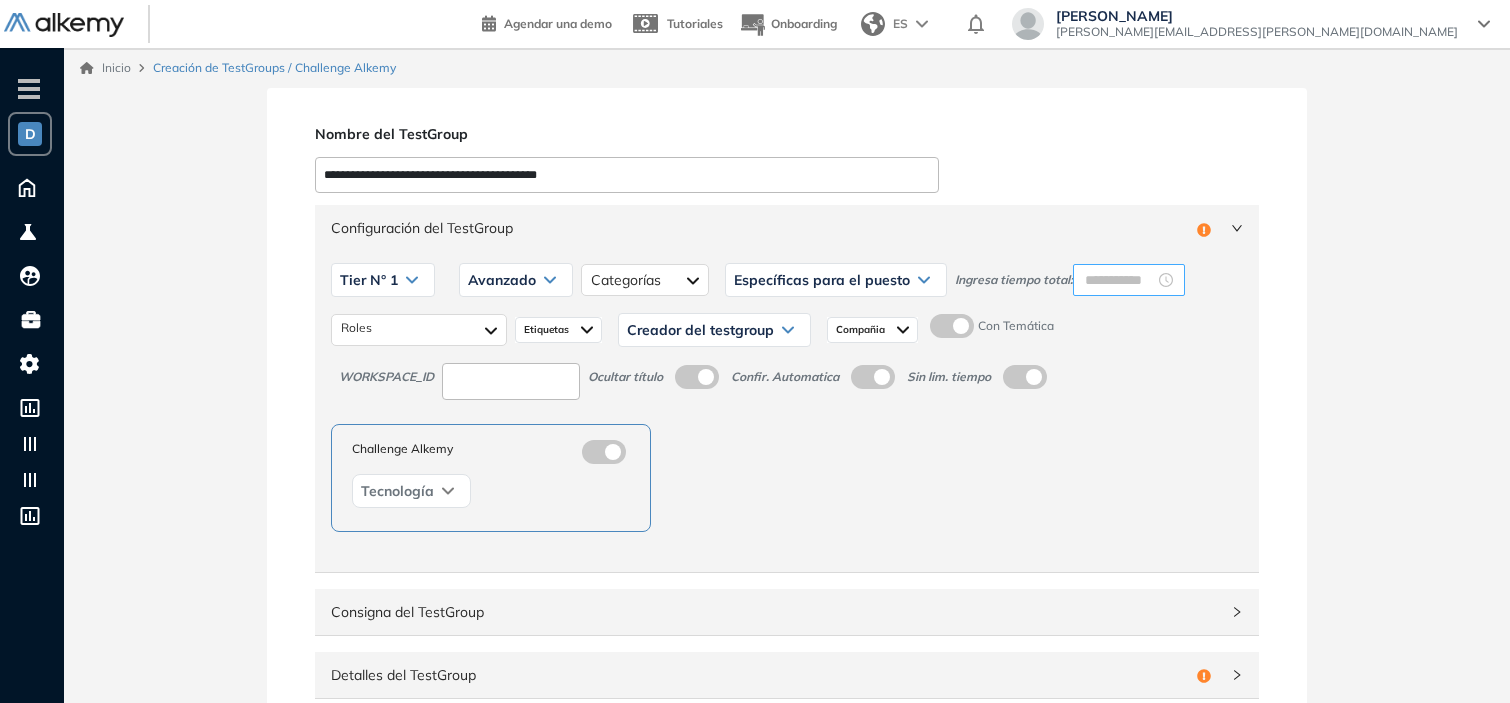 click at bounding box center (1129, 280) 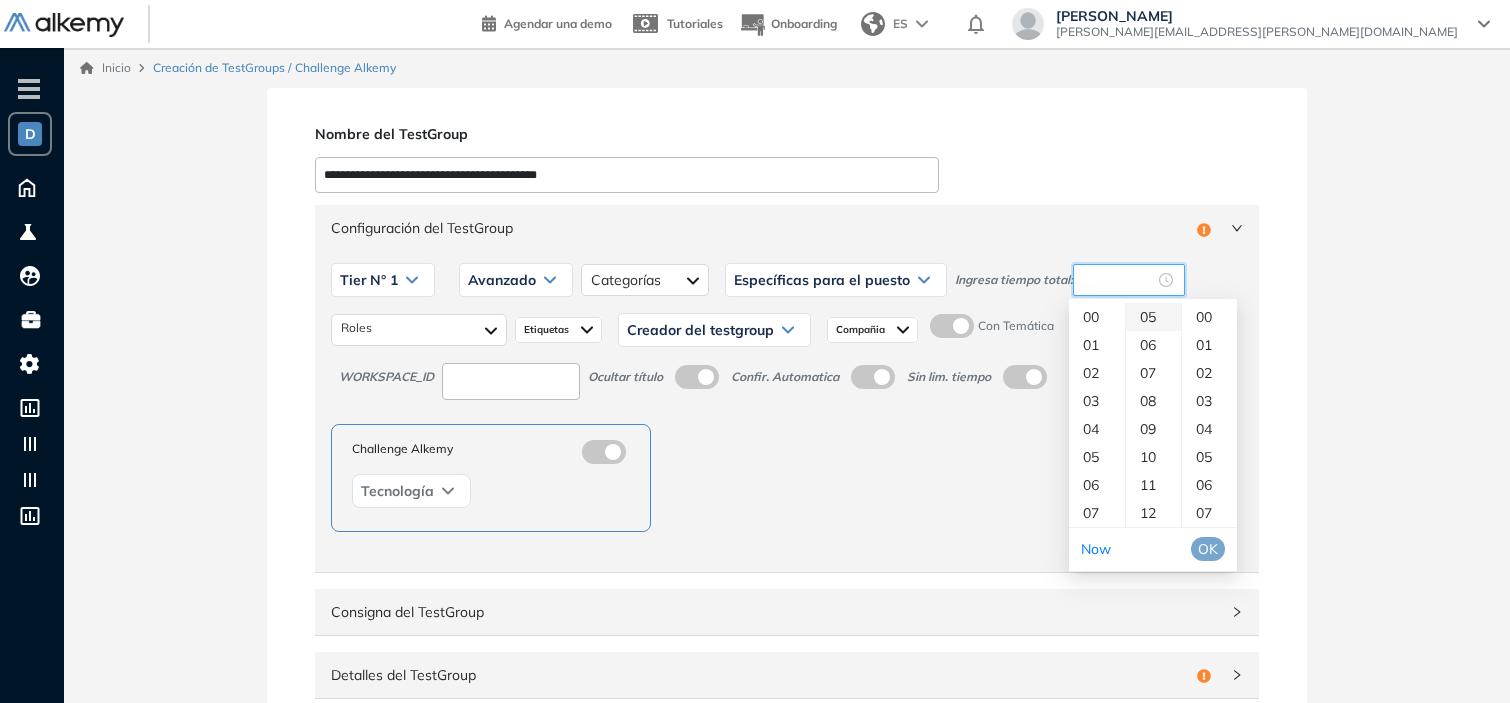 click on "05" at bounding box center (1153, 317) 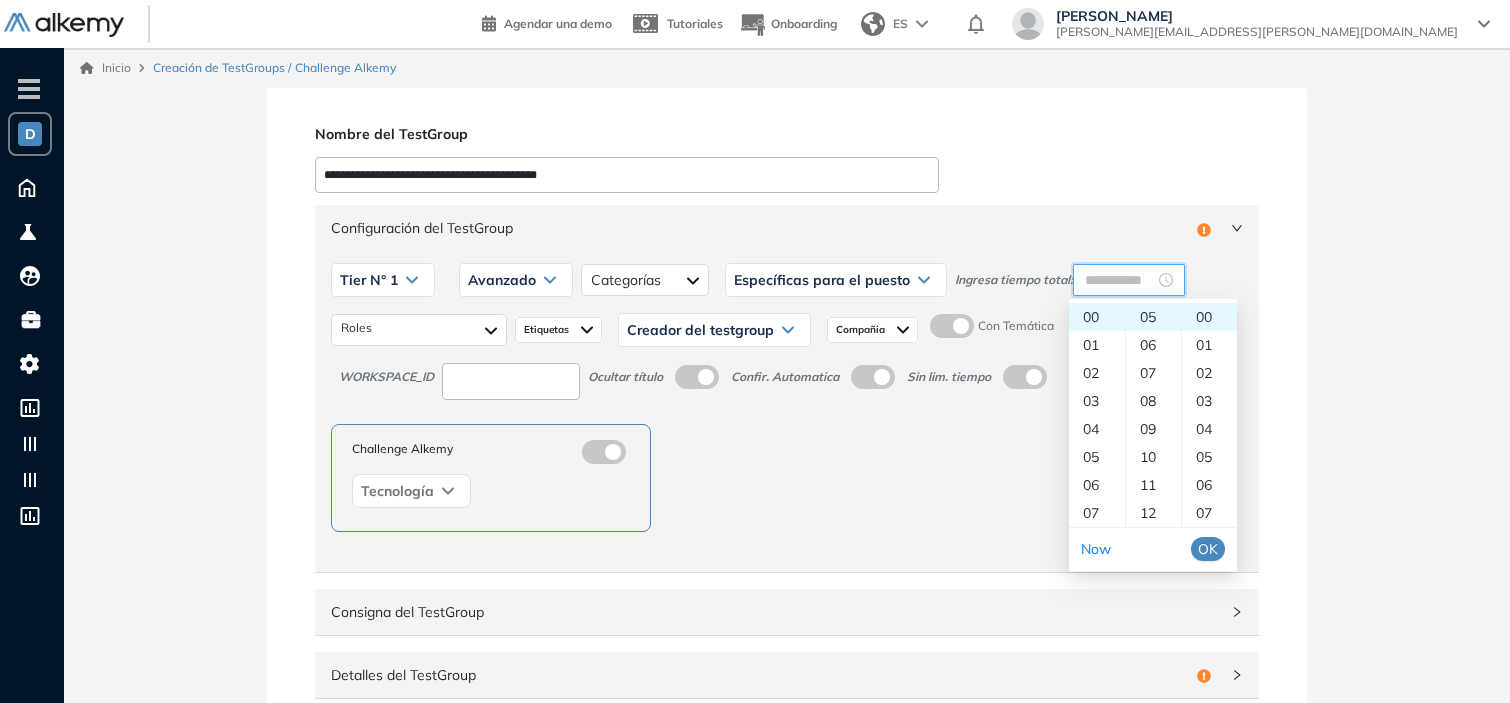 click on "**********" at bounding box center (787, 556) 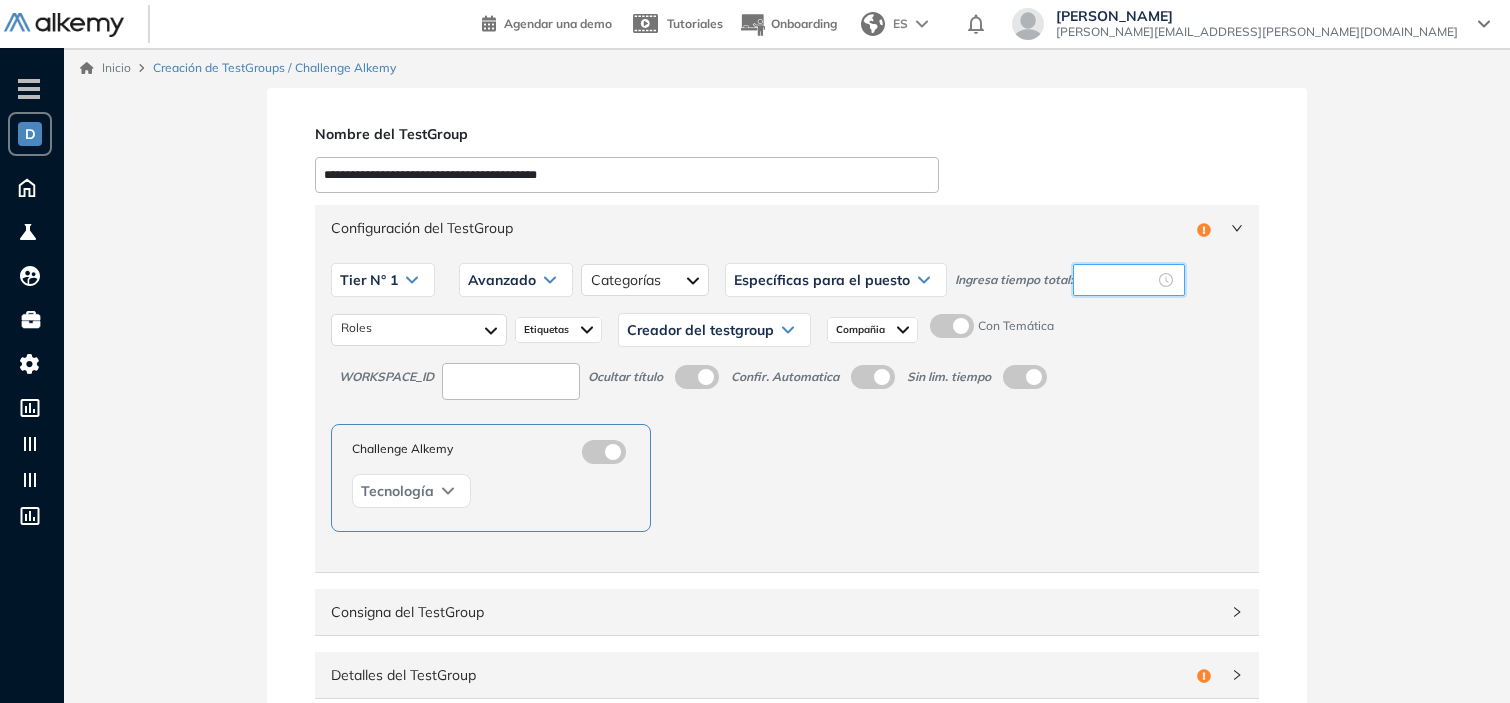 click at bounding box center [1120, 280] 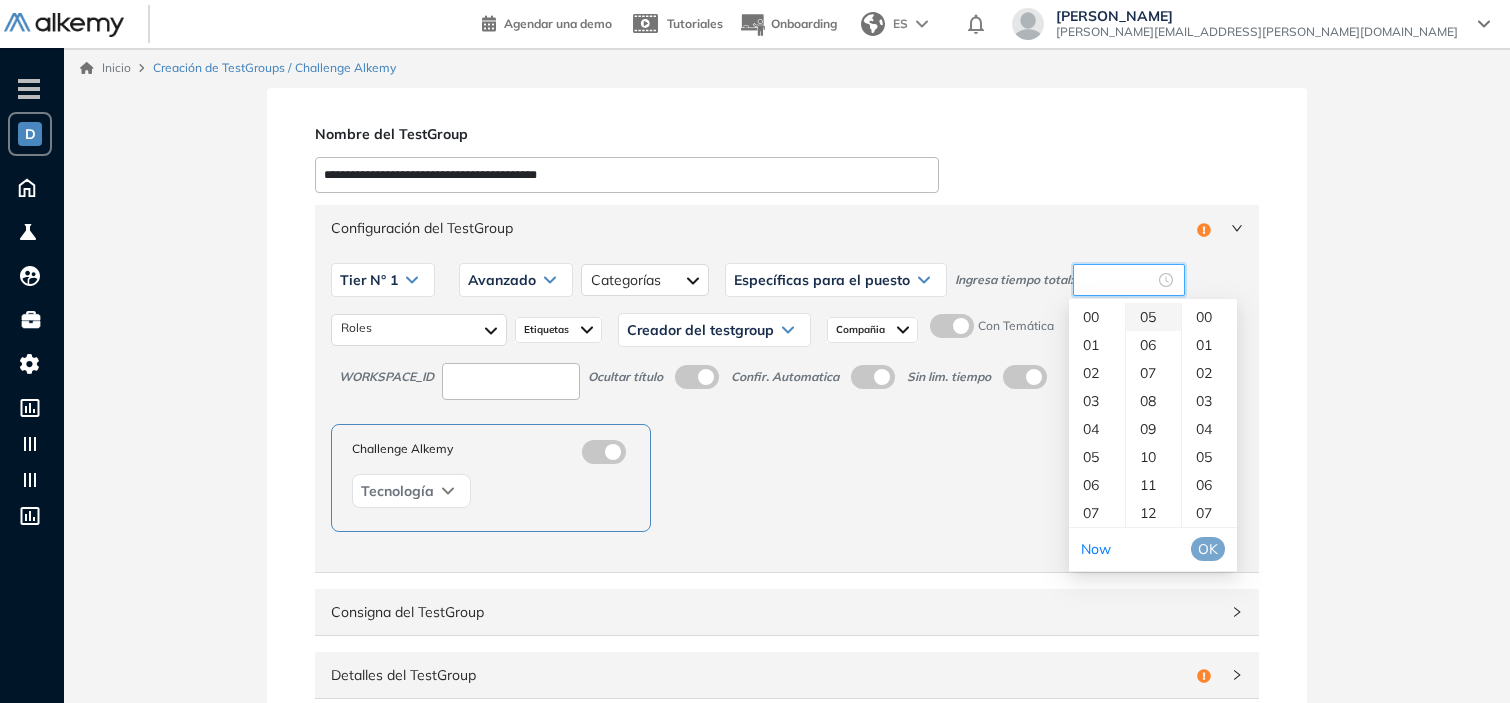 click on "05" at bounding box center [1153, 317] 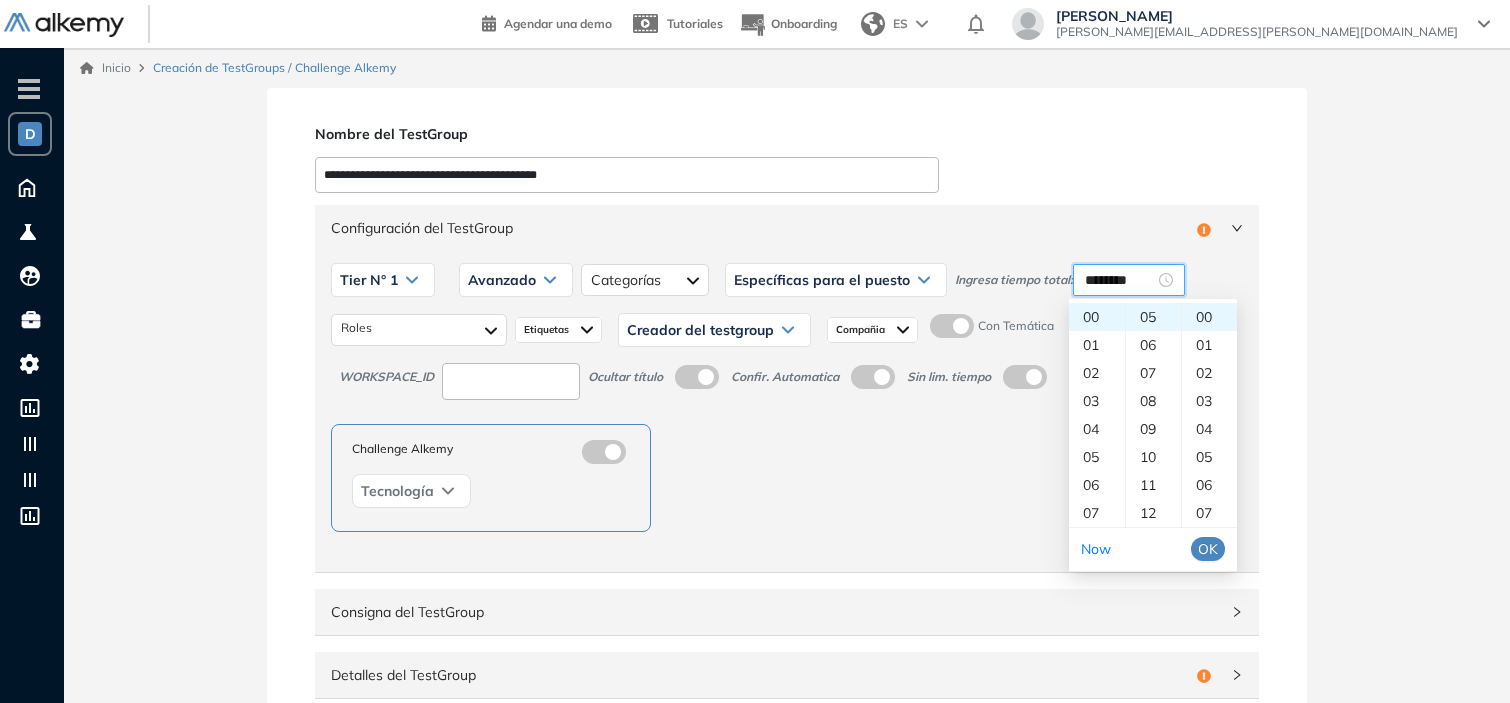 click on "OK" at bounding box center (1208, 549) 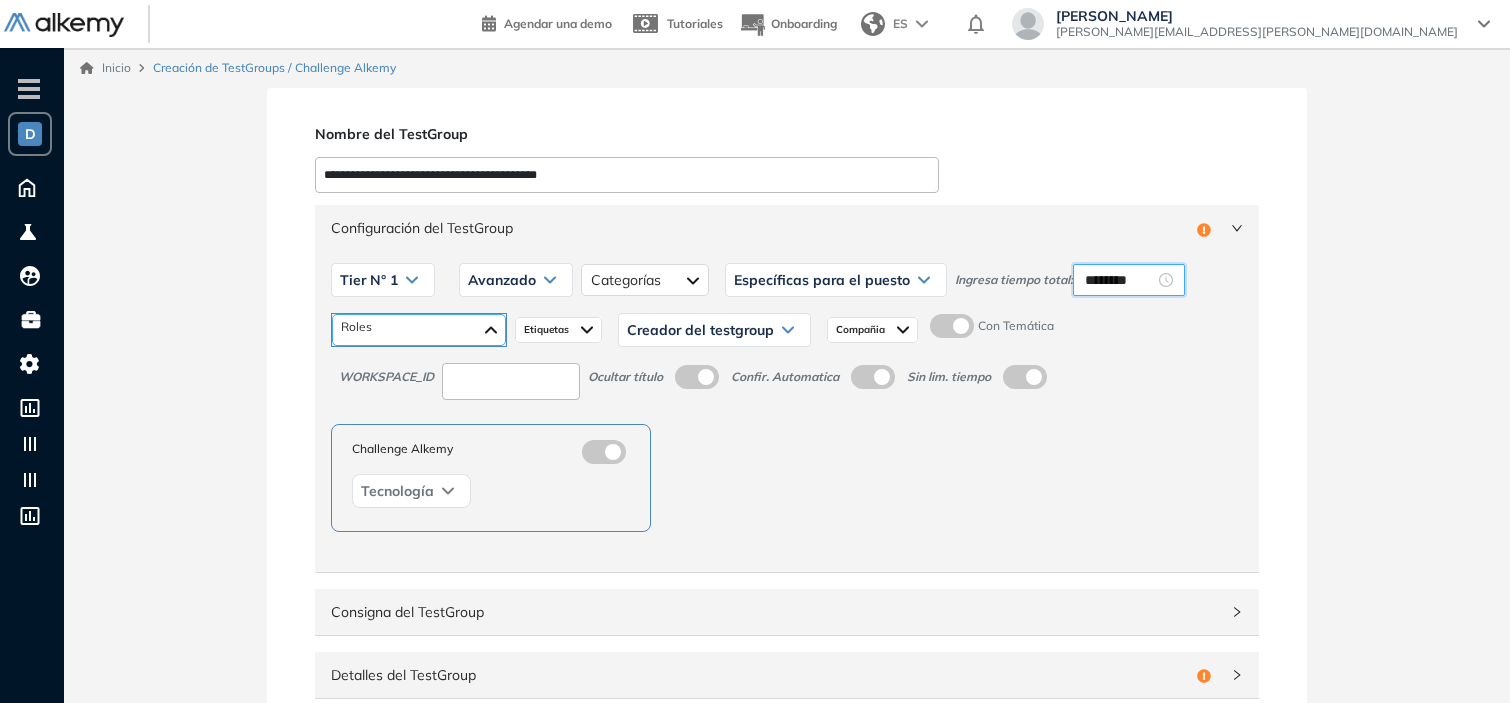 click at bounding box center [419, 330] 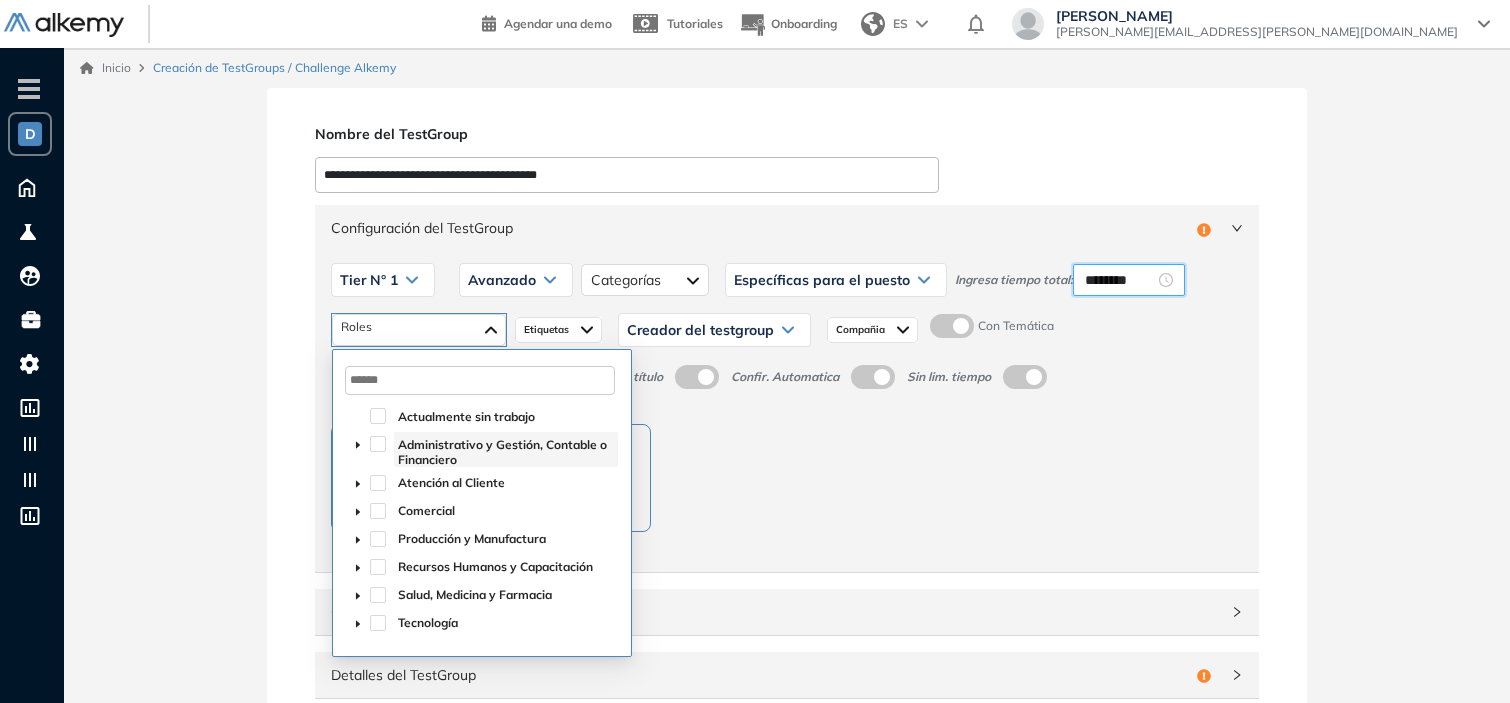 click on "Administrativo y Gestión, Contable o Financiero" at bounding box center (502, 452) 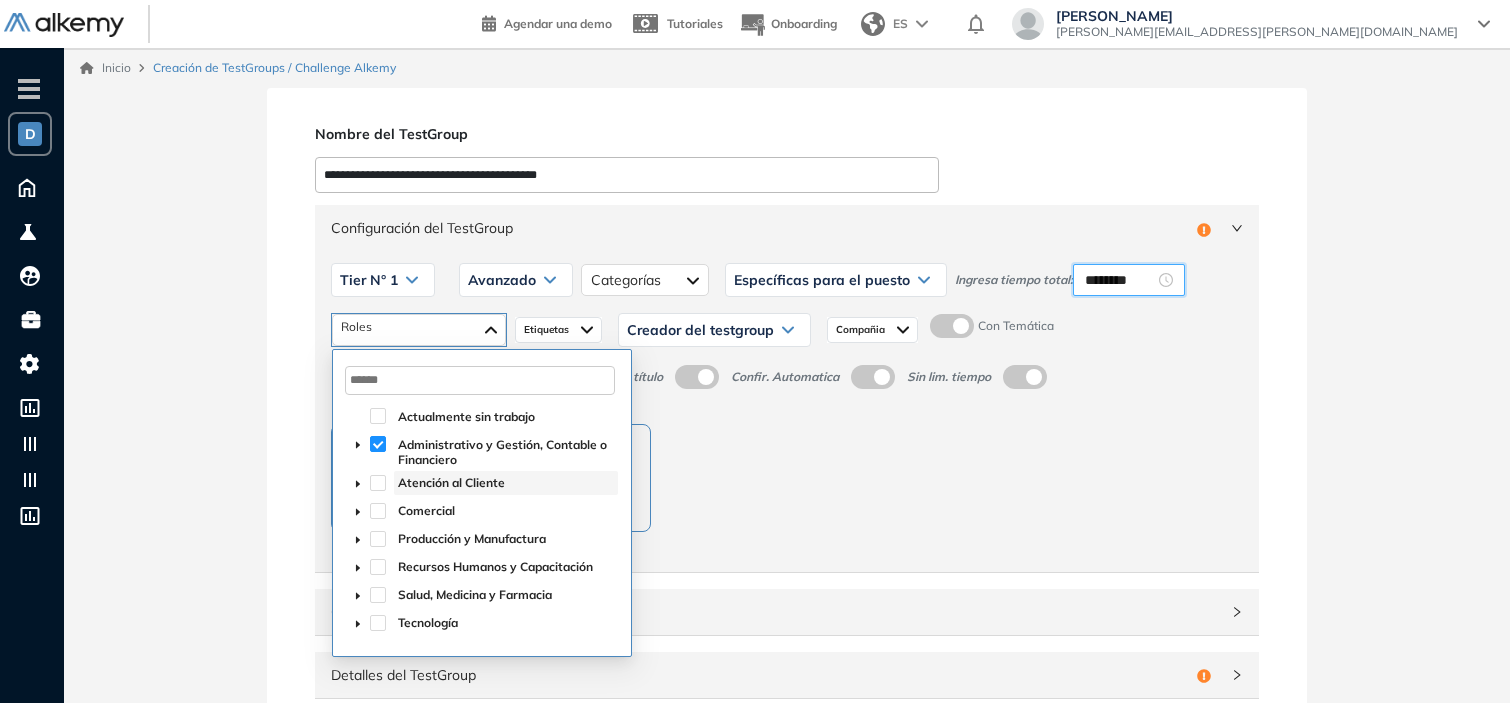 click on "Atención al Cliente" at bounding box center [451, 482] 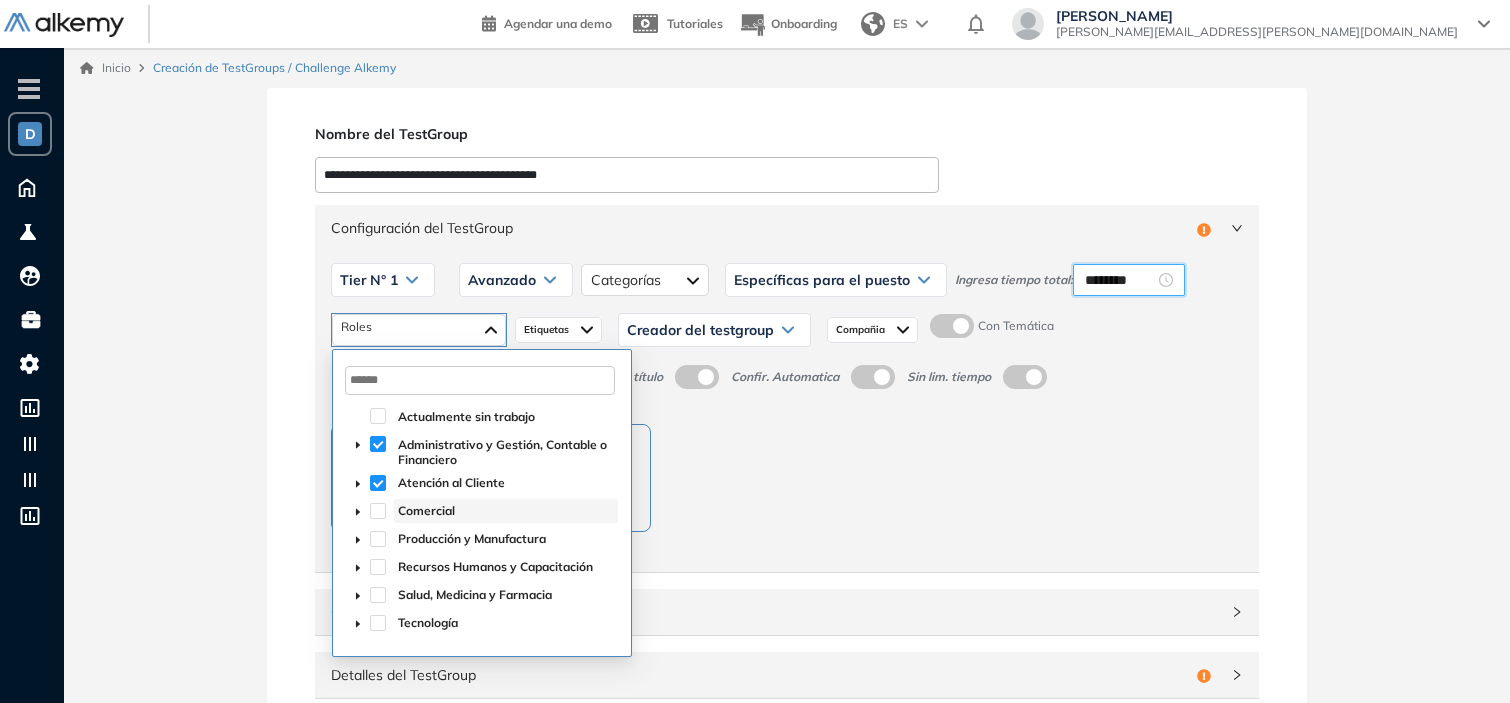 click on "Comercial" at bounding box center [426, 510] 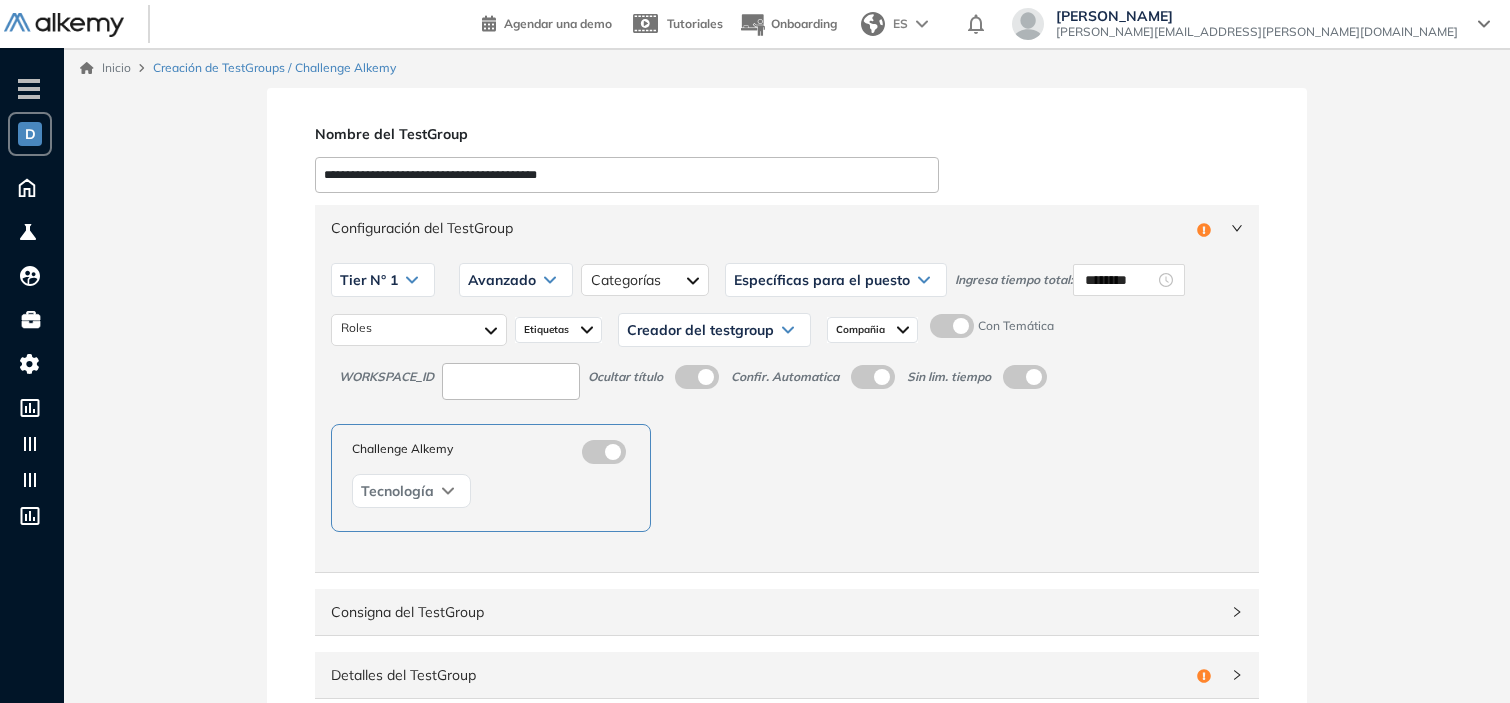click on "**********" at bounding box center [787, 556] 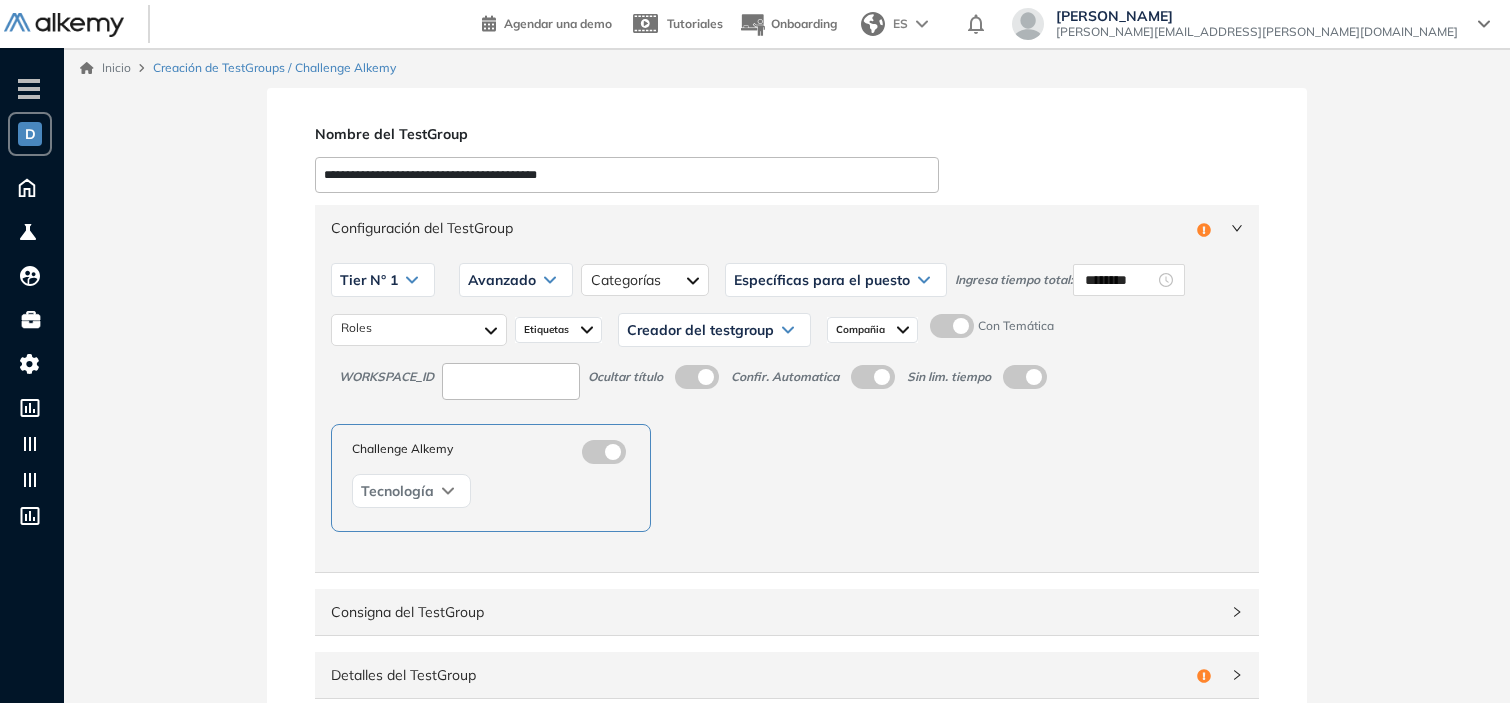 click on "Creador del testgroup" at bounding box center [714, 330] 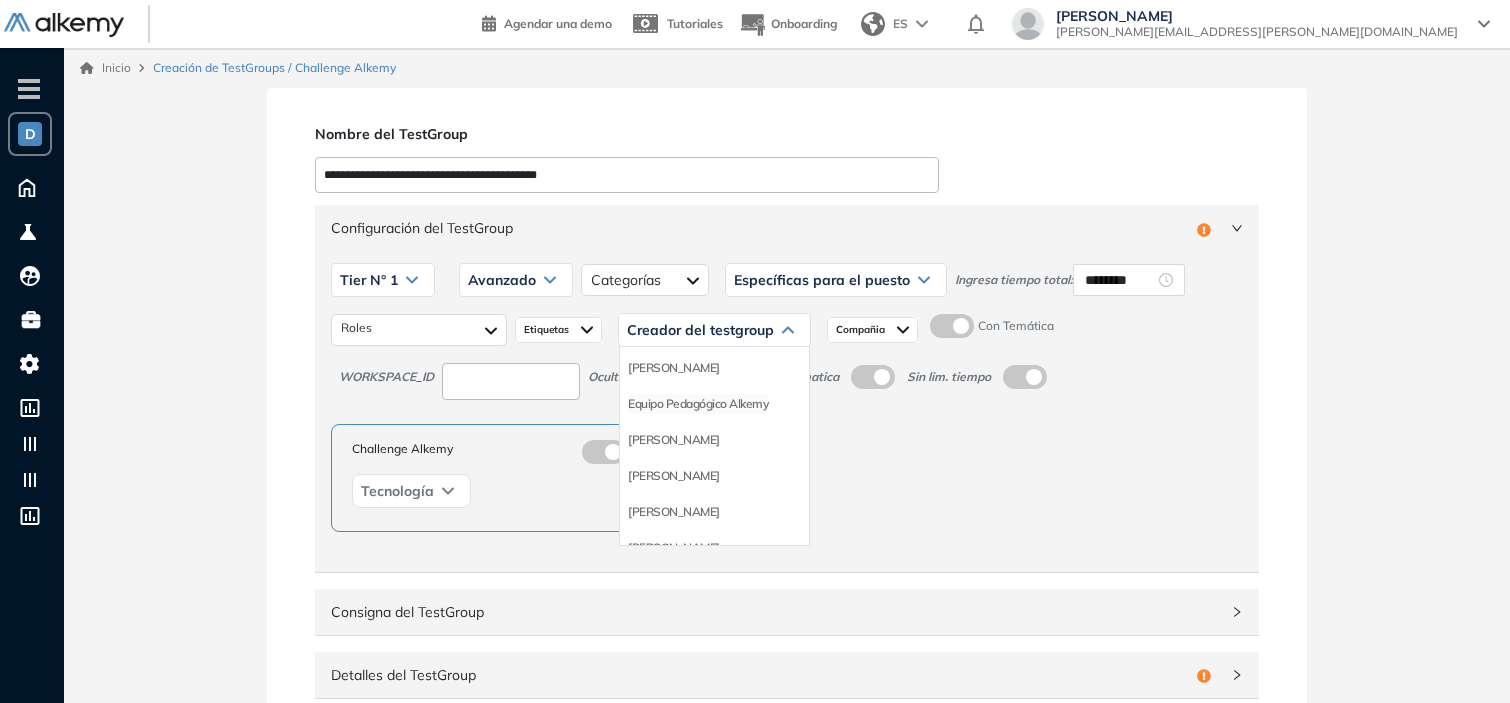 click on "Equipo Pedagógico Alkemy" at bounding box center (698, 404) 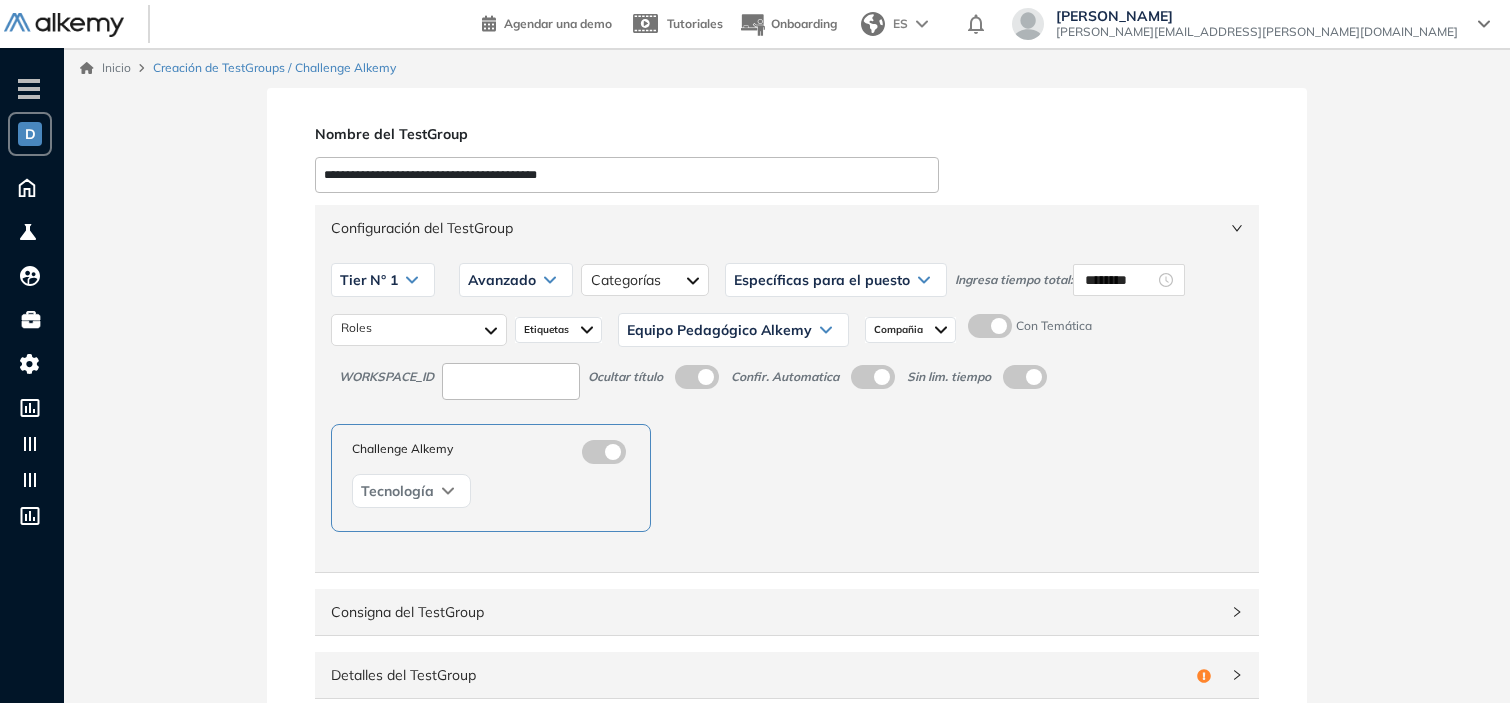 click at bounding box center [511, 381] 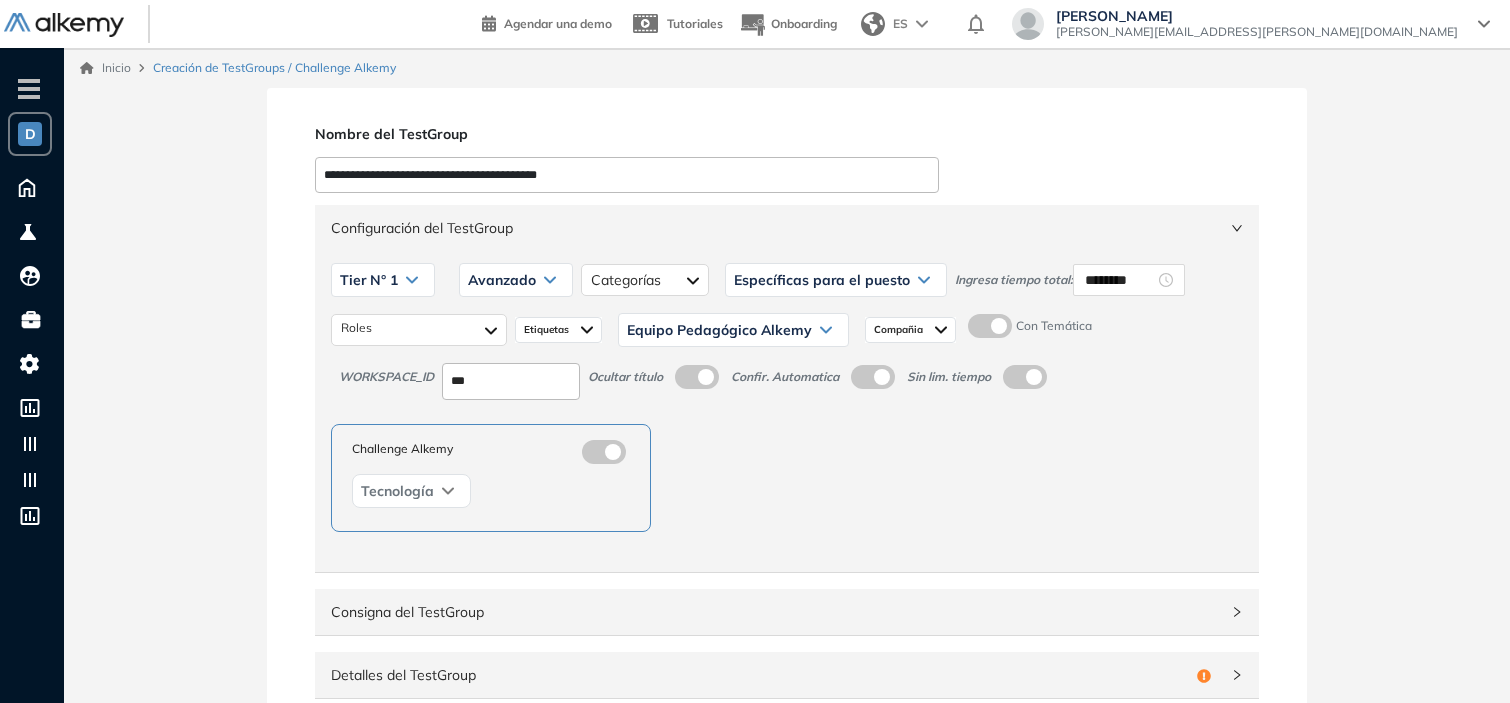 click on "***" at bounding box center [511, 381] 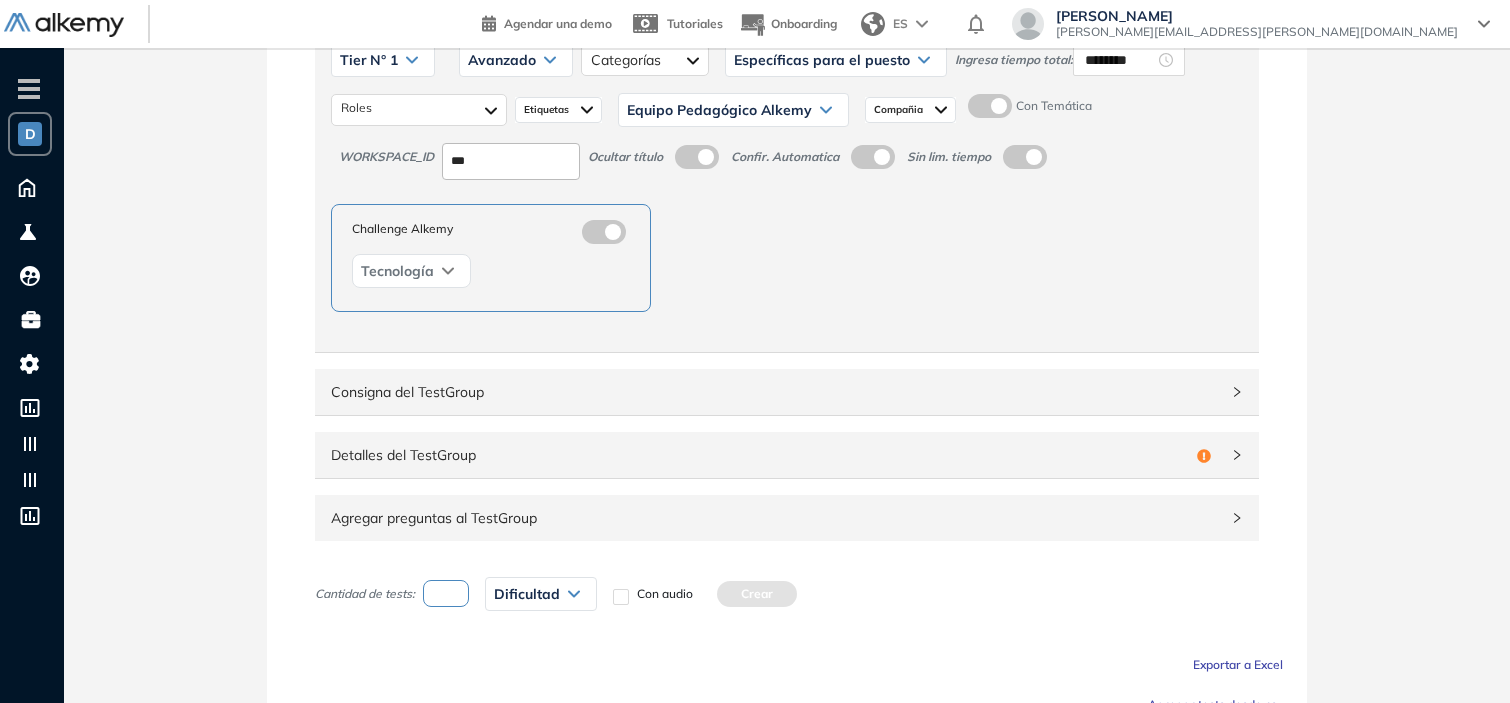 scroll, scrollTop: 221, scrollLeft: 0, axis: vertical 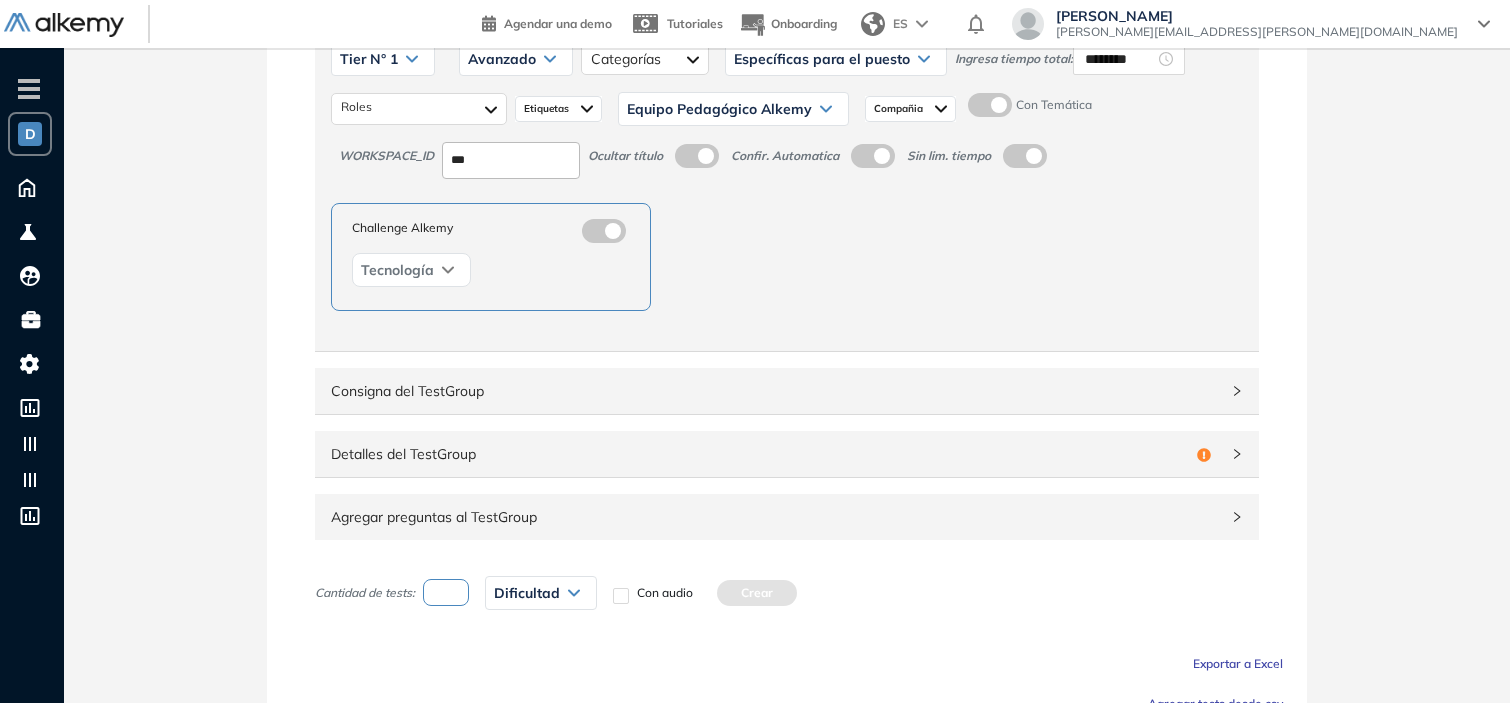 click on "Detalles del TestGroup Incompleto" at bounding box center (787, 454) 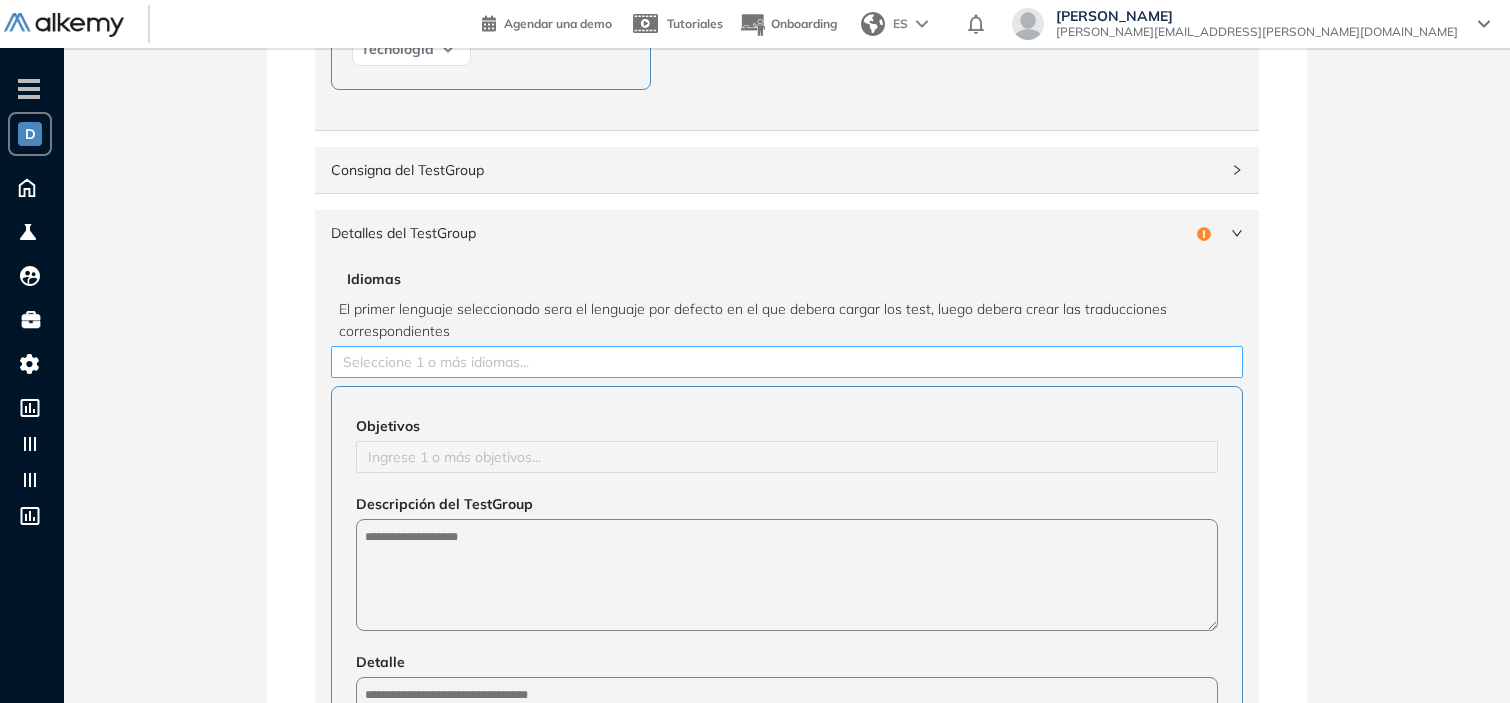 click at bounding box center (787, 362) 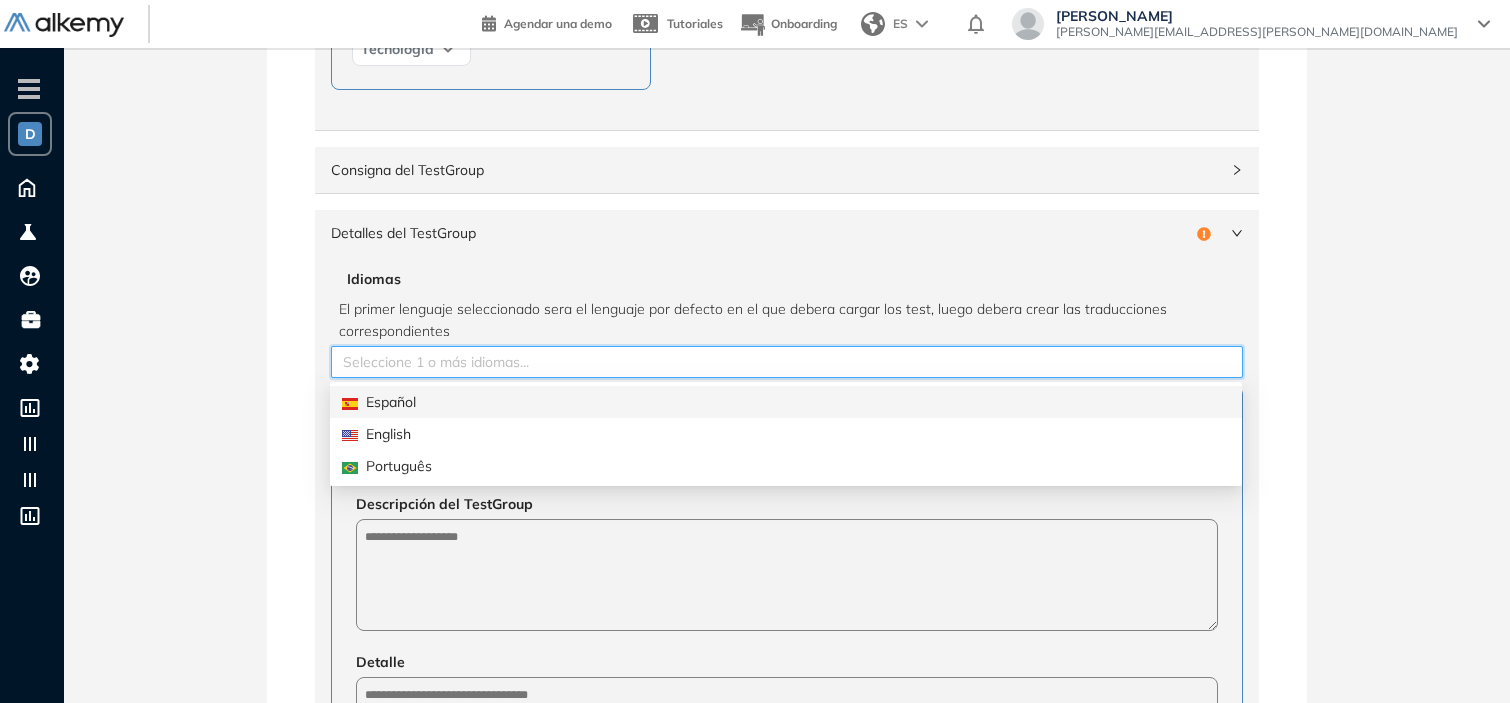 scroll, scrollTop: 443, scrollLeft: 0, axis: vertical 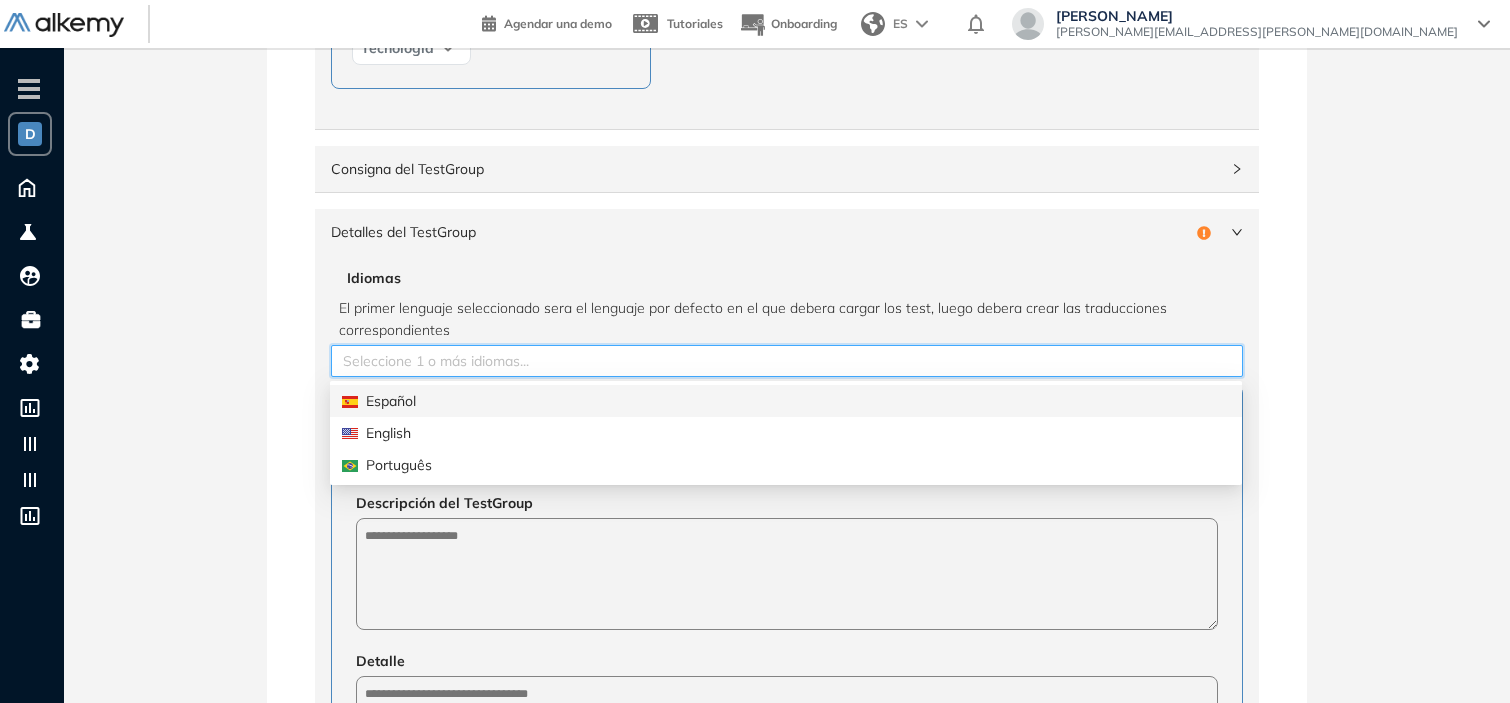 click on "Español" at bounding box center (786, 401) 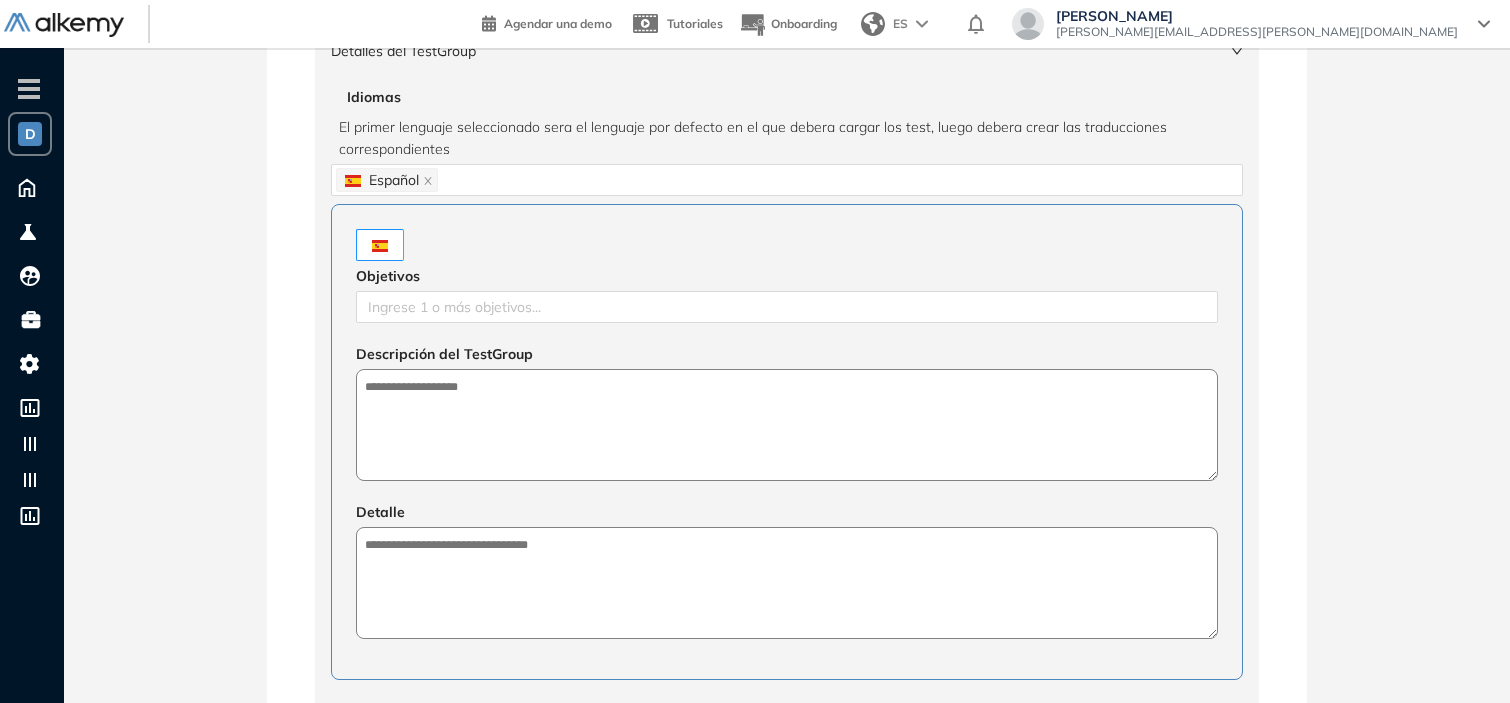 click on "**********" at bounding box center [787, 347] 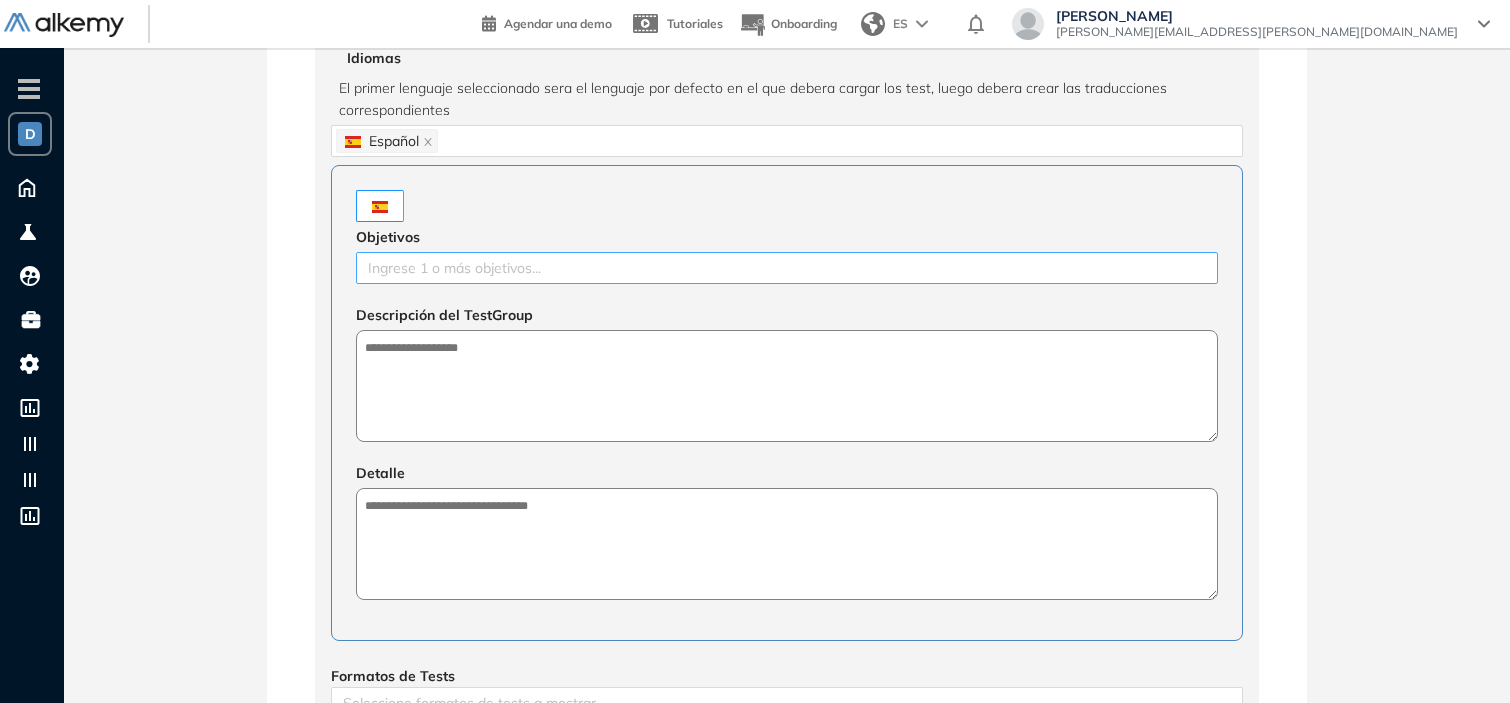 scroll, scrollTop: 664, scrollLeft: 0, axis: vertical 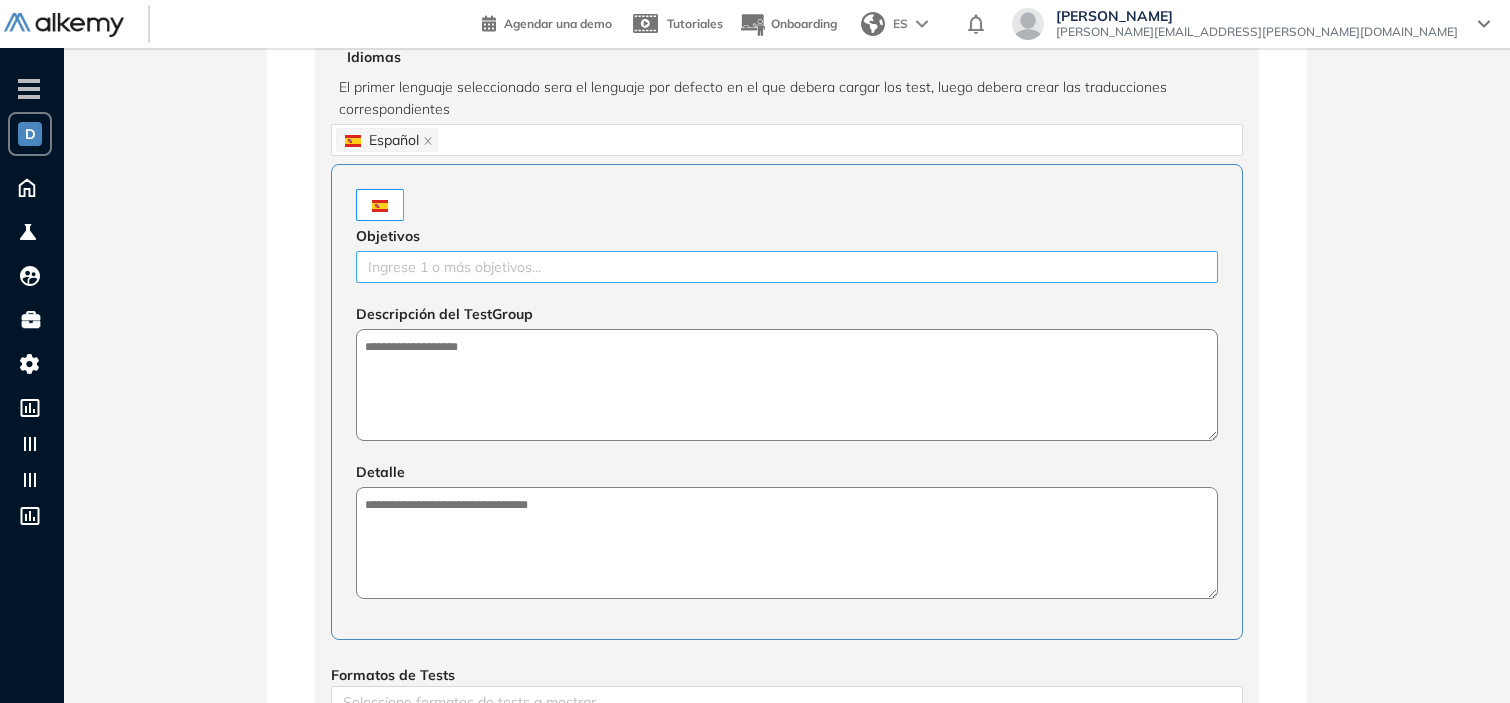 click at bounding box center [787, 267] 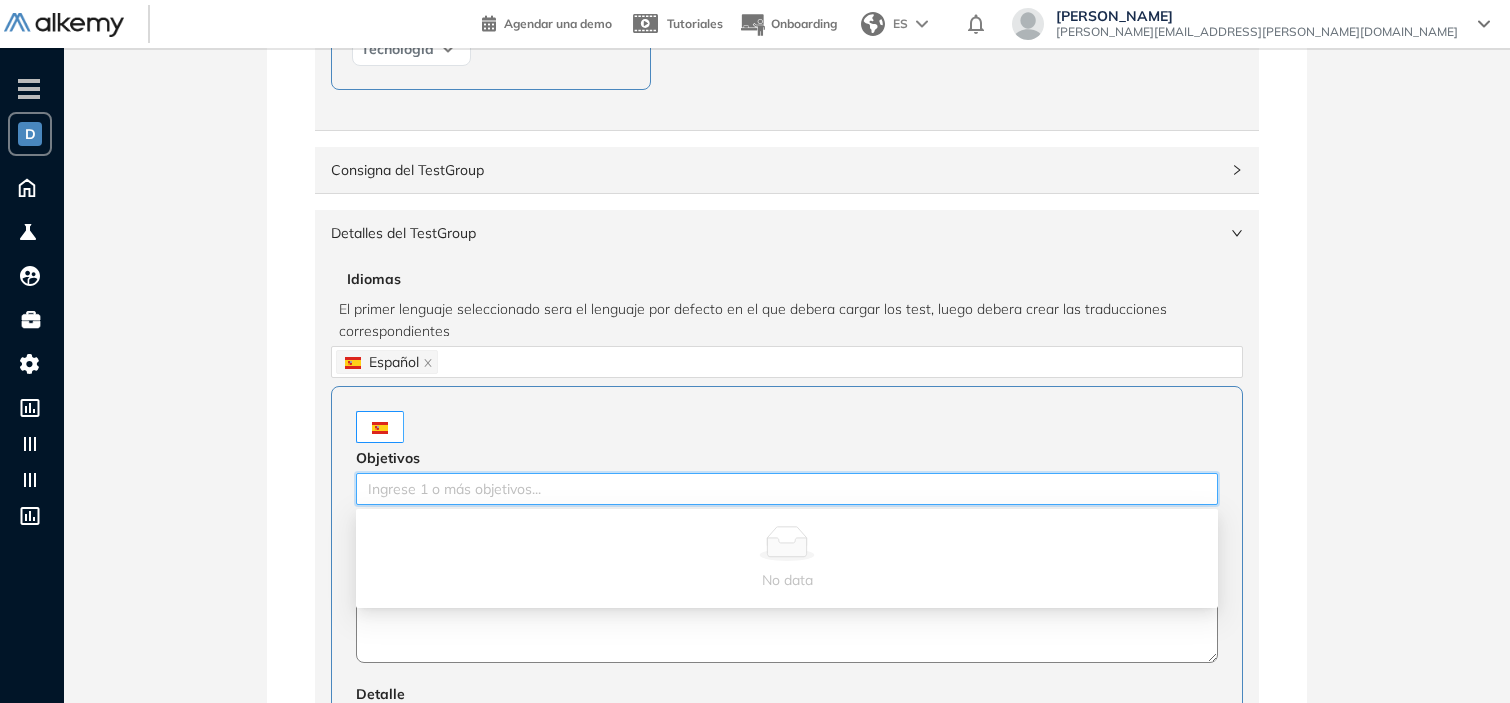 scroll, scrollTop: 443, scrollLeft: 0, axis: vertical 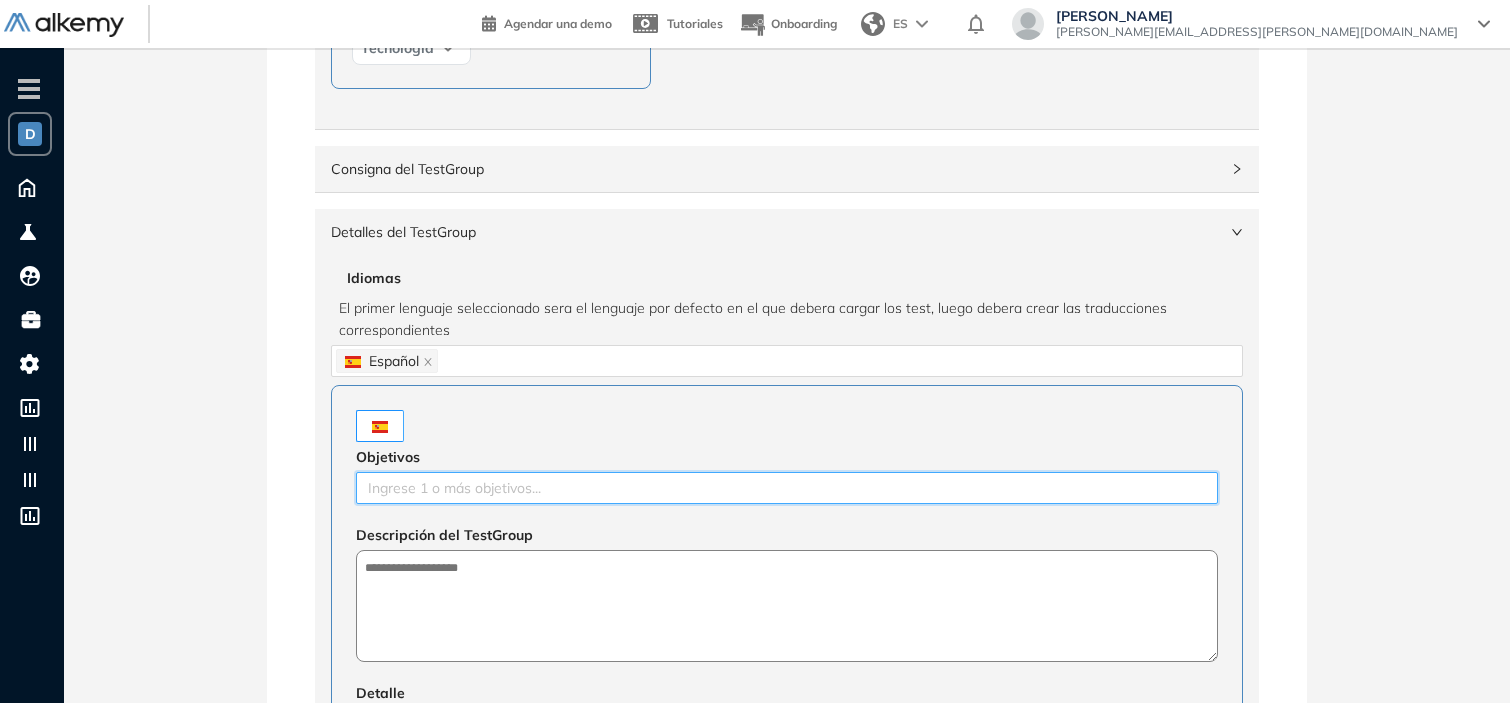 click at bounding box center (787, 488) 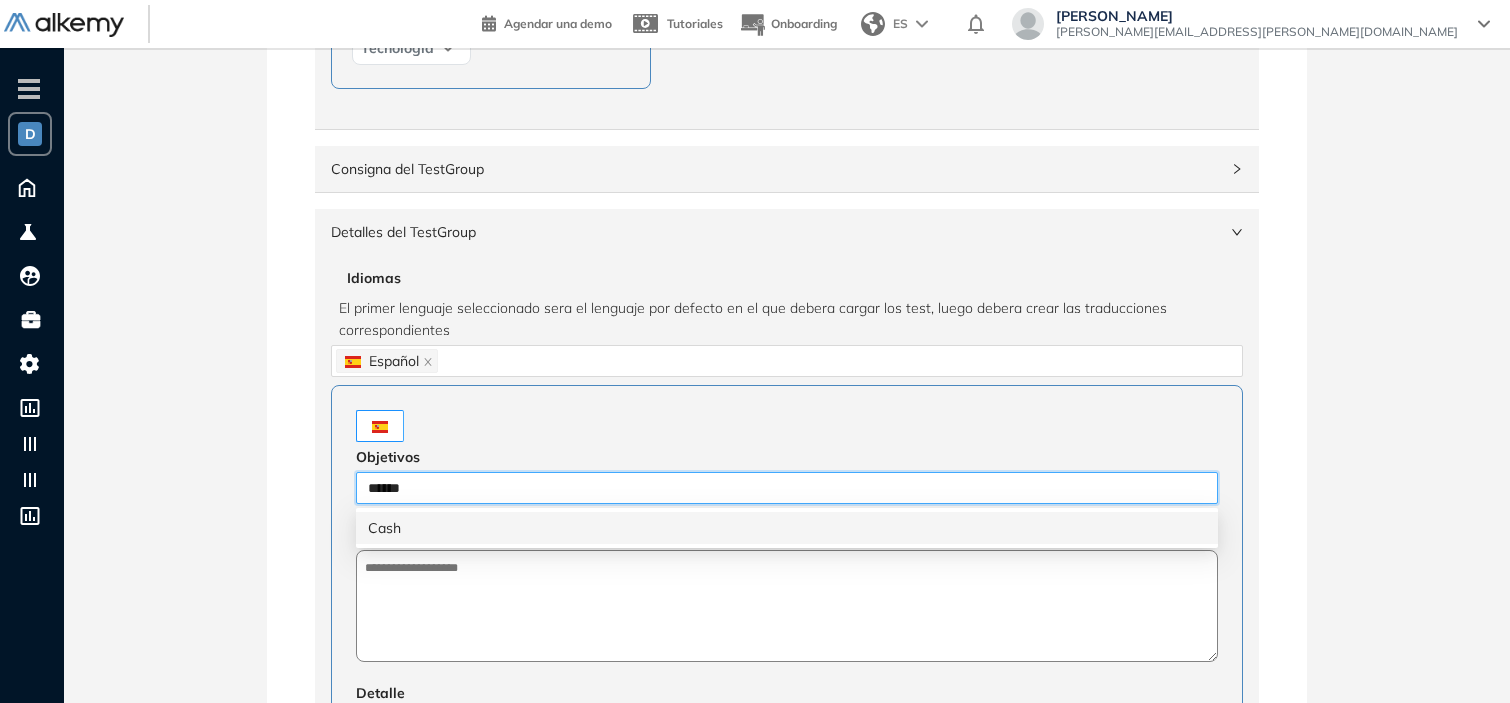 type on "*******" 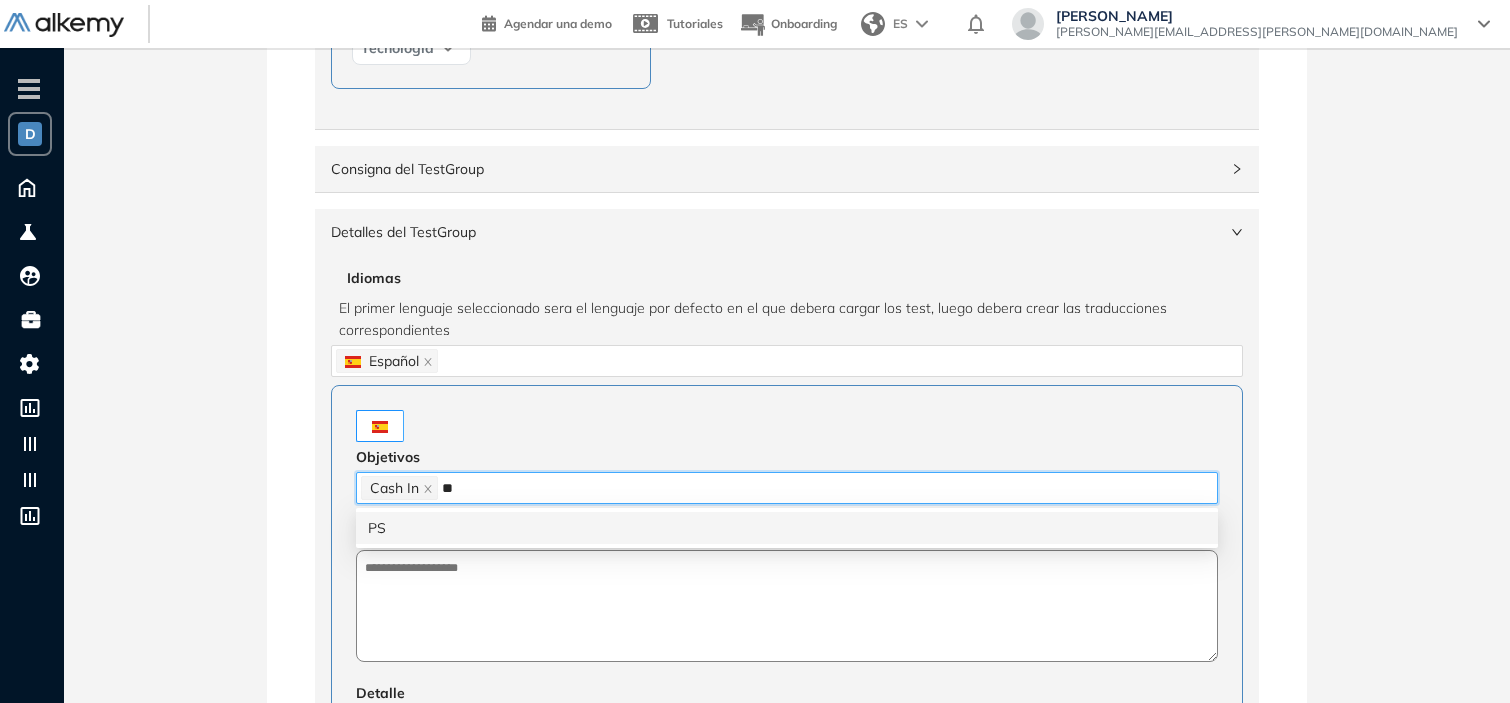 type on "***" 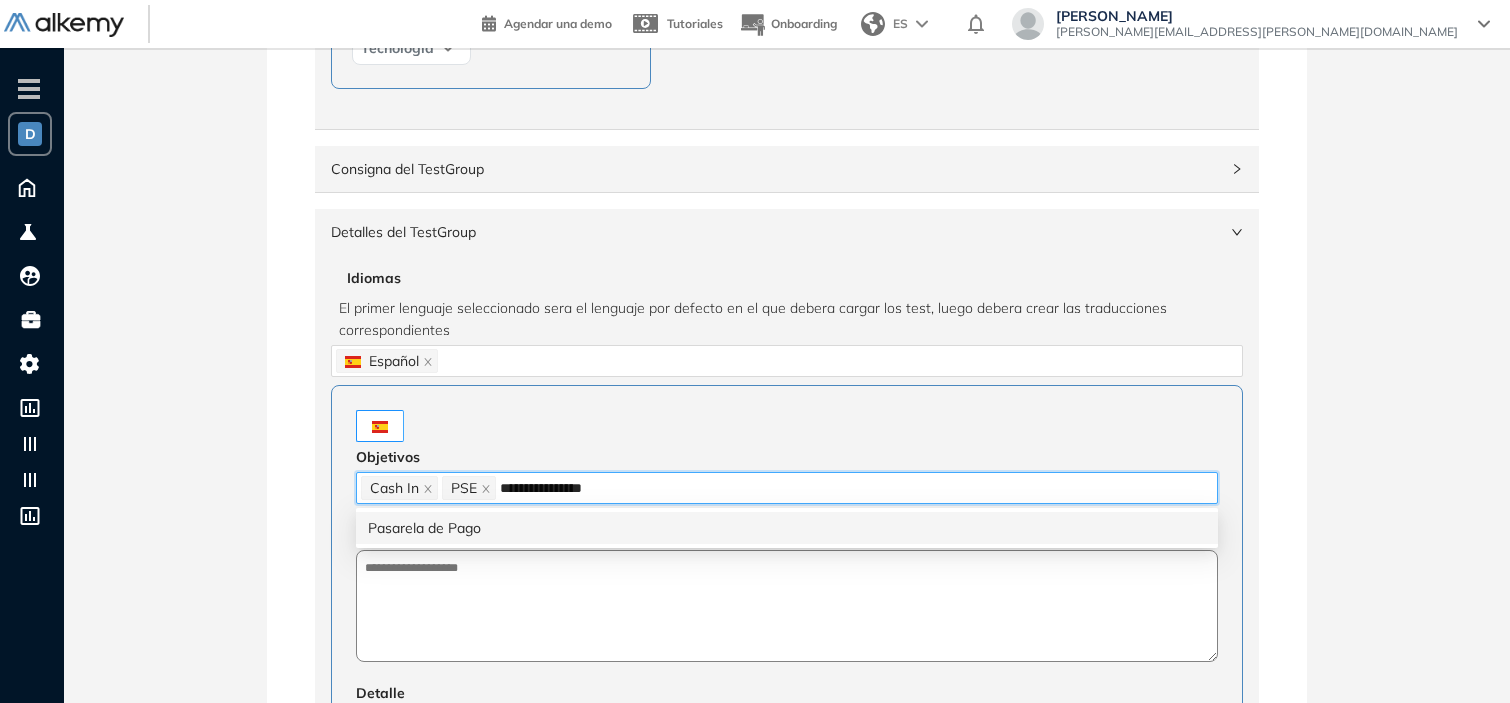 type on "**********" 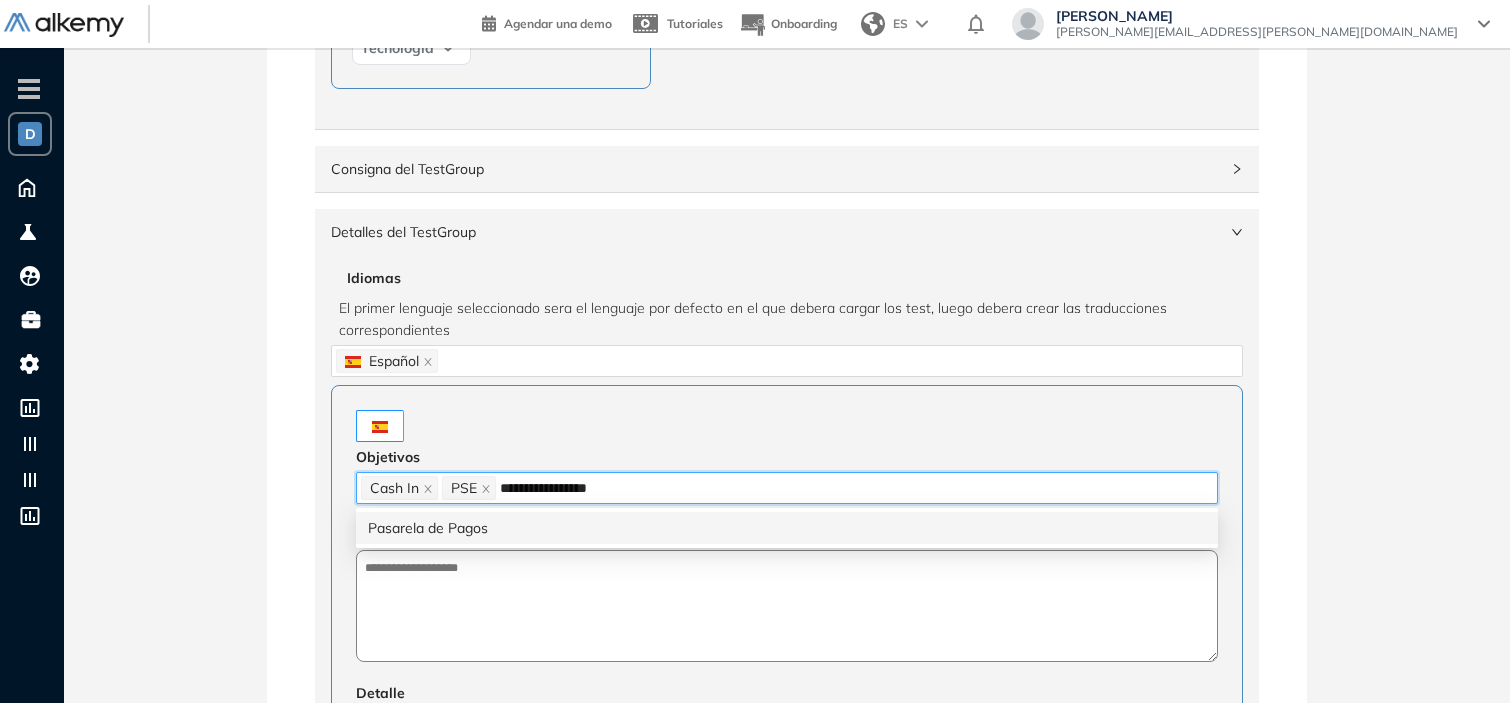 type 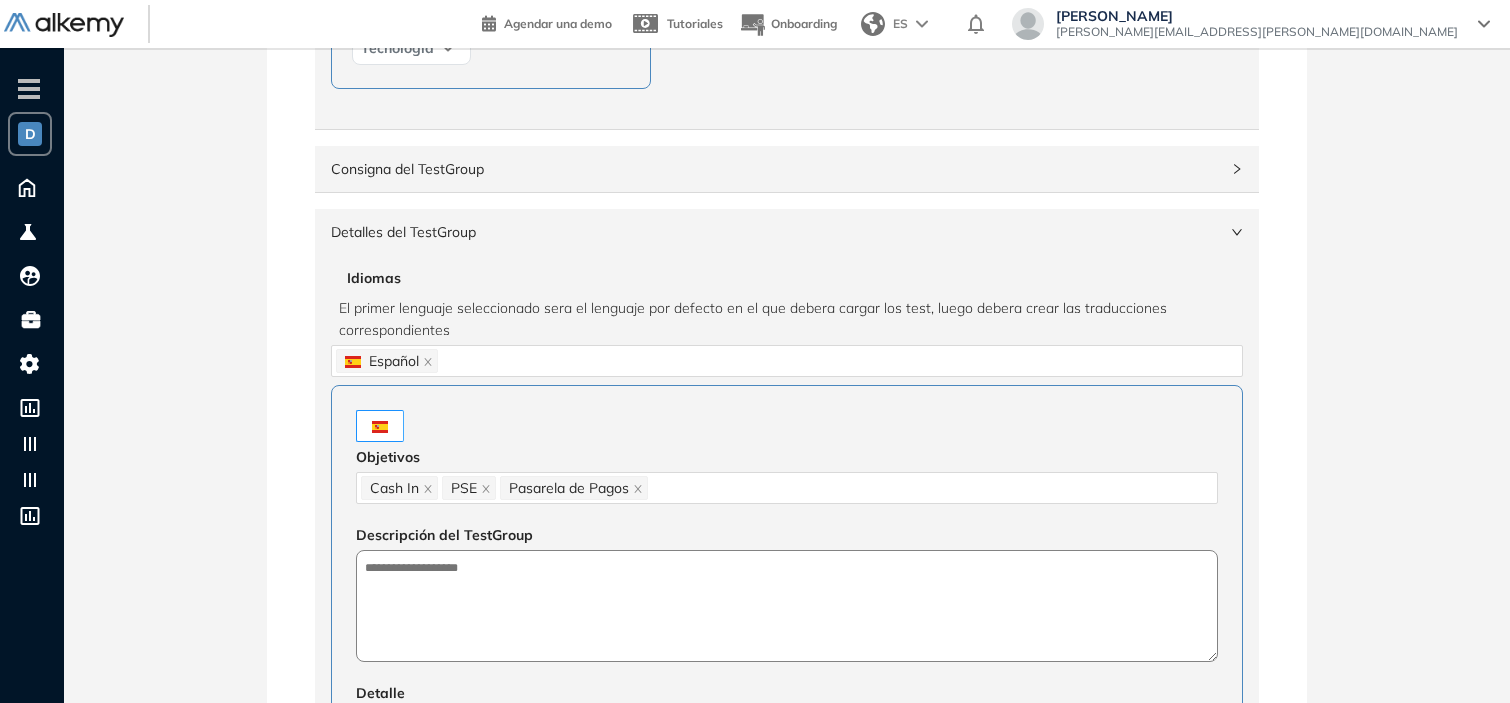 click on "Configuración del TestGroup Incompleto Tier N° 1 Tier N° 1 Tier N° 2 Tier N° 3 Tier N° 4 Tier N° 5 Tier N° 6 Tier N° 7 Tier N° 8 Tier N° 9 Tier N° 10 Avanzado Básico Intermedio Avanzado Integrador Específicas para el puesto   Categorías Específicas para el puesto Categoría Default Específicas para el puesto Ingresa tiempo total: ******** Administrativo y Gestión, Contable o Financiero Atención al Cliente Comercial   Roles Etiquetas Equipo Pedagógico Alkemy Juan Pablo P. Juan Manuel F. Paula D. Federico Eduardo R. Micaela A. Fernando Mariano T. Luis G. Equipo Pedagógico Alkemy Maximiliano B. Ariel B. Nadia V. Gabriela H. Alejandro O. Pablo S. Martín J. Lucas B. María Sofia A. Ana P. Luis R. Javier F. Carlos D. Laura M. Miguel M. Javier A. Ana F. Martín L. Compañia Con Temática WORKSPACE_ID *** Ocultar título Confir. Automatica Sin lim. tiempo Challenge Alkemy Tecnología Consigna del TestGroup Detalles del TestGroup Incompleto Idiomas Español   Objetivos Cash In PSE   Detalle" at bounding box center (787, 463) 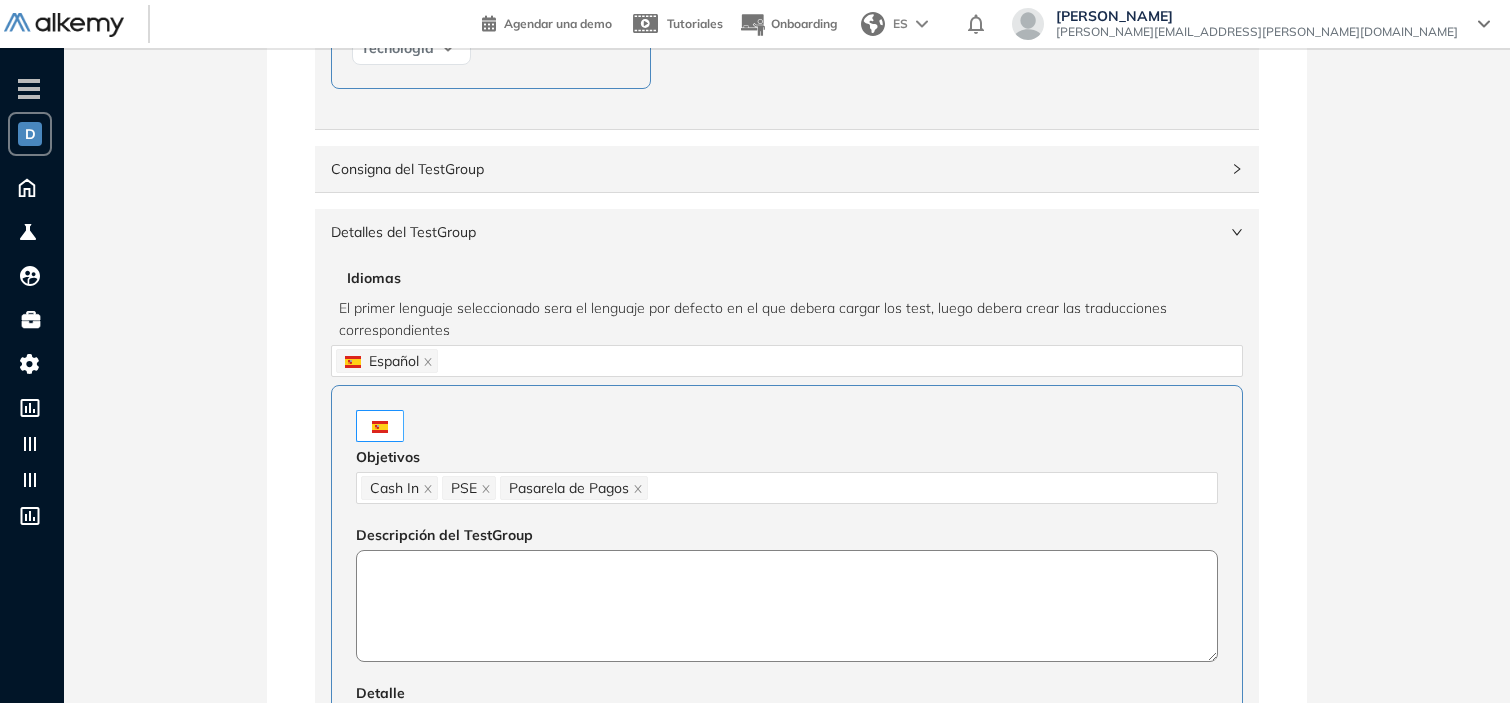 click at bounding box center [787, 606] 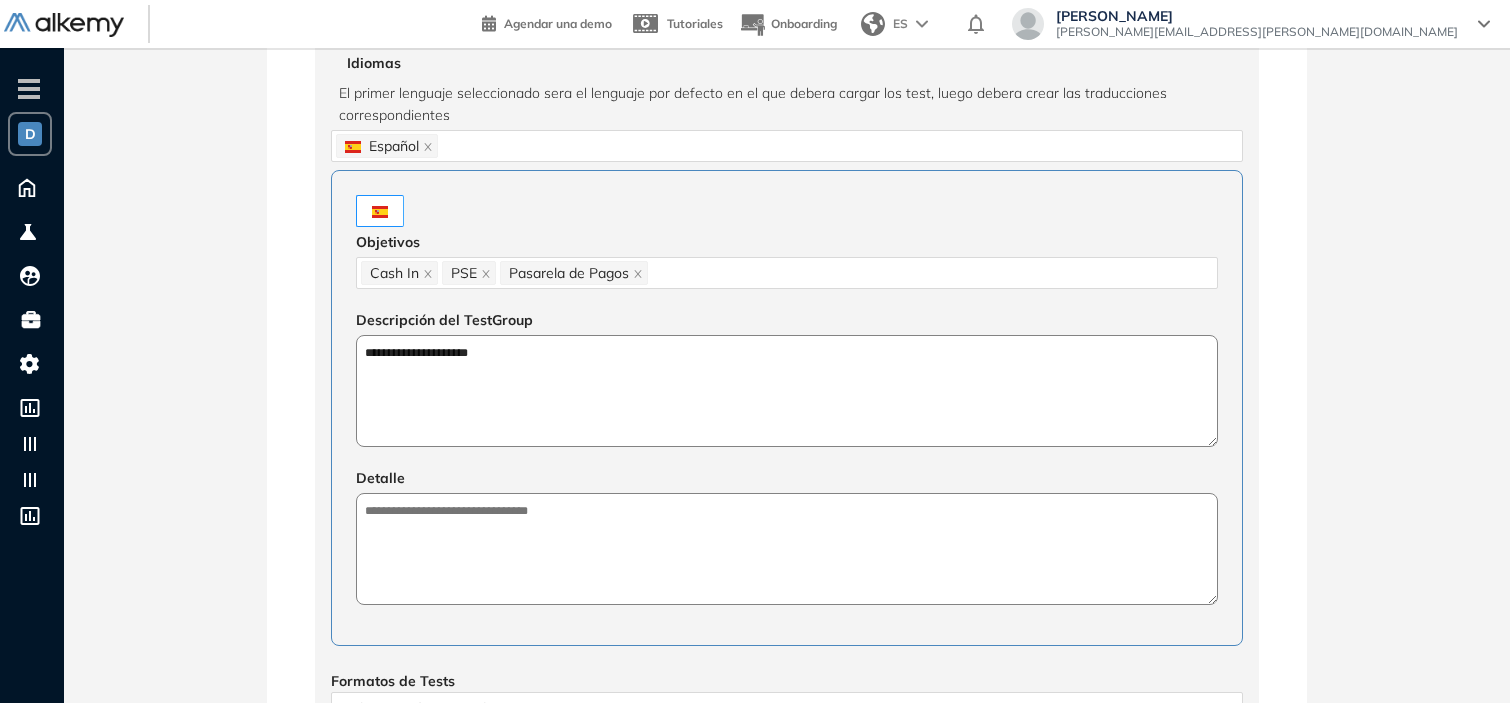 type on "**********" 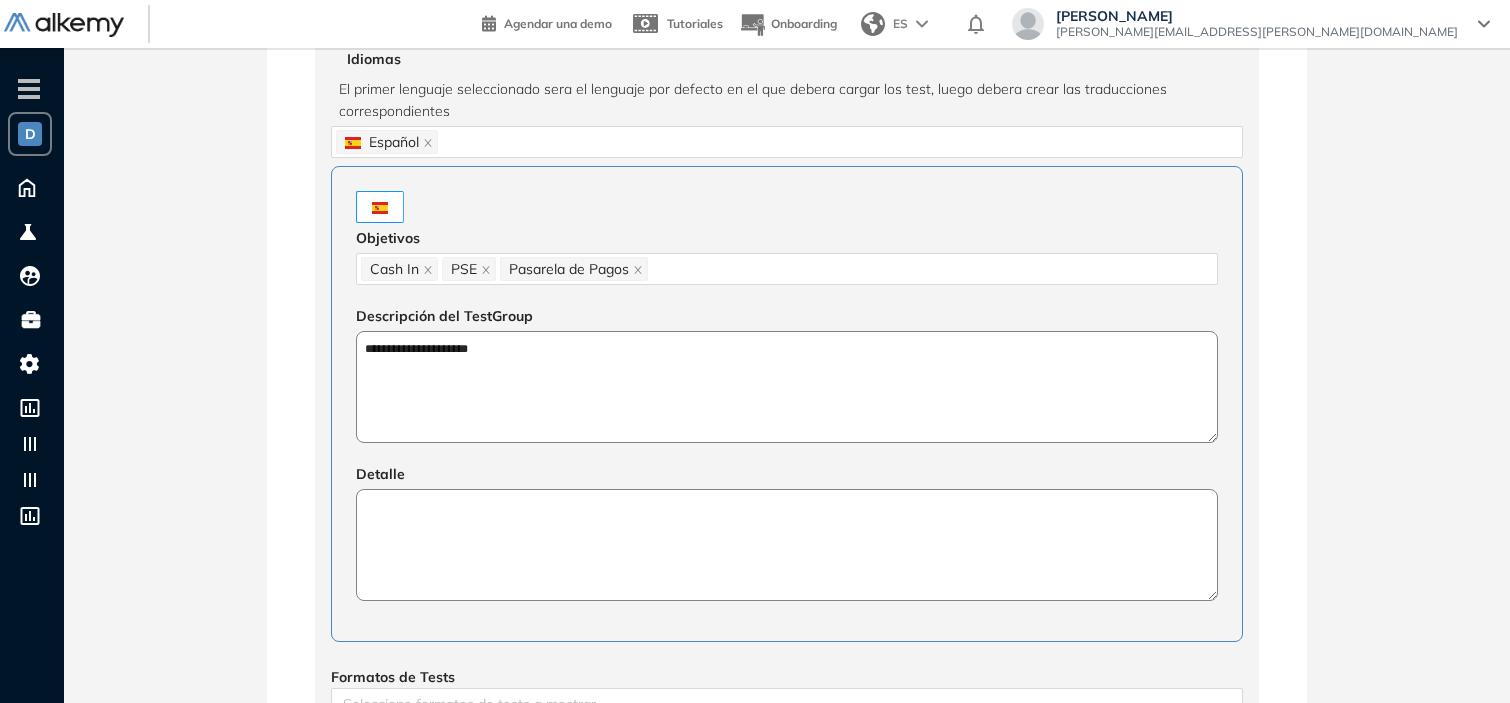 click at bounding box center (787, 545) 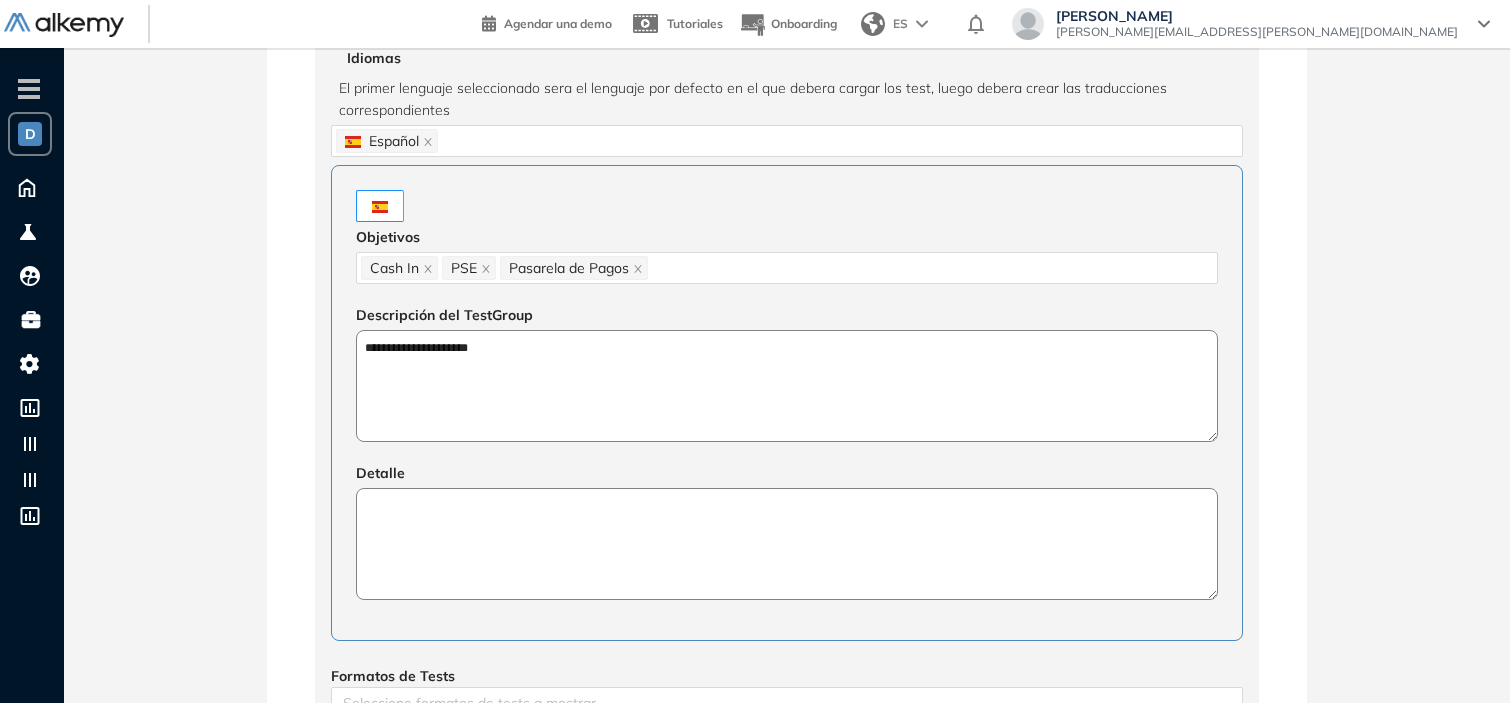 paste on "**********" 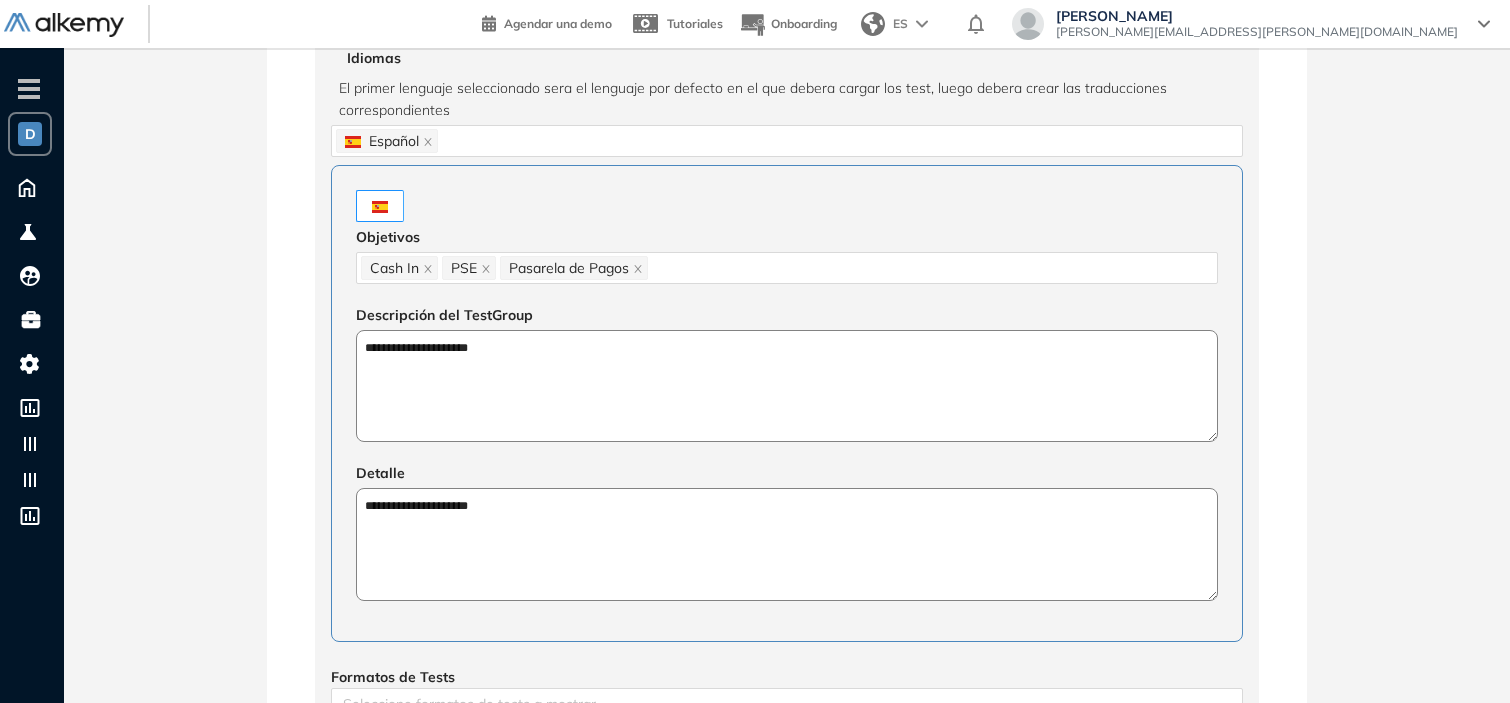 type on "**********" 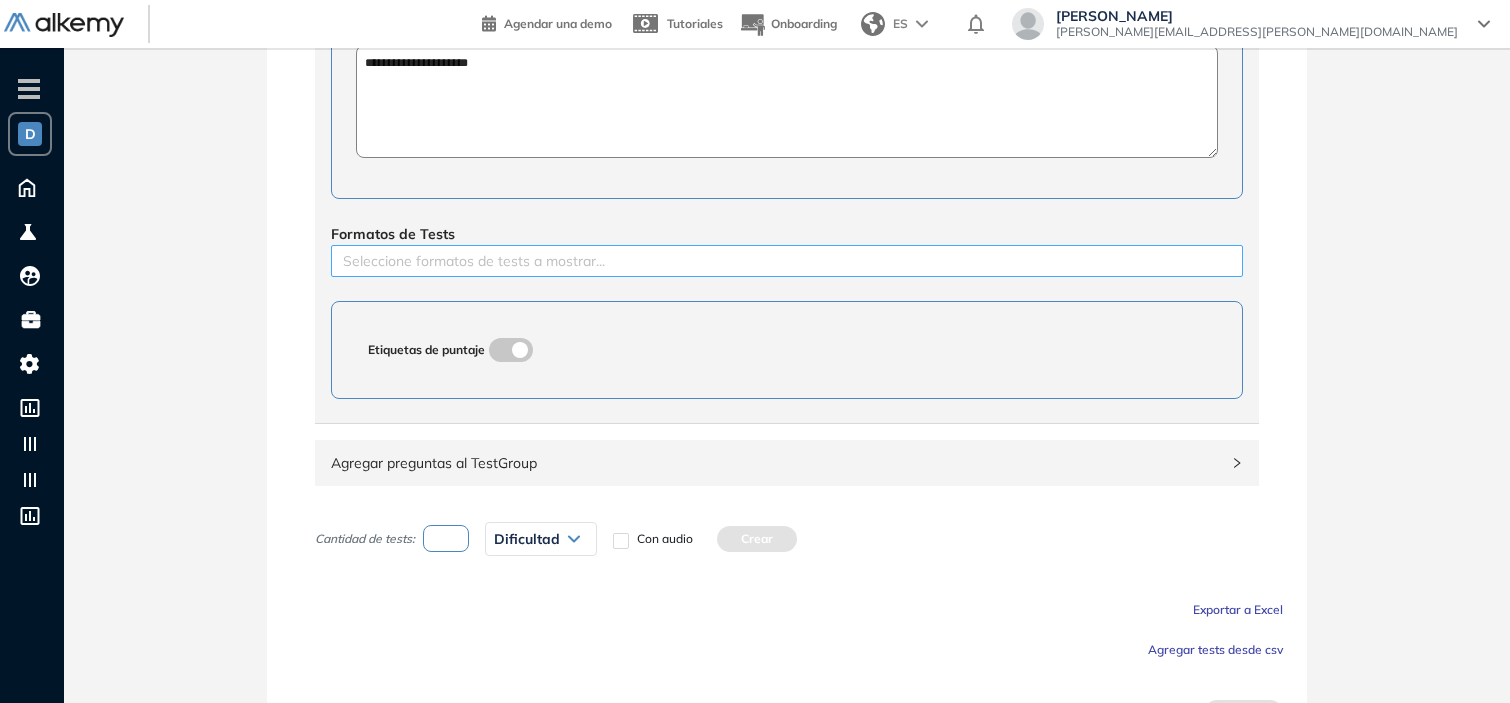 scroll, scrollTop: 1107, scrollLeft: 0, axis: vertical 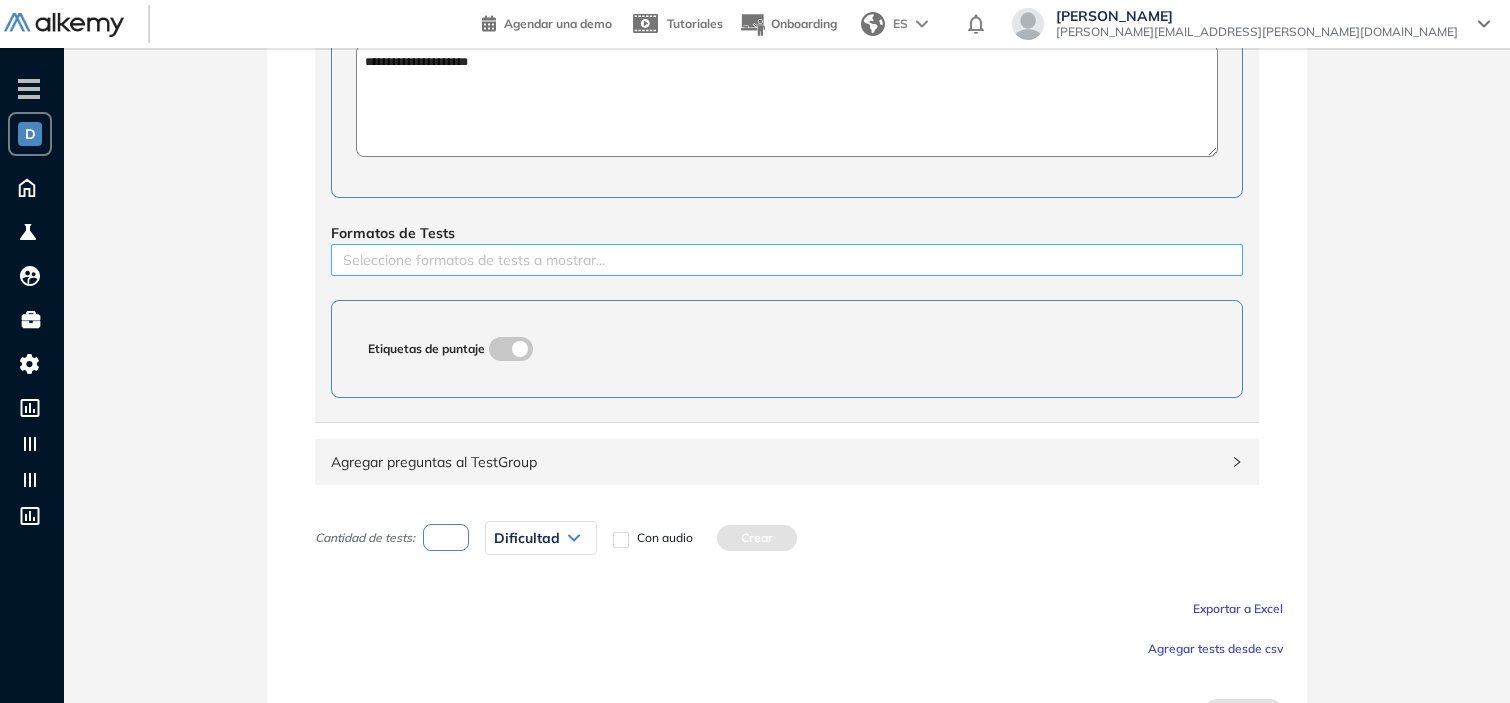click at bounding box center (787, 260) 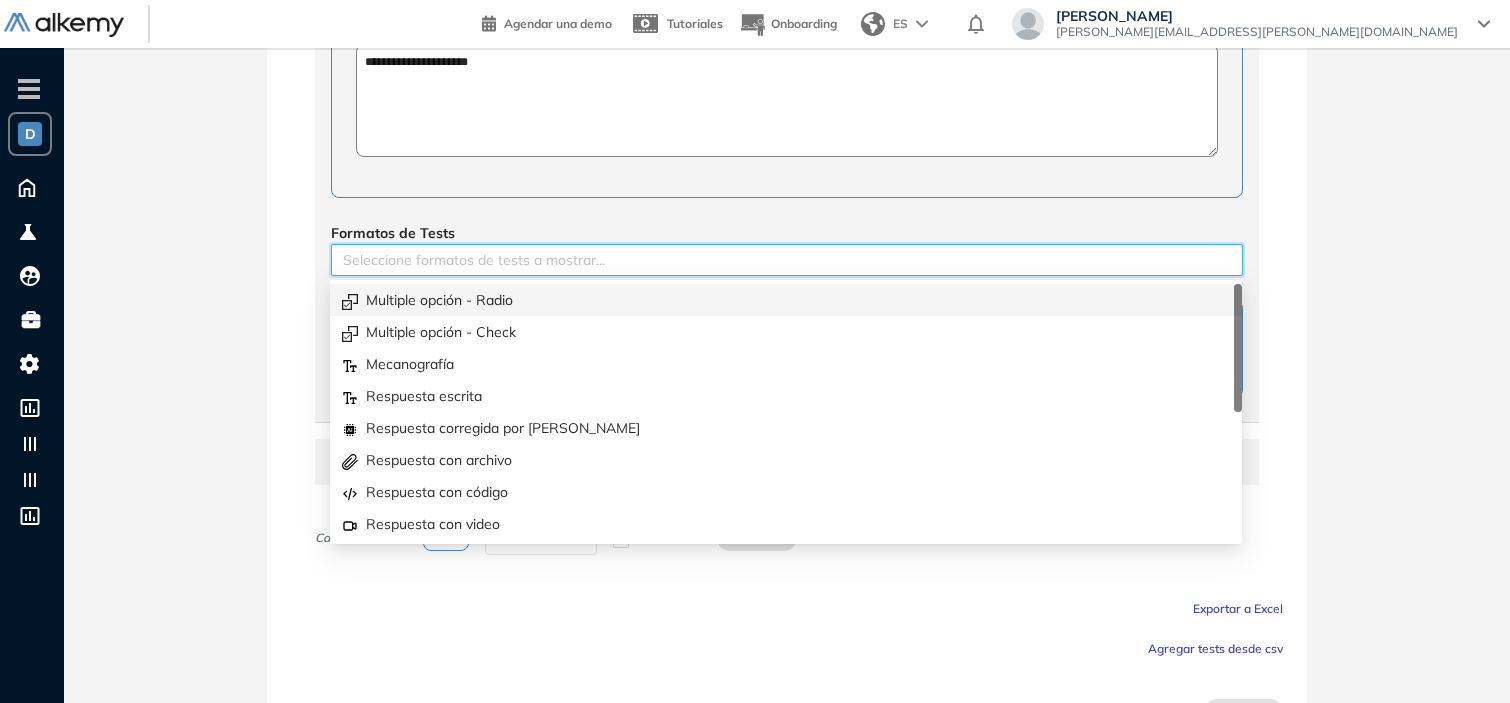 click on "Multiple opción - Radio" at bounding box center [786, 300] 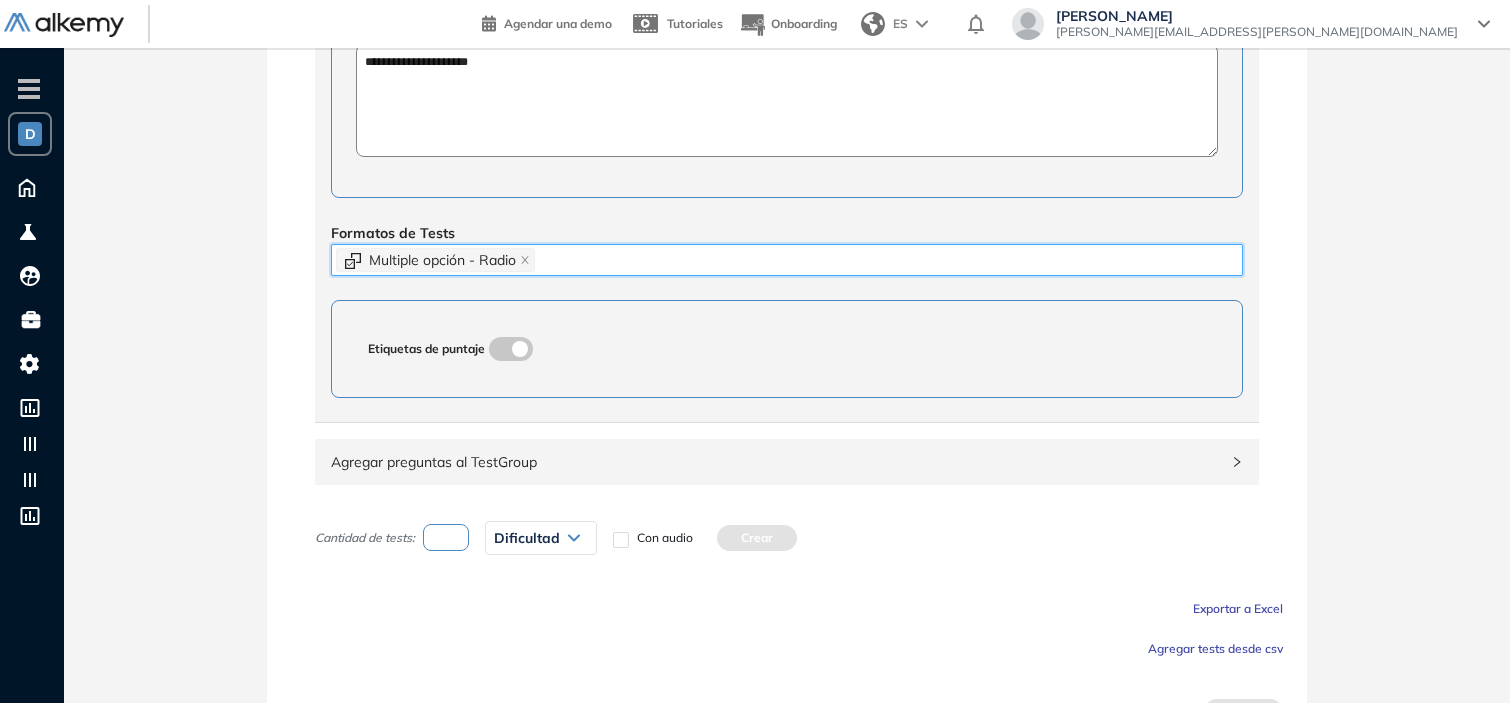 click on "Multiple opción - Radio" at bounding box center (787, 260) 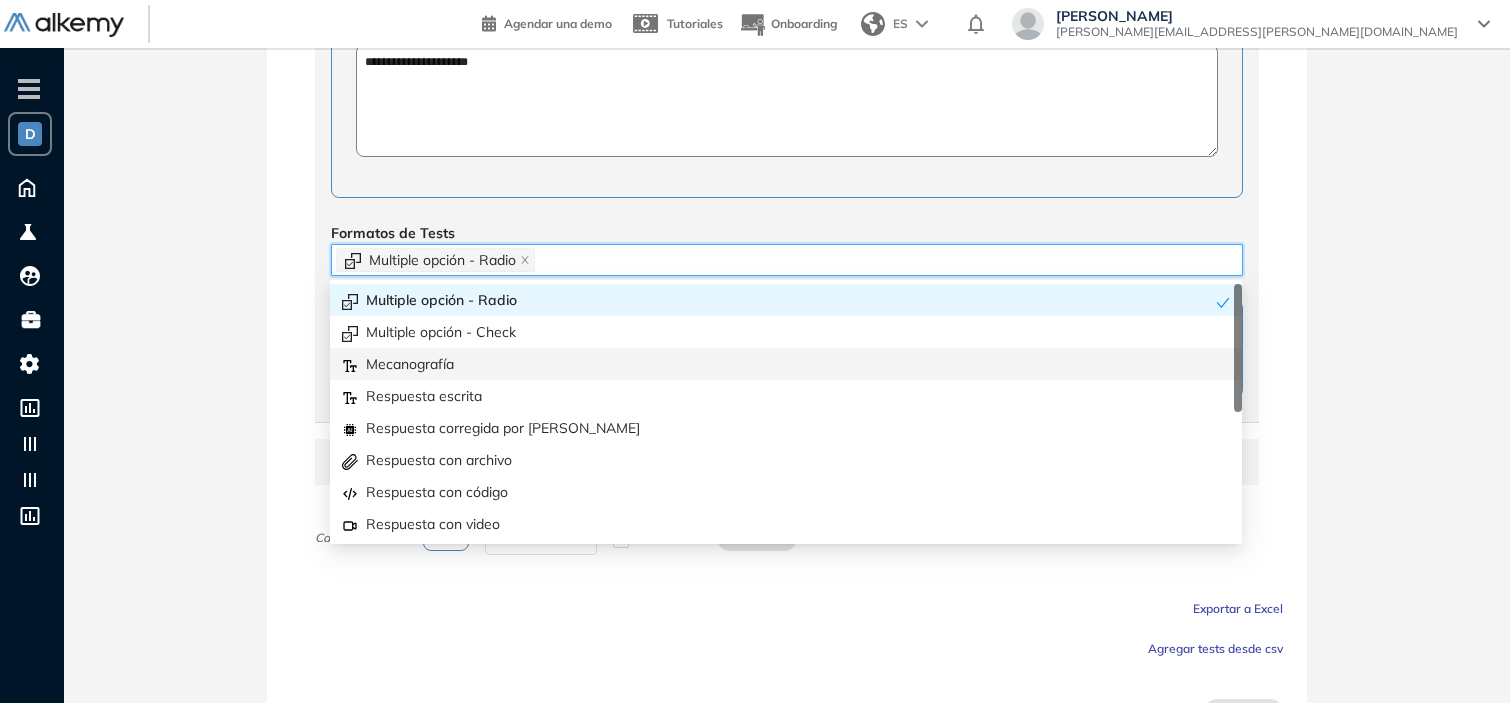 click on "Multiple opción - Radio" at bounding box center [787, 260] 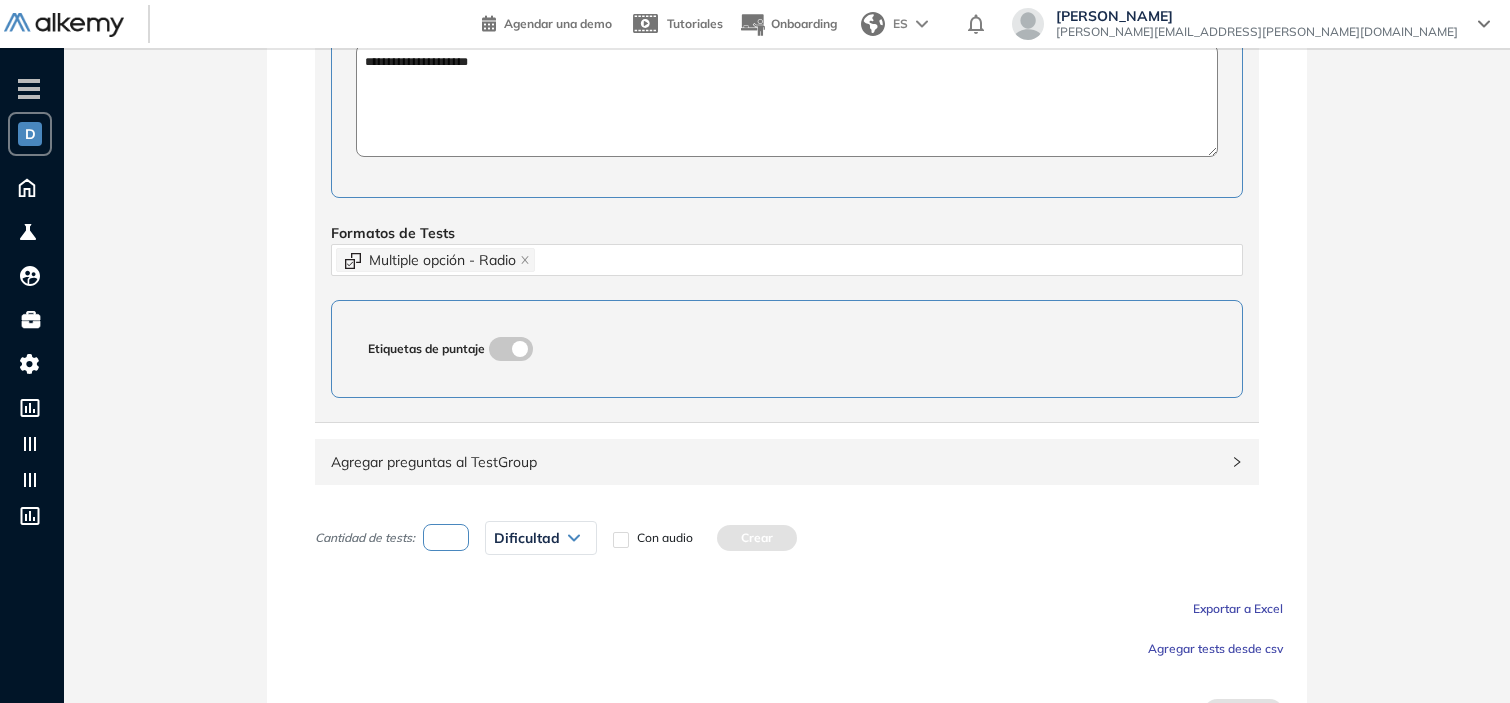 click on "**********" at bounding box center (787, -135) 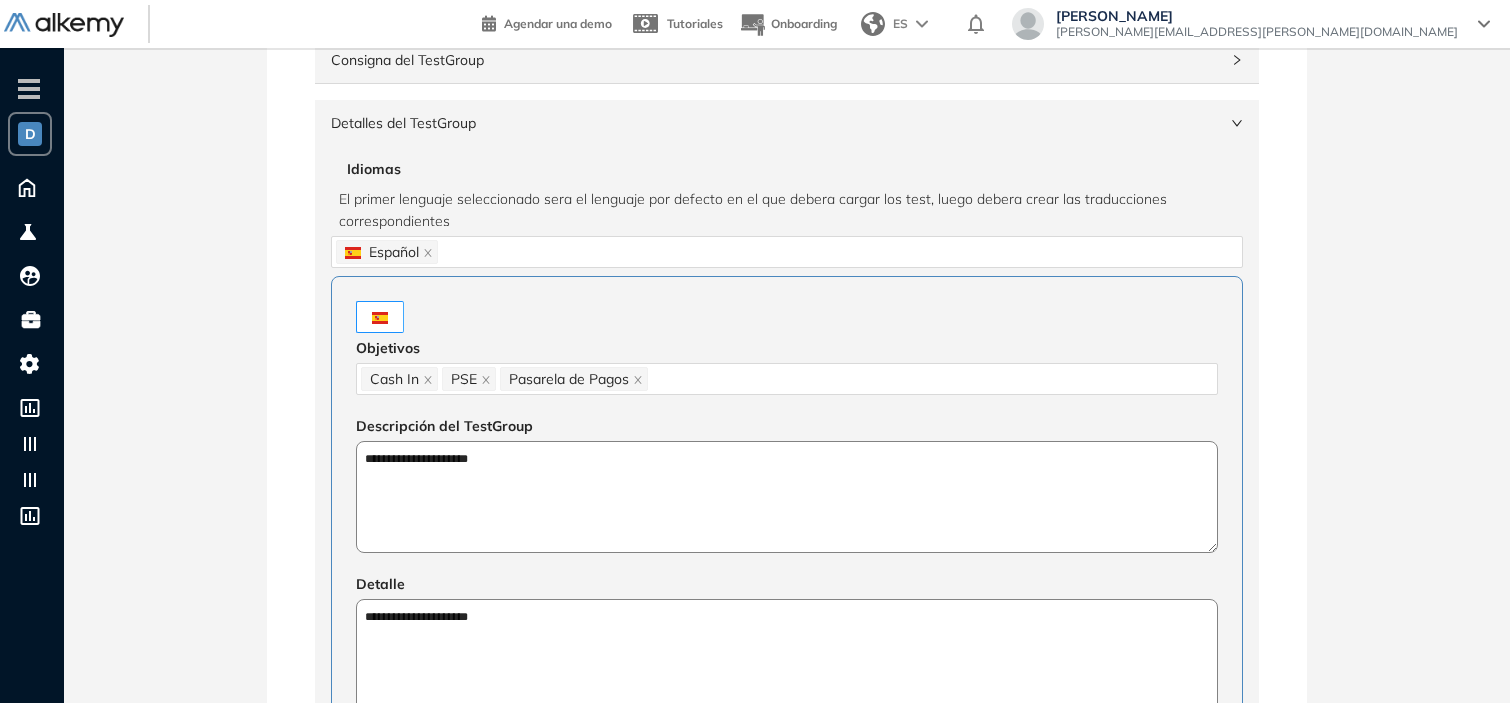 click on "Detalles del TestGroup" at bounding box center (775, 123) 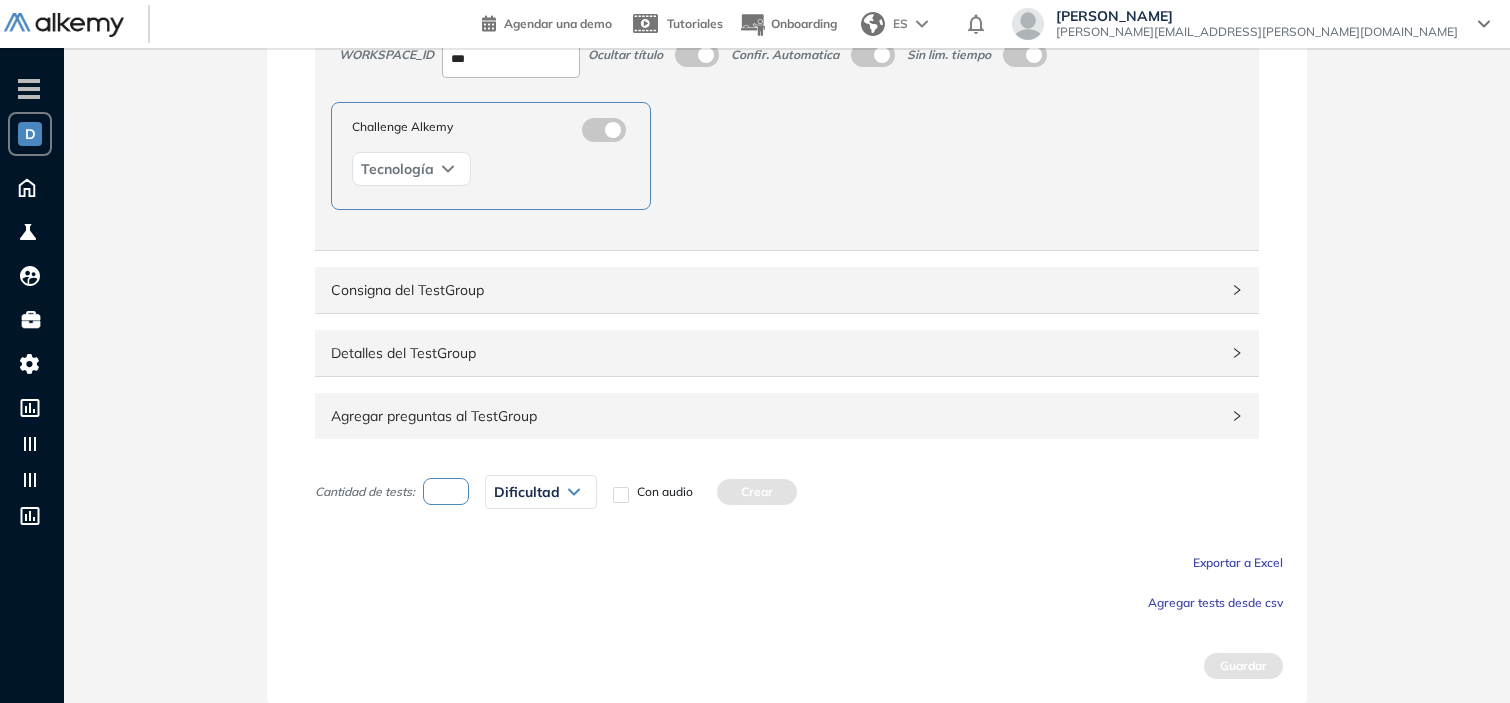 scroll, scrollTop: 322, scrollLeft: 0, axis: vertical 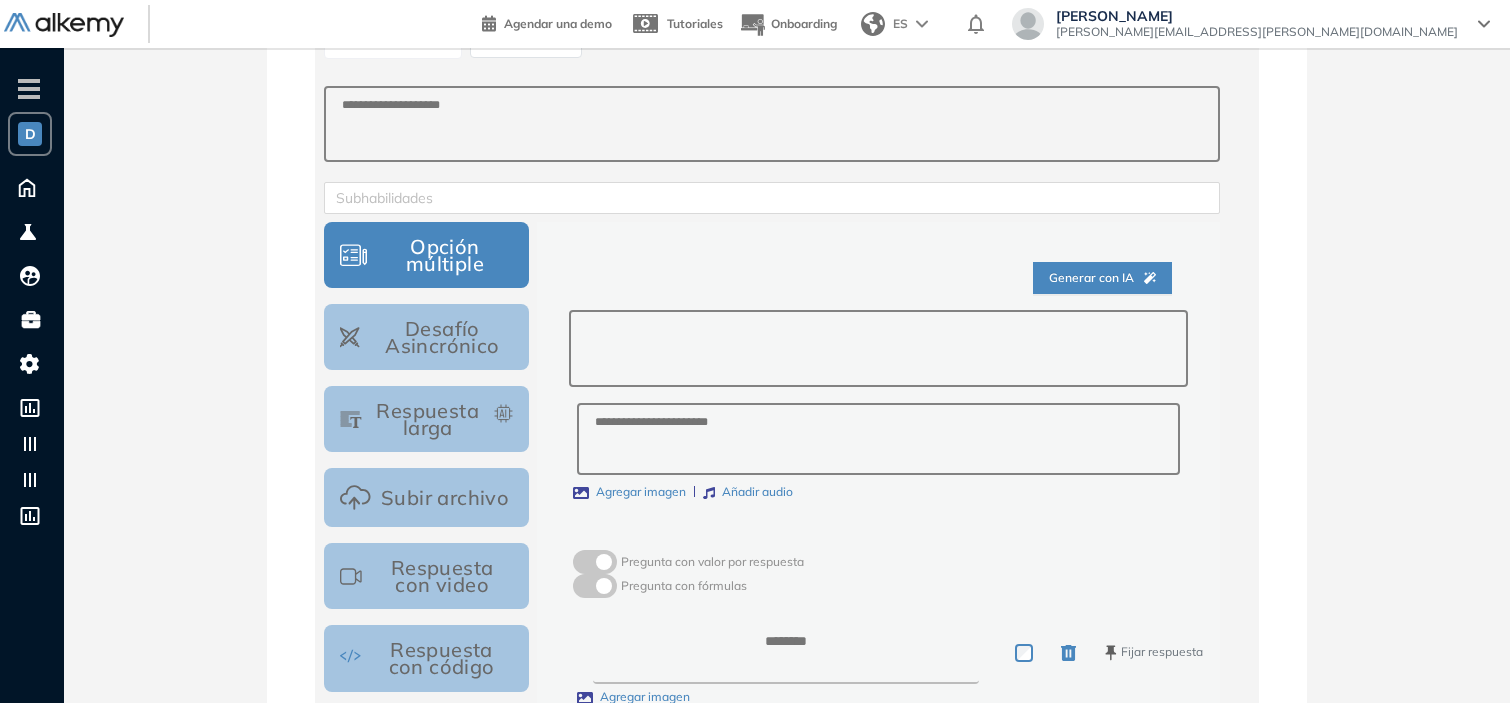 click at bounding box center (878, 348) 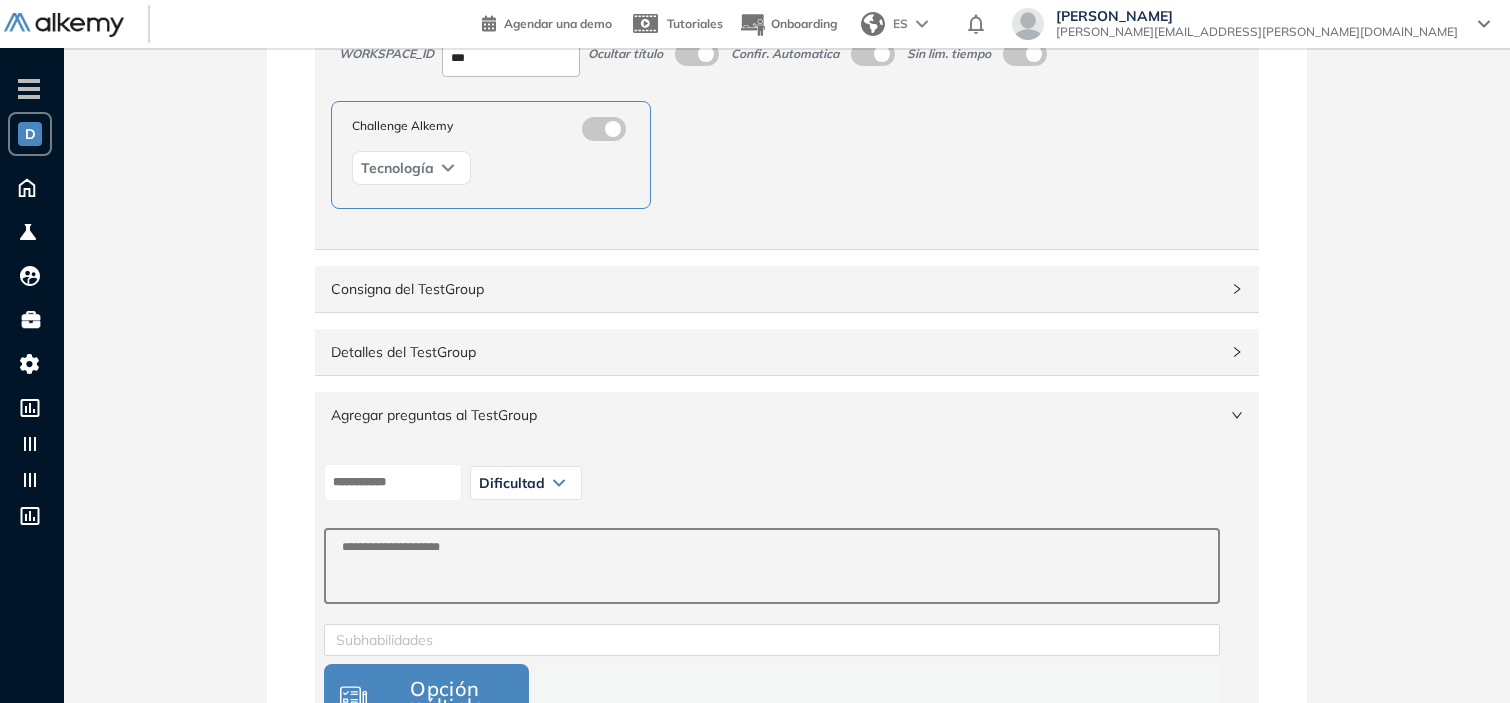 click on "Agregar preguntas al TestGroup" at bounding box center (787, 415) 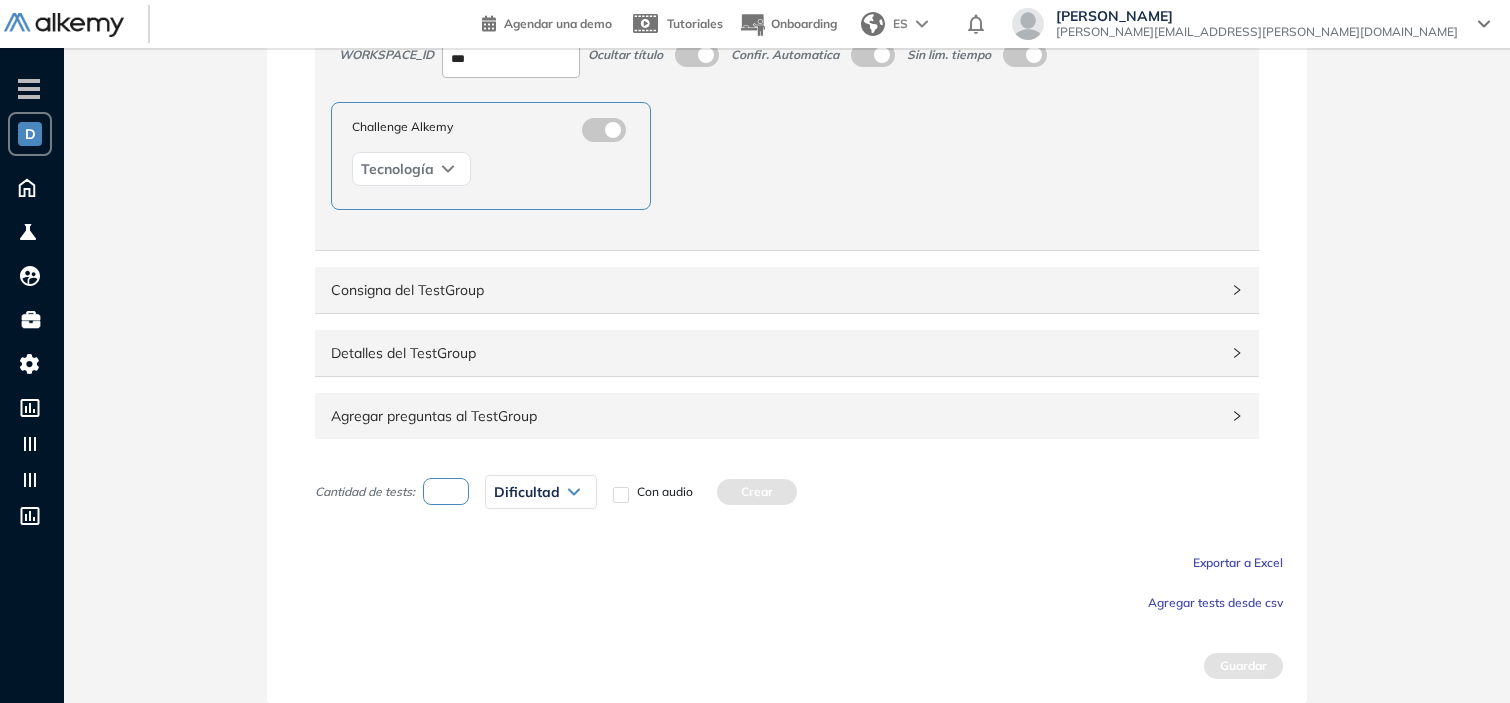 click on "Agregar tests desde csv" at bounding box center (1215, 602) 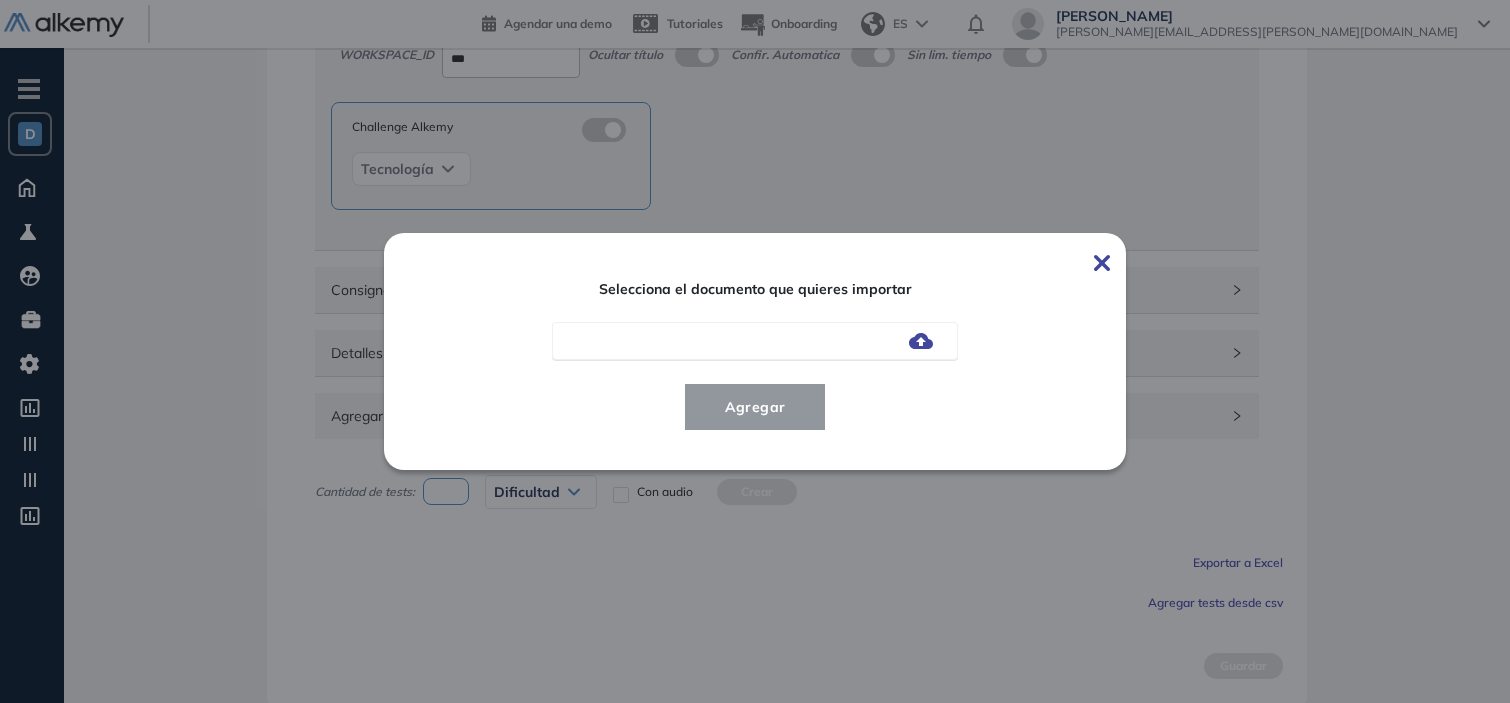 click at bounding box center (921, 341) 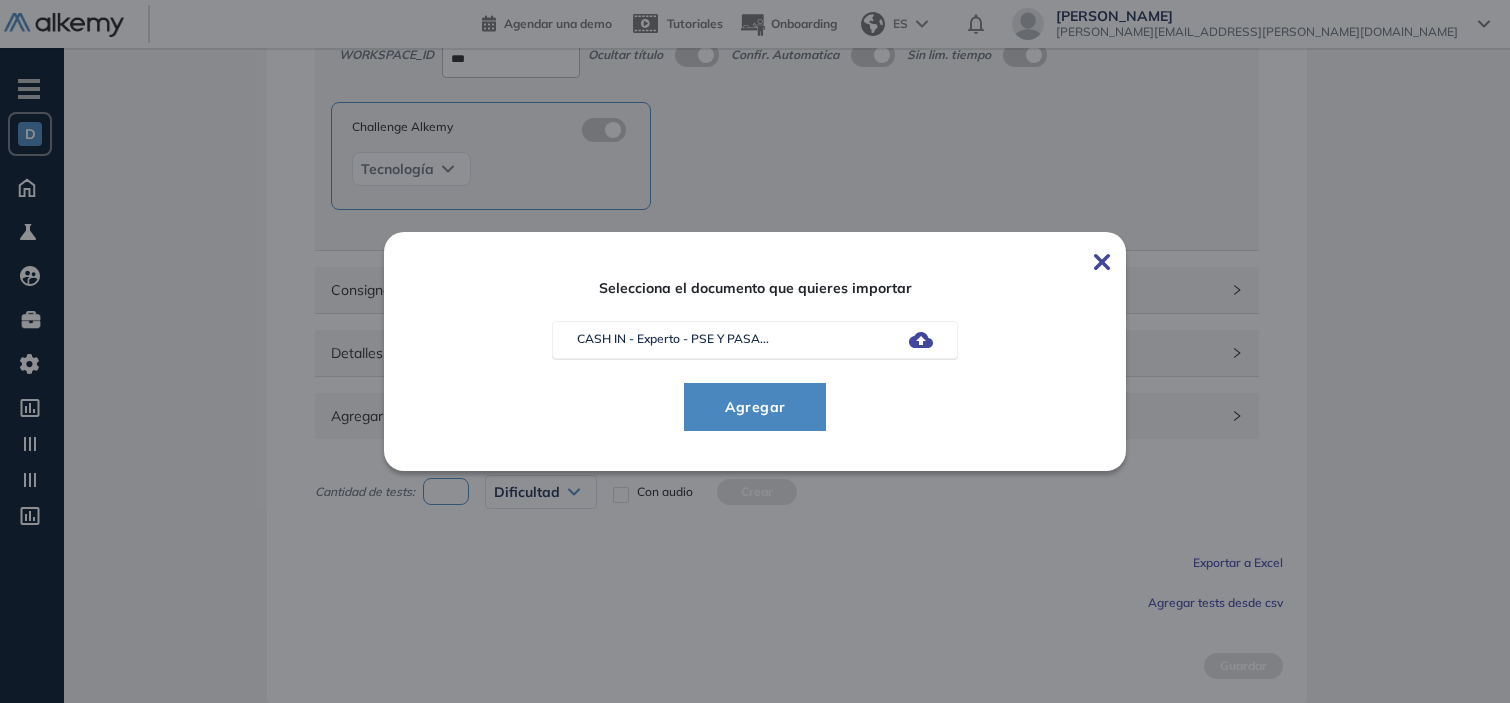 click on "Agregar" at bounding box center [755, 407] 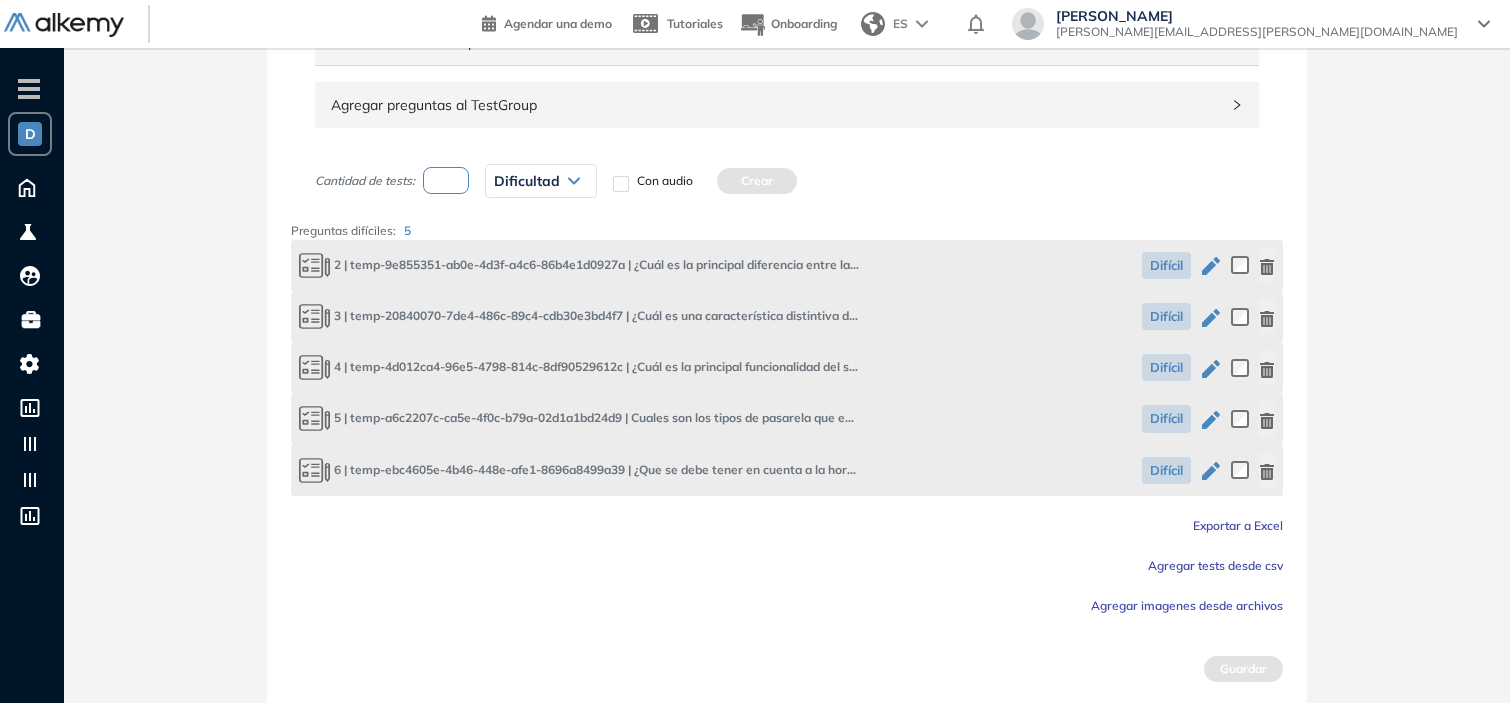 scroll, scrollTop: 635, scrollLeft: 0, axis: vertical 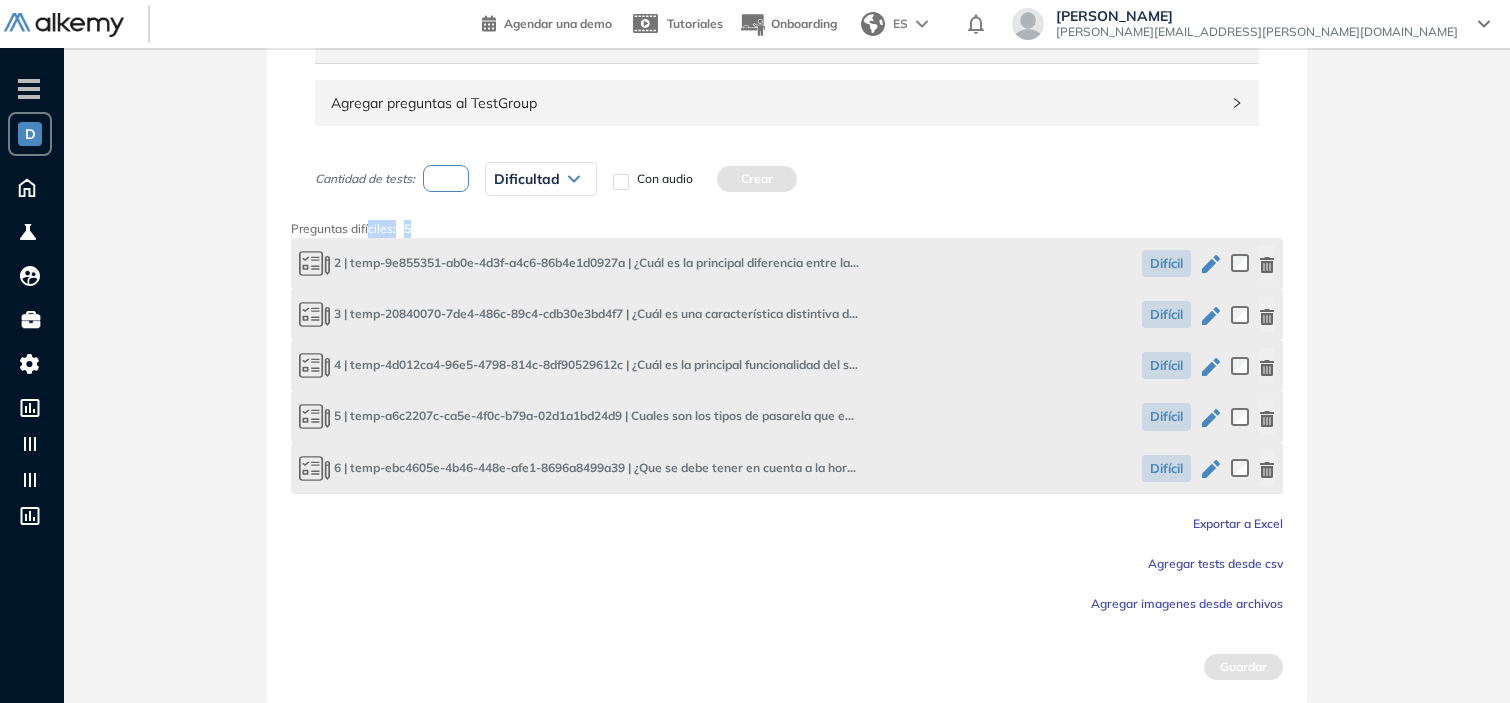 drag, startPoint x: 417, startPoint y: 225, endPoint x: 367, endPoint y: 223, distance: 50.039986 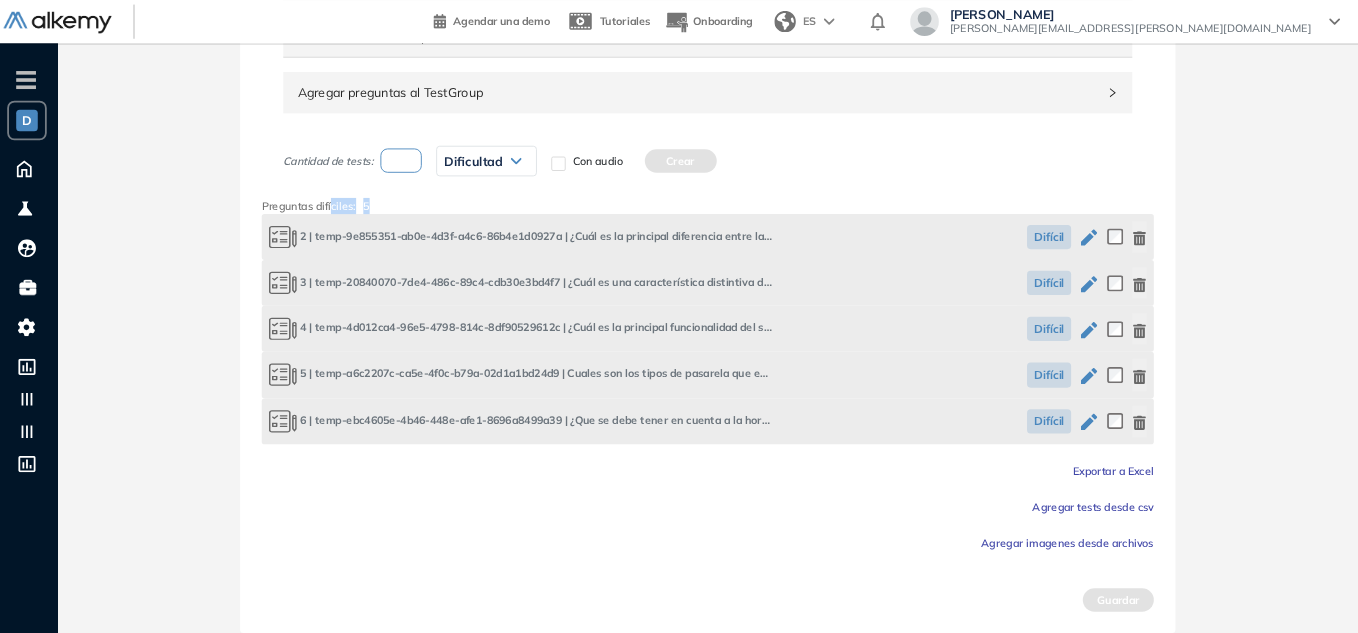 scroll, scrollTop: 636, scrollLeft: 0, axis: vertical 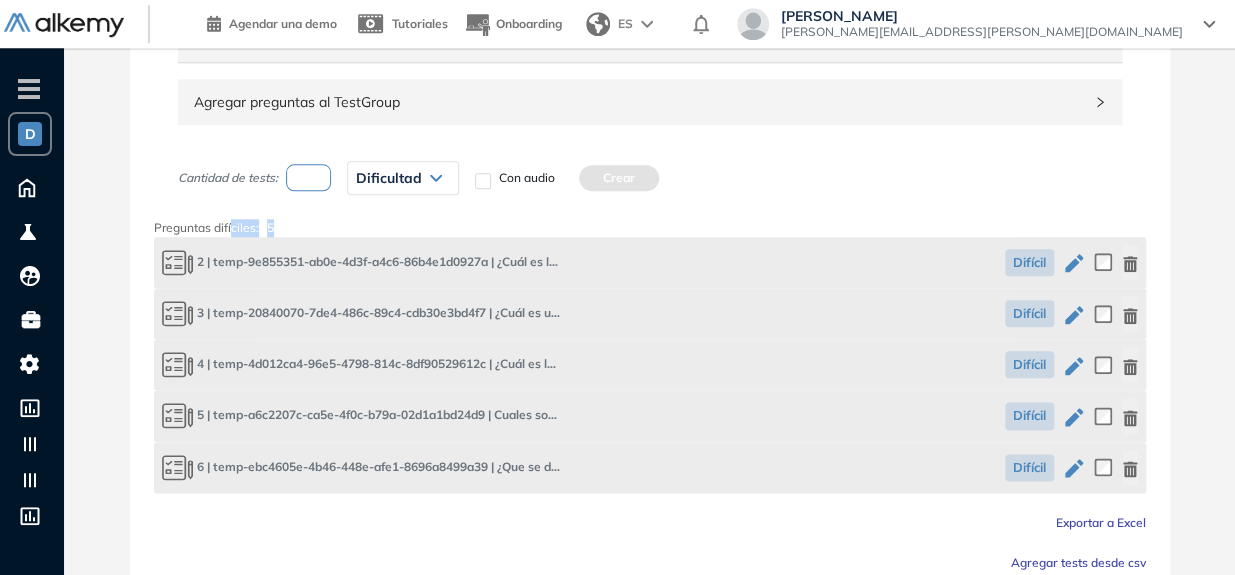 click on "Preguntas difíciles: 5" at bounding box center [650, 228] 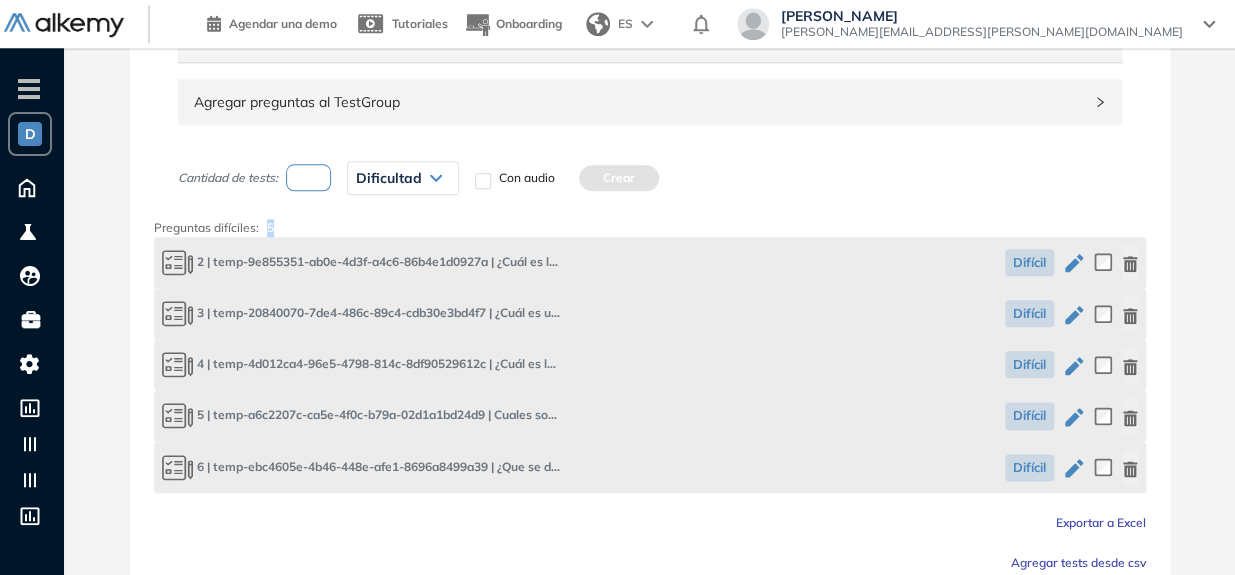 drag, startPoint x: 286, startPoint y: 229, endPoint x: 258, endPoint y: 229, distance: 28 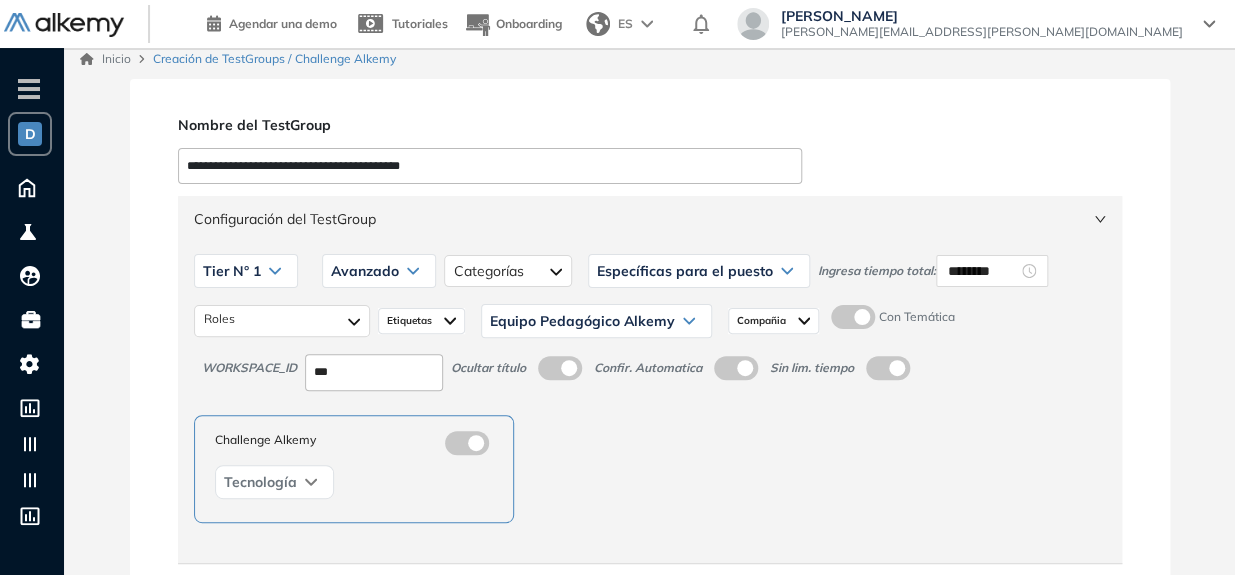scroll, scrollTop: 0, scrollLeft: 0, axis: both 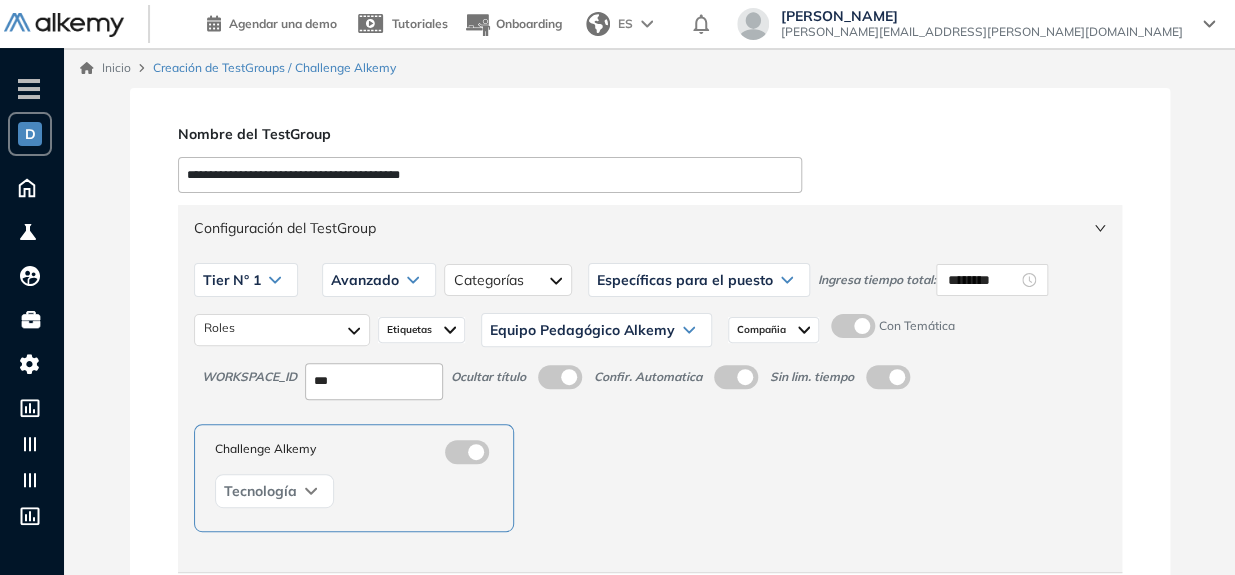 click at bounding box center (853, 326) 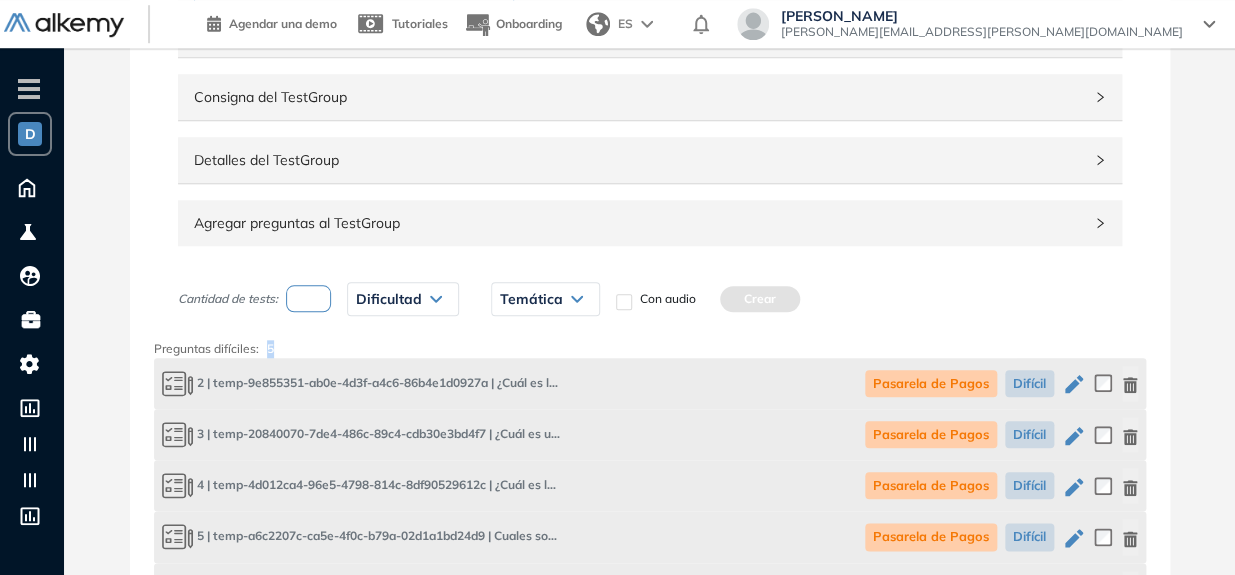 scroll, scrollTop: 0, scrollLeft: 0, axis: both 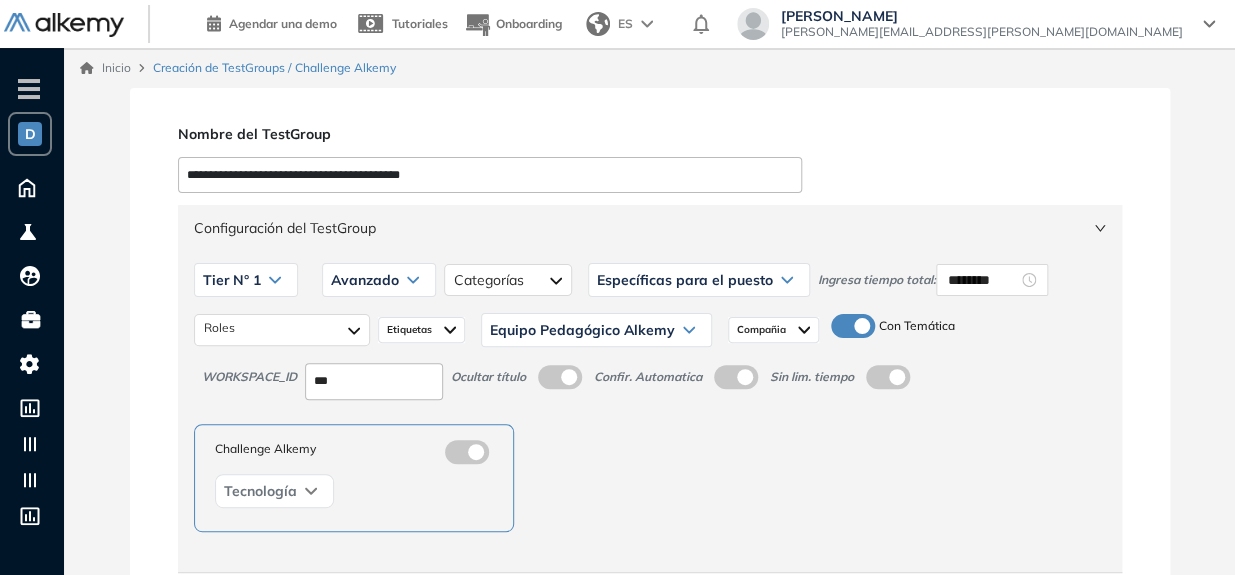 click at bounding box center [853, 326] 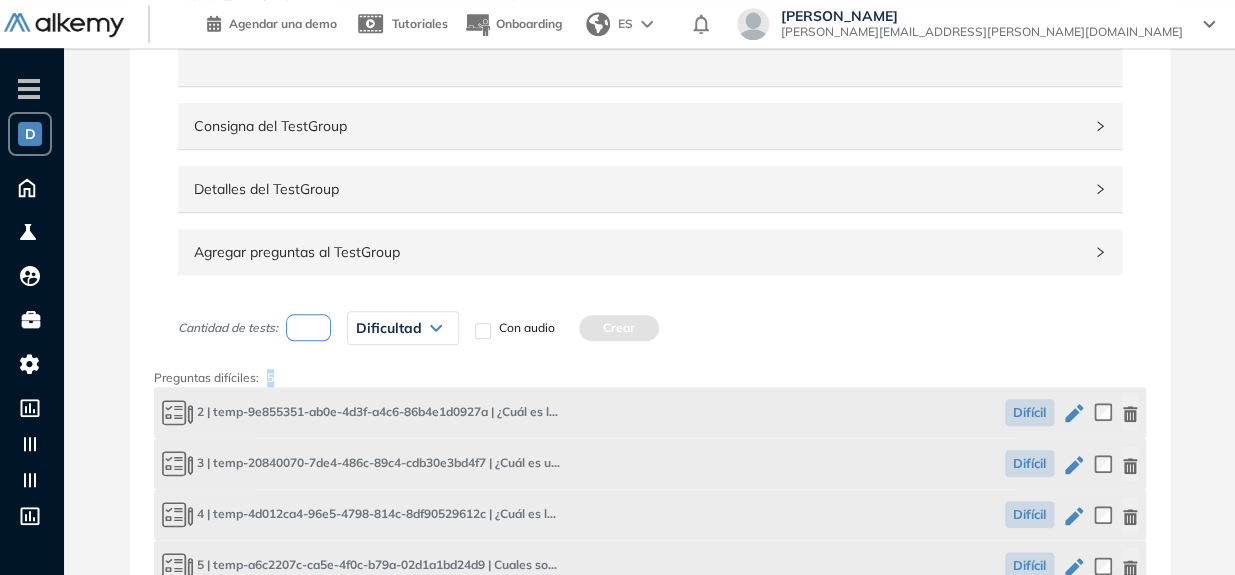 scroll, scrollTop: 488, scrollLeft: 0, axis: vertical 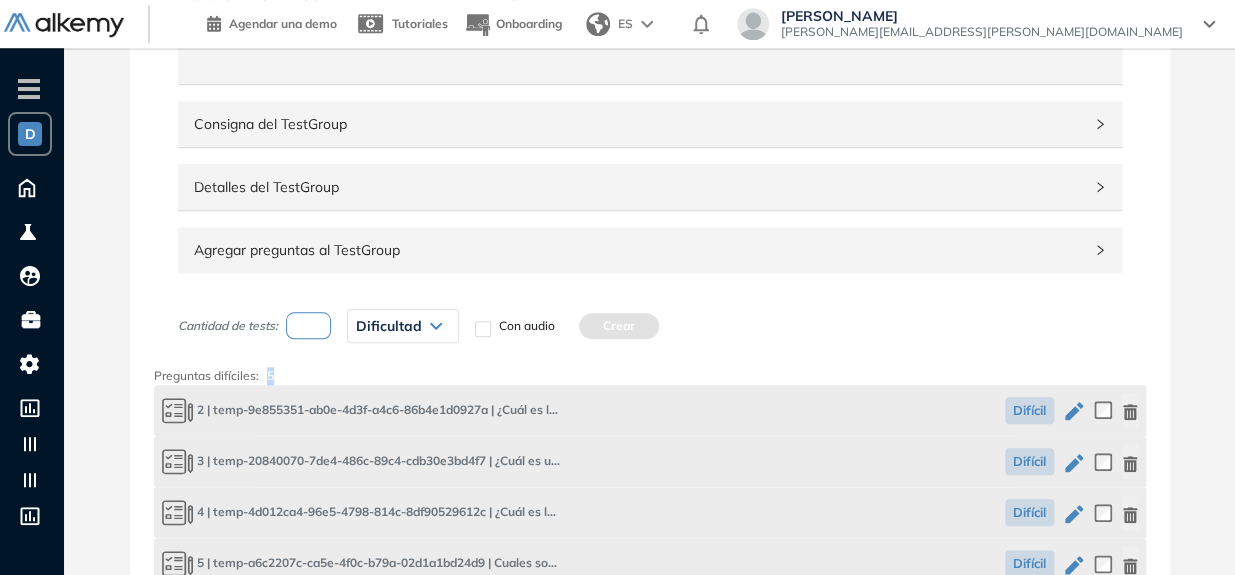 click on "Cantidad de tests: Dificultad Muy fácil Fácil Intermedia Difícil Muy difícil Avanzado Texto corregido por IA Respuesta con video Respuesta con texto Con audio Crear Preguntas difíciles: 5 2 | temp-9e855351-ab0e-4d3f-a4c6-86b4e1d0927a |  ¿Cuál es la principal diferencia entre la contratación del Botón PSE o la Pasarela de pagos Davivienda? Difícil 3 | temp-20840070-7de4-486c-89c4-cdb30e3bd4f7 |  ¿Cuál es una característica distintiva del modelo agregador en el funcionamiento del Botón PSE? Difícil 4 | temp-4d012ca4-96e5-4798-814c-8df90529612c |  ¿Cuál es la principal funcionalidad del servicio de Multicrédito ? Difícil 5 | temp-a6c2207c-ca5e-4f0c-b79a-02d1a1bd24d9 |  Cuales son los tipos de pasarela que existen y su principal caracteristica Difícil 6 | temp-ebc4605e-4b46-448e-afe1-8696a8499a39 |  ¿Que se debe tener en cuenta a la hora de contratar el medio de pago Tarjeta de Credito en la pasarela? Difícil" at bounding box center [650, 471] 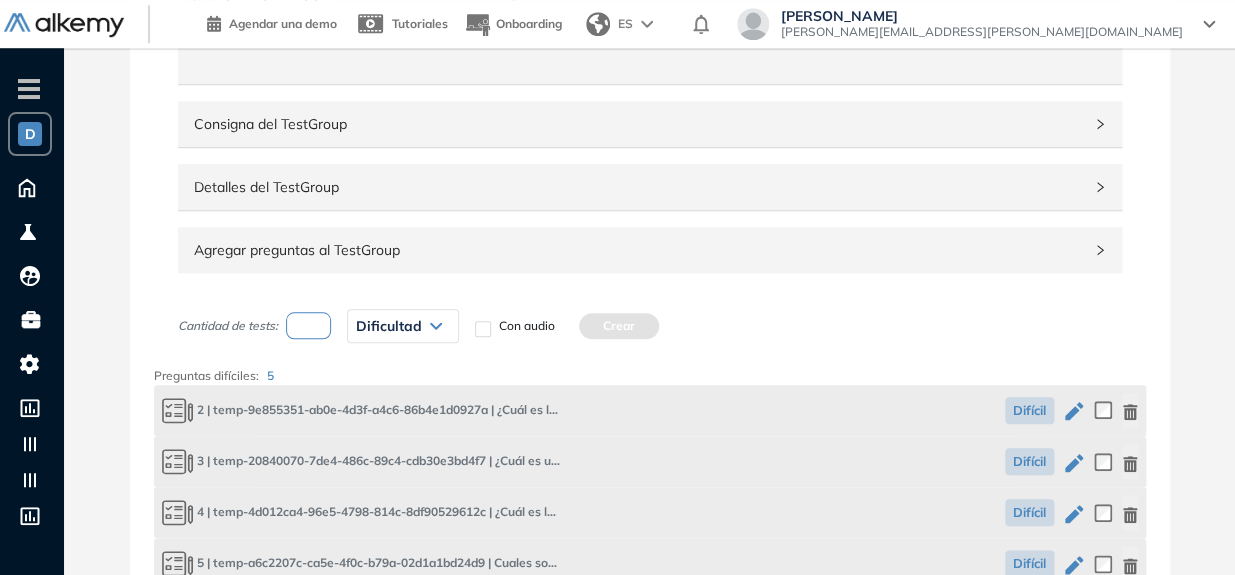 click at bounding box center (309, 325) 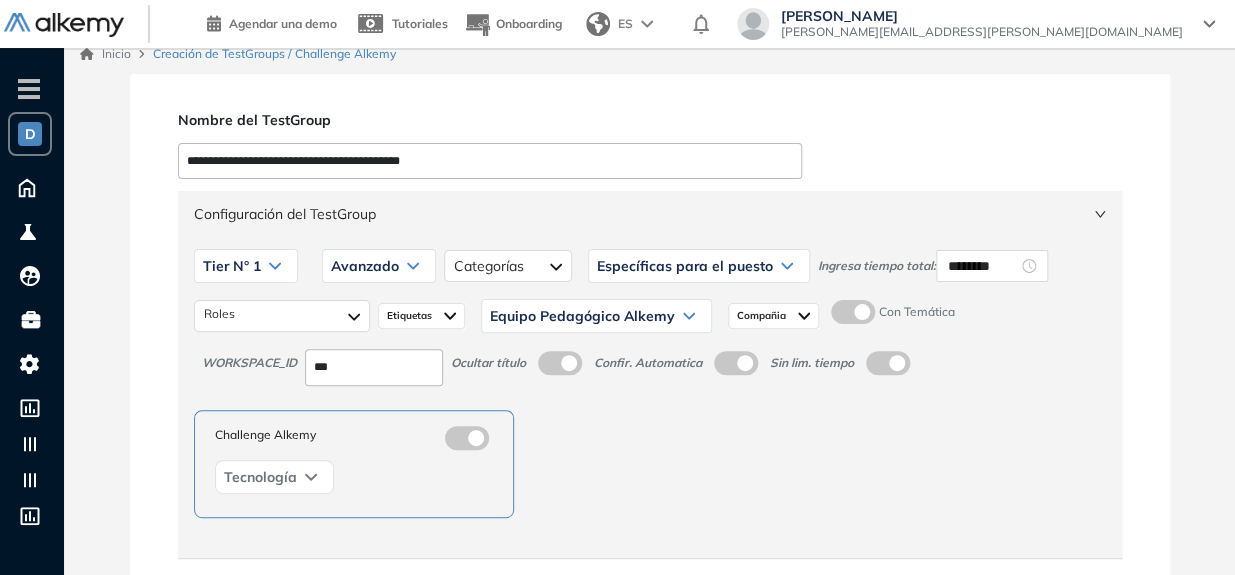 scroll, scrollTop: 0, scrollLeft: 0, axis: both 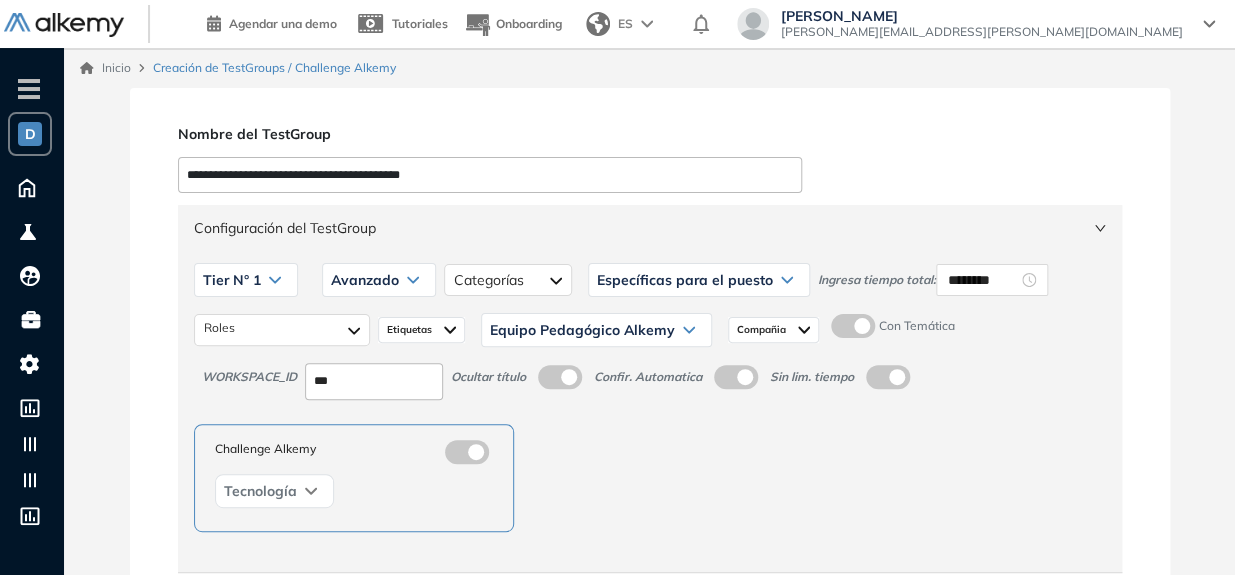 click at bounding box center [853, 326] 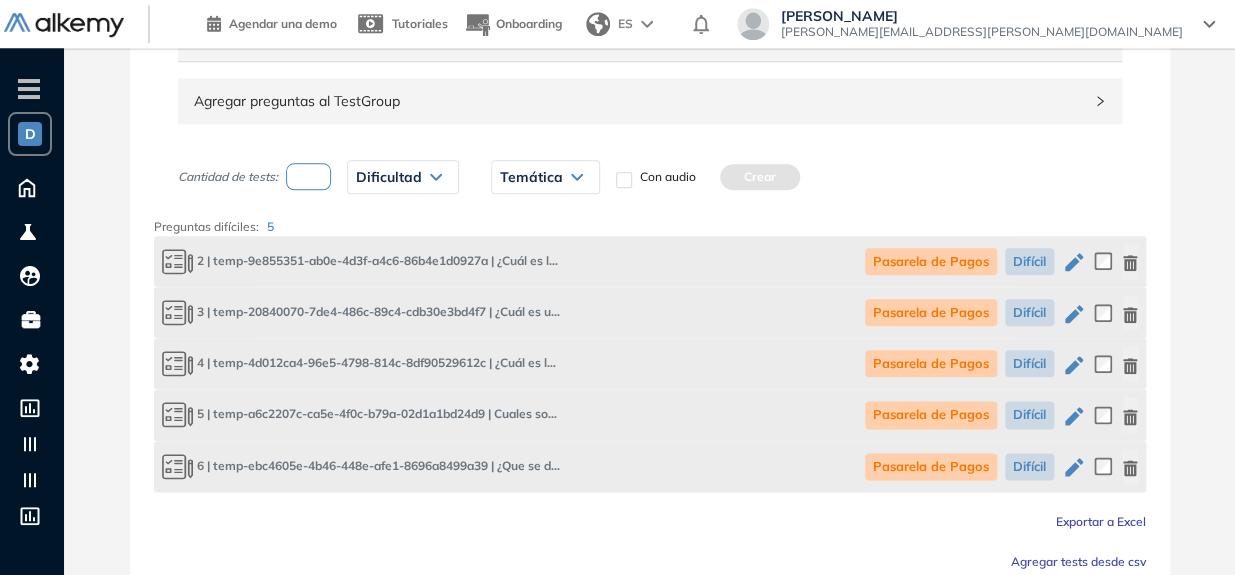 scroll, scrollTop: 636, scrollLeft: 0, axis: vertical 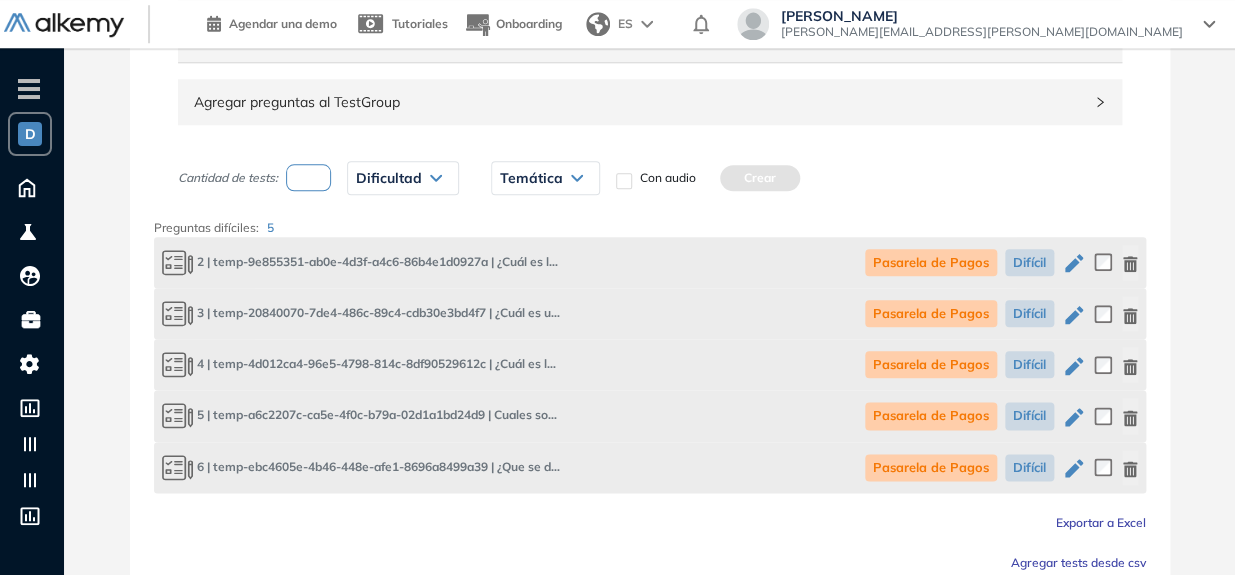 click at bounding box center (309, 177) 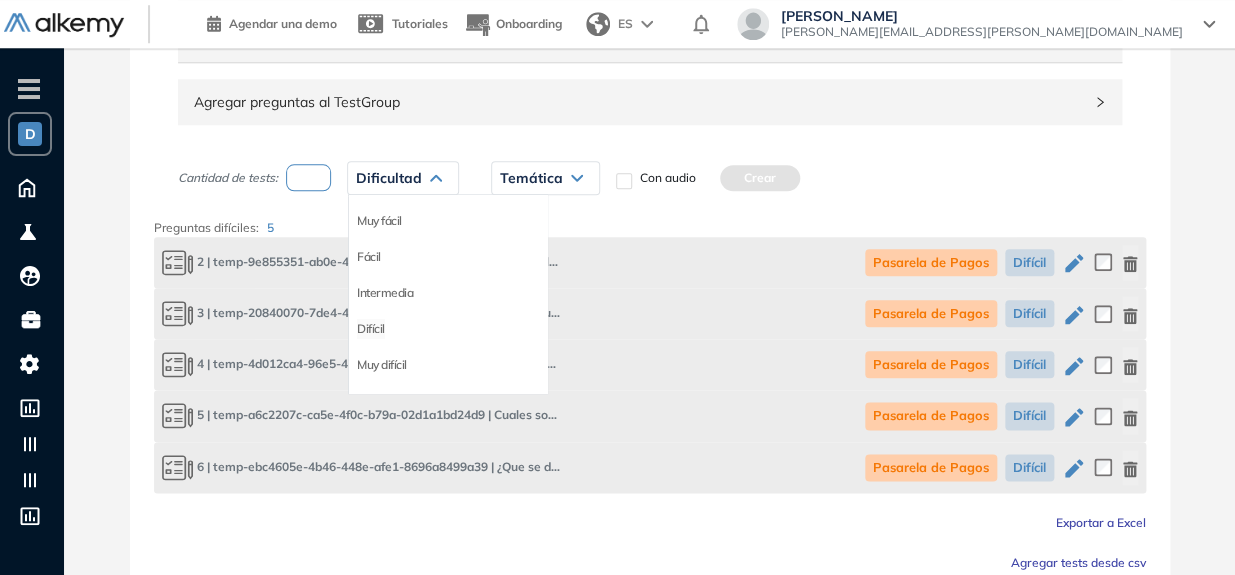 click on "Difícil" at bounding box center (371, 329) 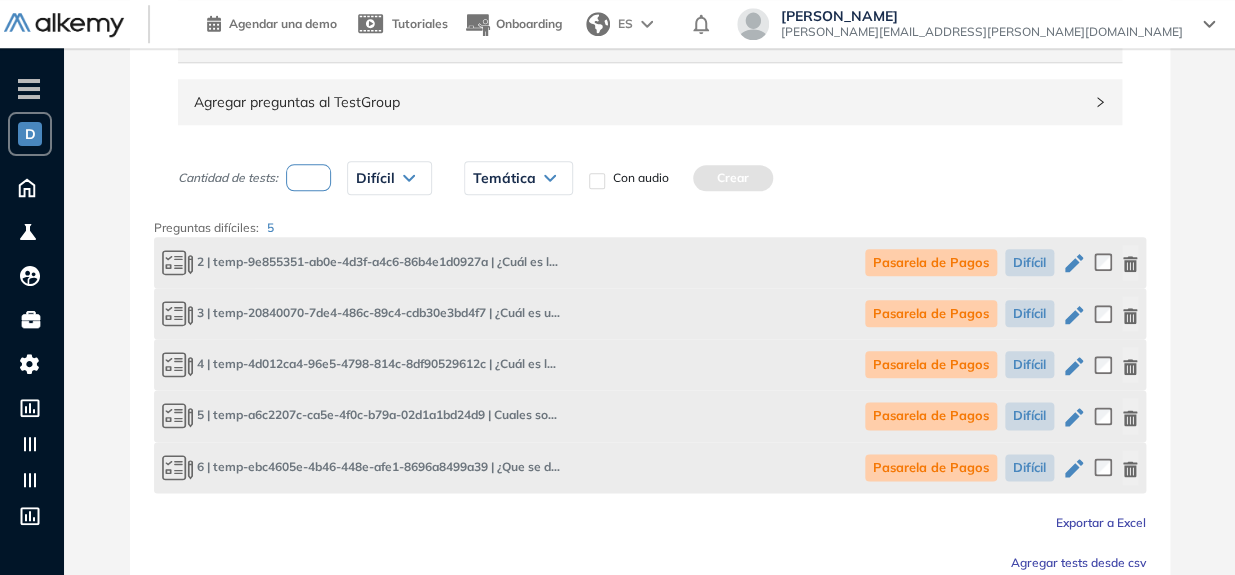 click on "Temática" at bounding box center (504, 178) 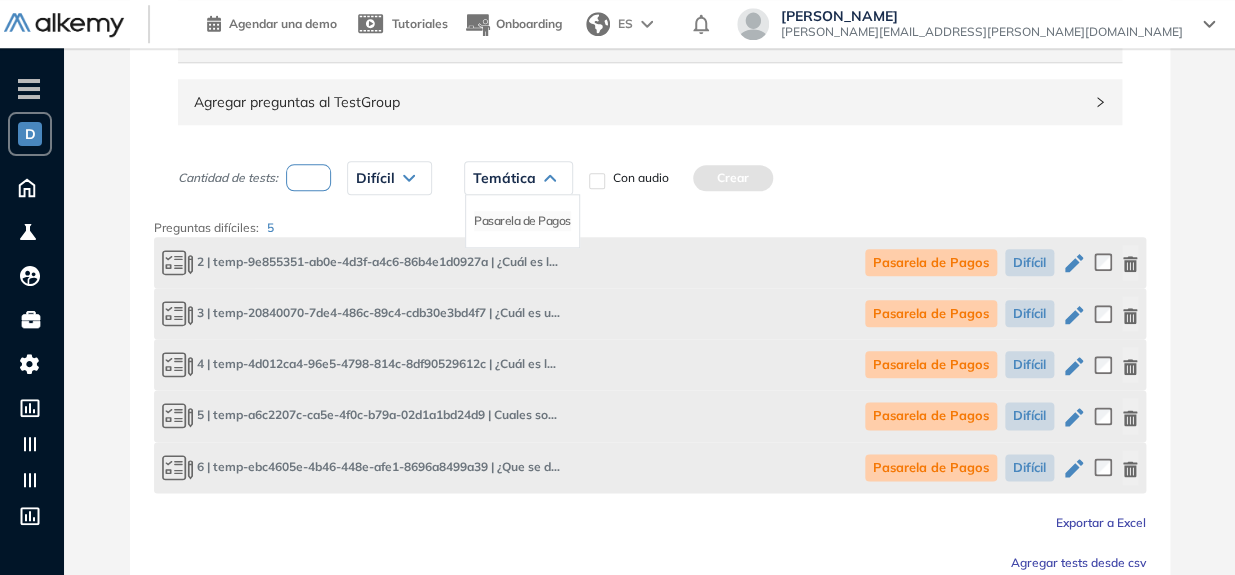 click on "Pasarela de Pagos" at bounding box center [522, 221] 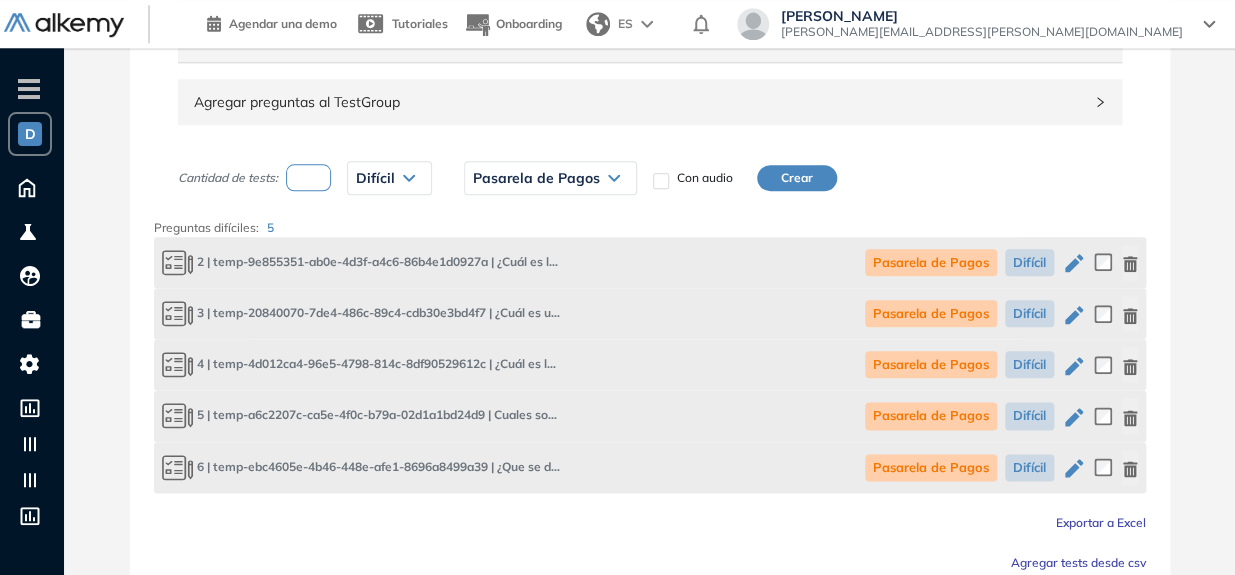 click on "Crear" at bounding box center [797, 178] 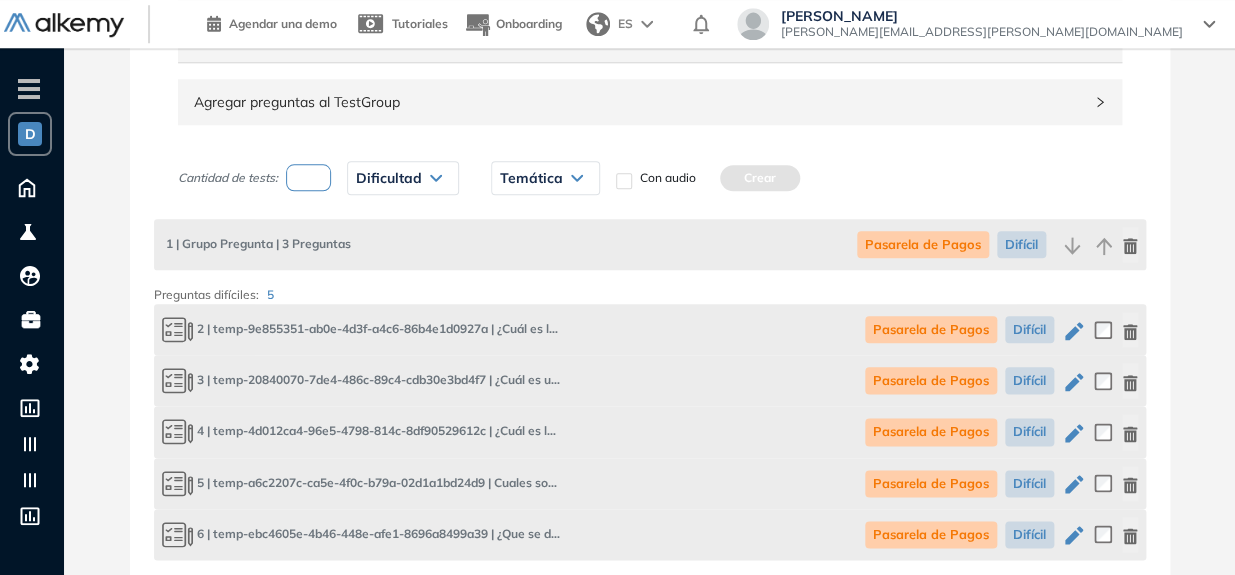 click on "1 | Grupo Pregunta |  3 Preguntas" at bounding box center (256, 244) 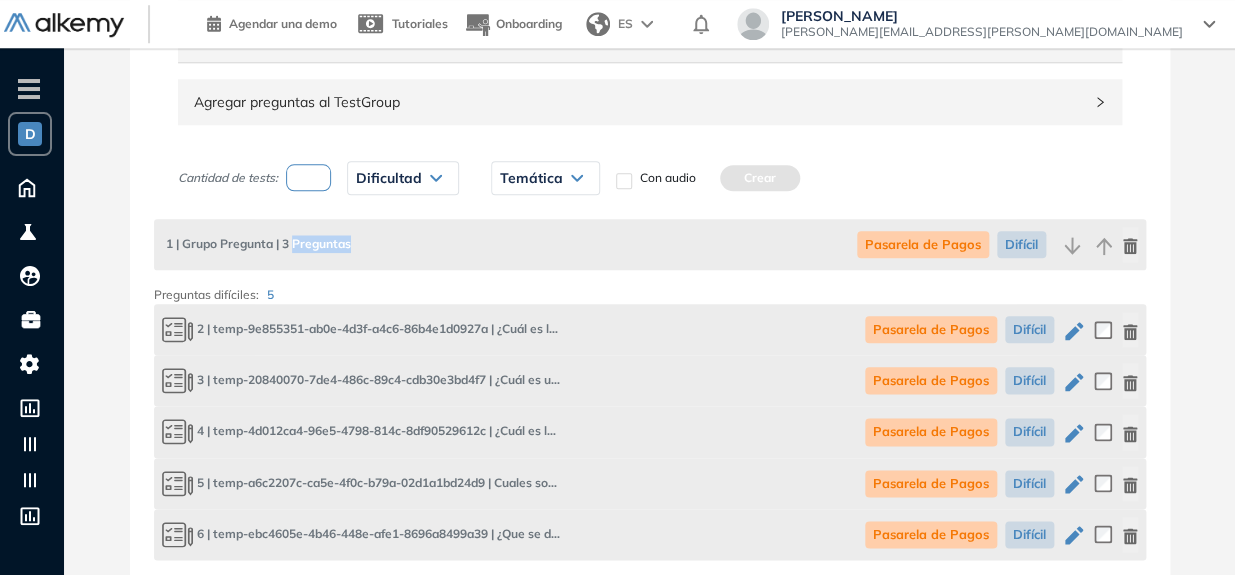 click on "1 | Grupo Pregunta |  3 Preguntas" at bounding box center (256, 244) 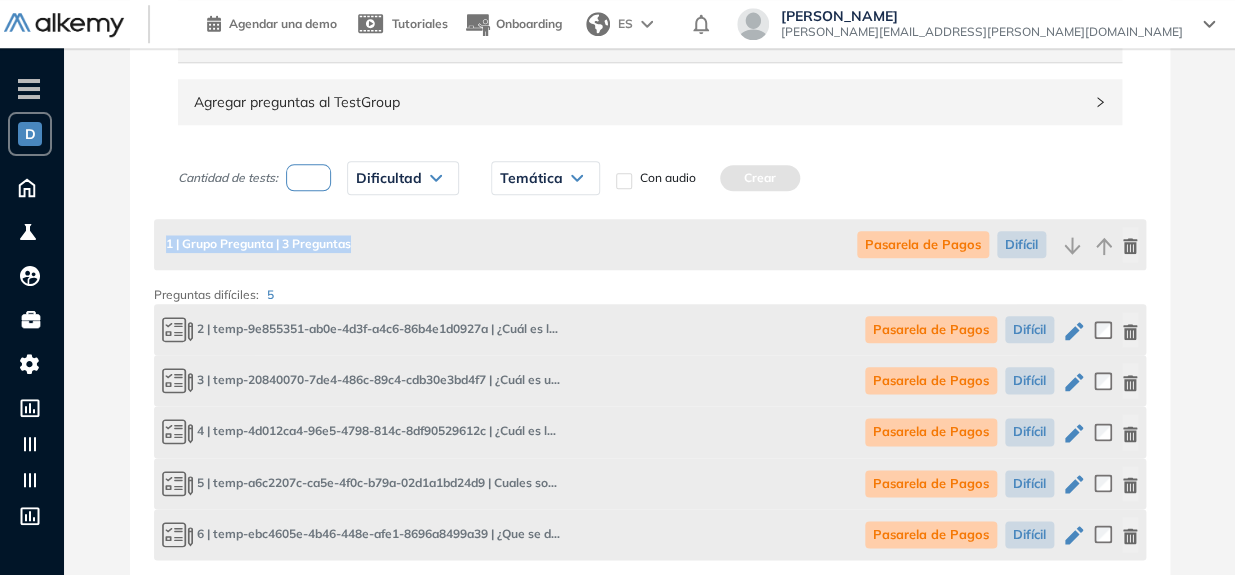 click on "1 | Grupo Pregunta |  3 Preguntas" at bounding box center (256, 244) 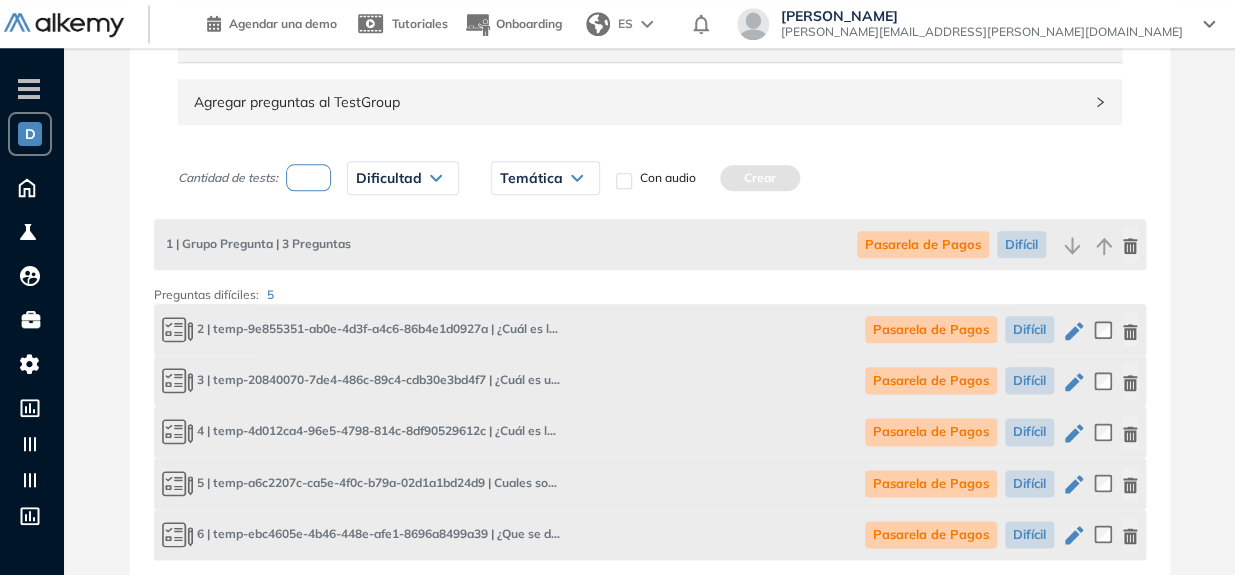 click on "Cantidad de tests: Dificultad Muy fácil Fácil Intermedia Difícil Muy difícil Avanzado Texto corregido por IA Respuesta con video Respuesta con texto Temática Pasarela de Pagos Con audio Crear 1 | Grupo Pregunta |  3 Preguntas Pasarela de Pagos Difícil" at bounding box center (650, 211) 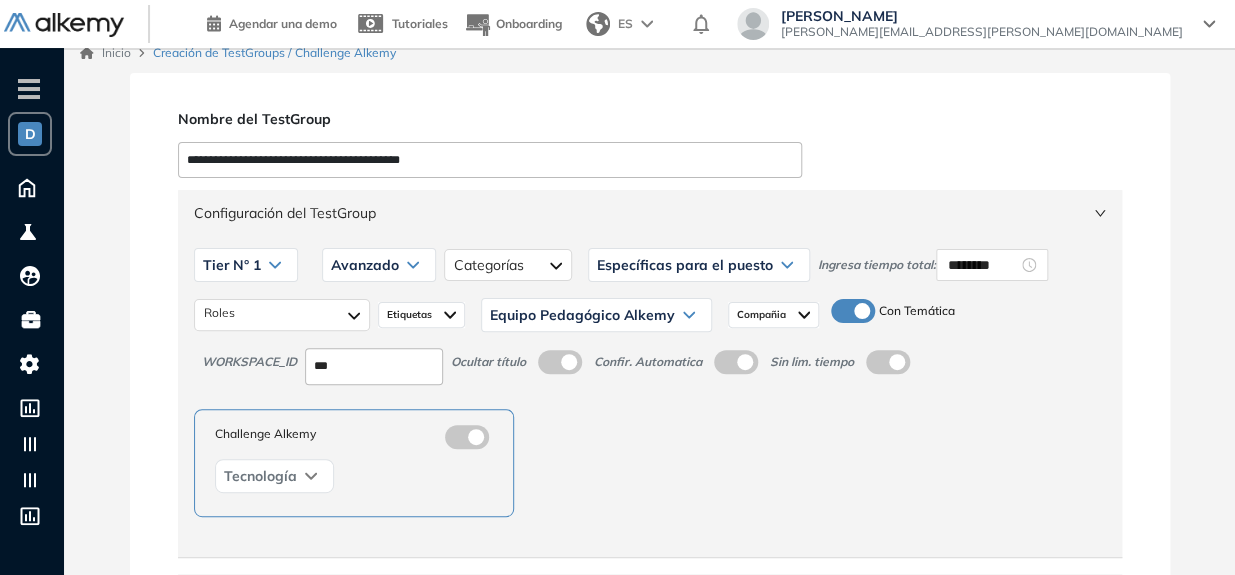 scroll, scrollTop: 11, scrollLeft: 0, axis: vertical 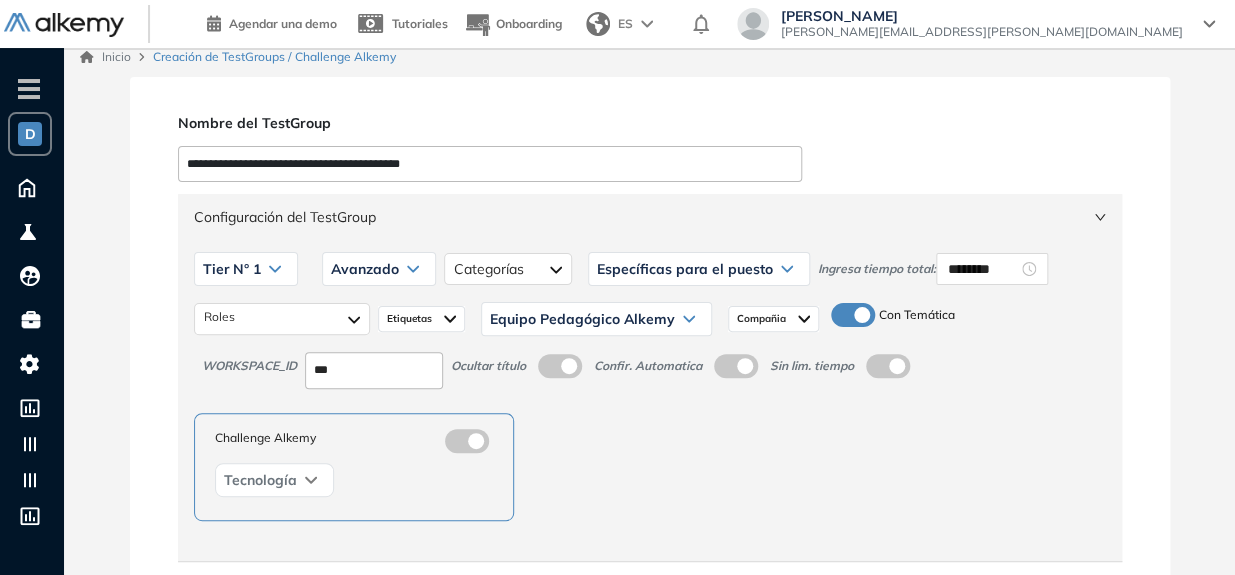 click on "**********" at bounding box center [490, 164] 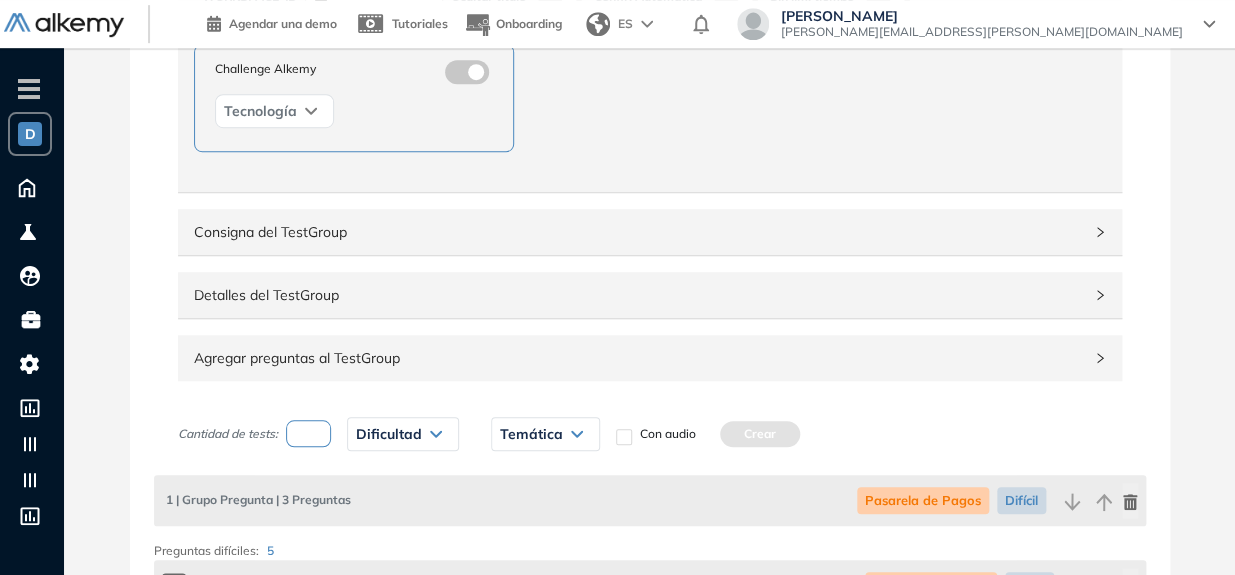 scroll, scrollTop: 378, scrollLeft: 0, axis: vertical 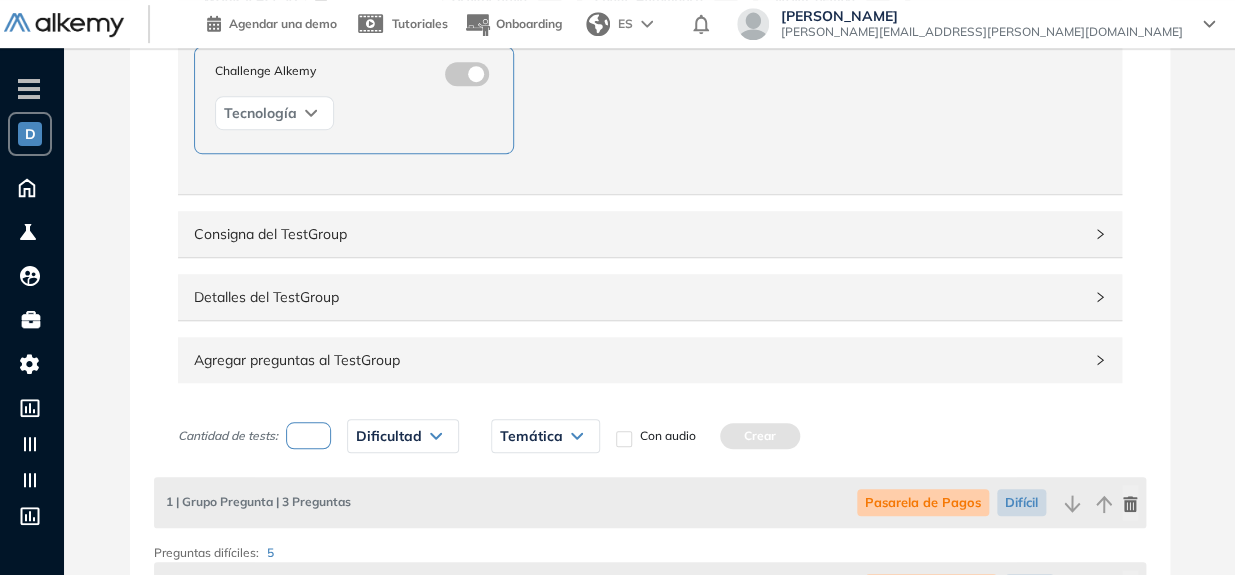 click on "Detalles del TestGroup" at bounding box center (638, 297) 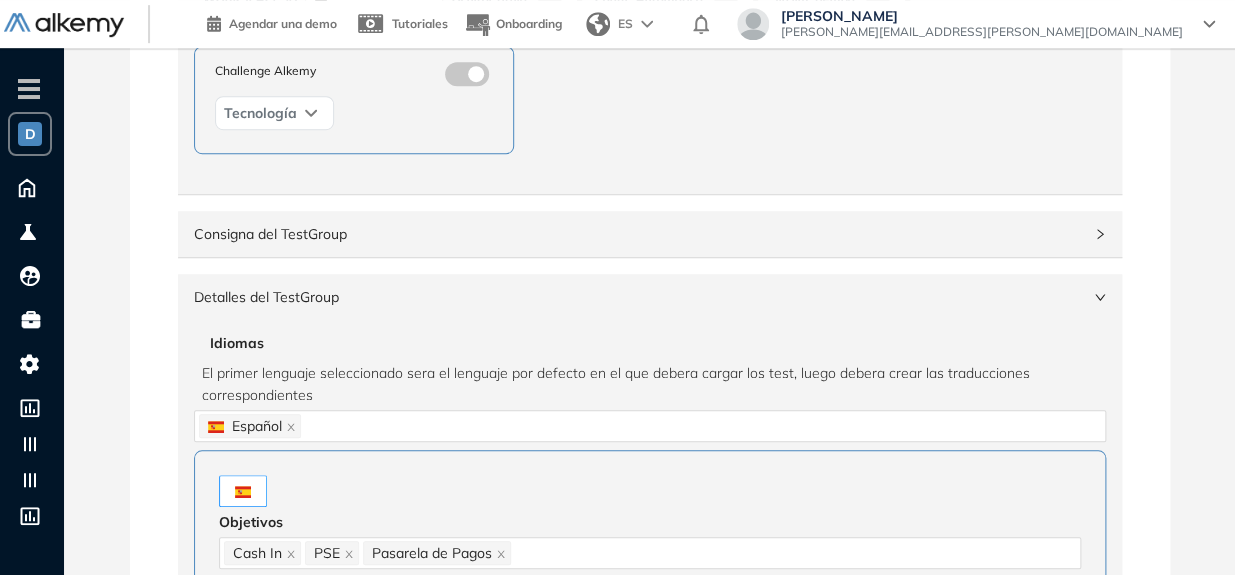 click on "Detalles del TestGroup" at bounding box center [638, 297] 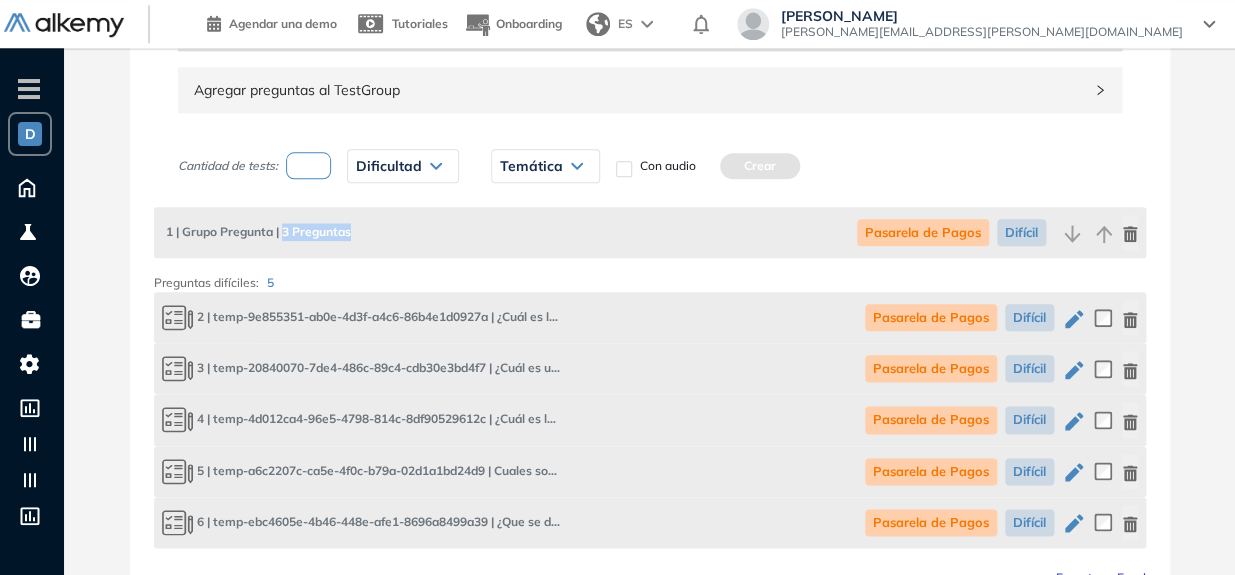 scroll, scrollTop: 649, scrollLeft: 0, axis: vertical 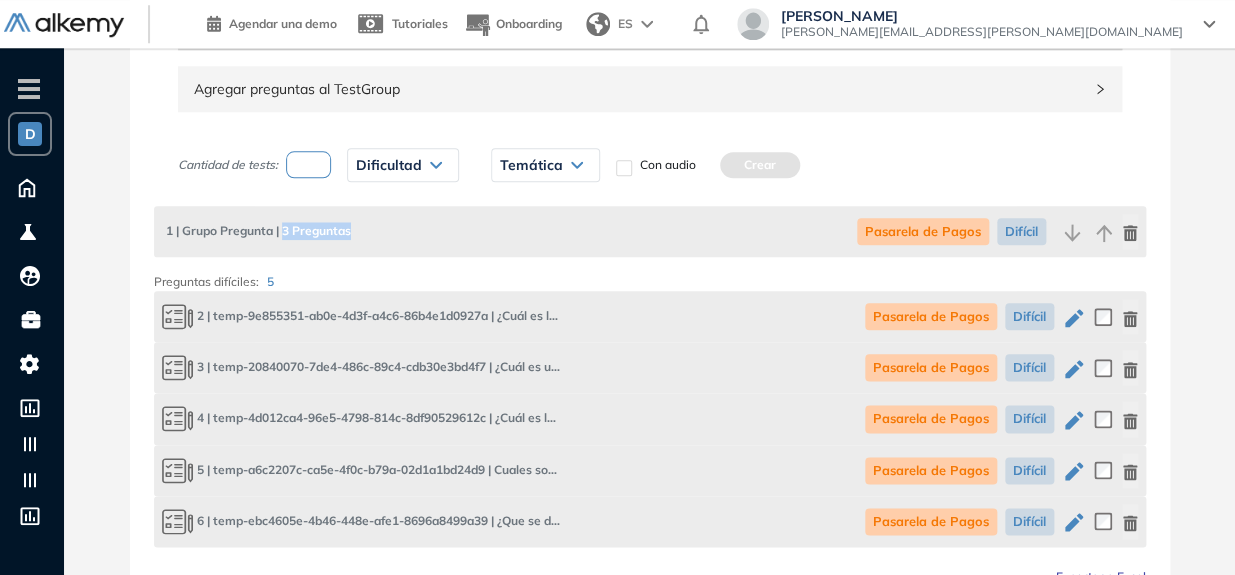 drag, startPoint x: 282, startPoint y: 232, endPoint x: 354, endPoint y: 244, distance: 72.99315 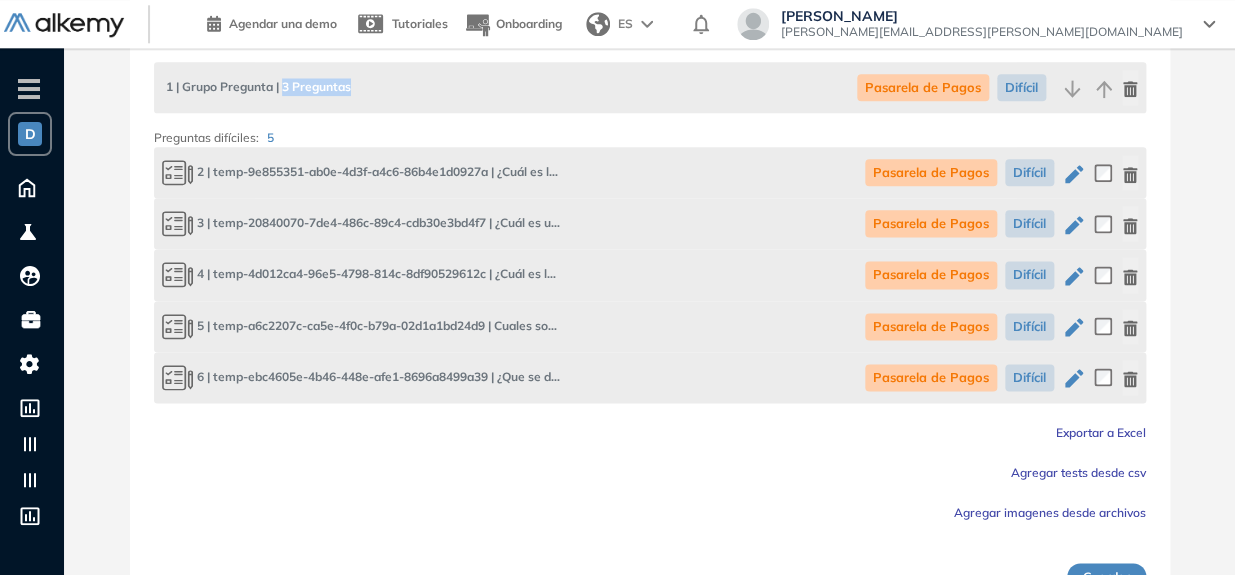 scroll, scrollTop: 829, scrollLeft: 0, axis: vertical 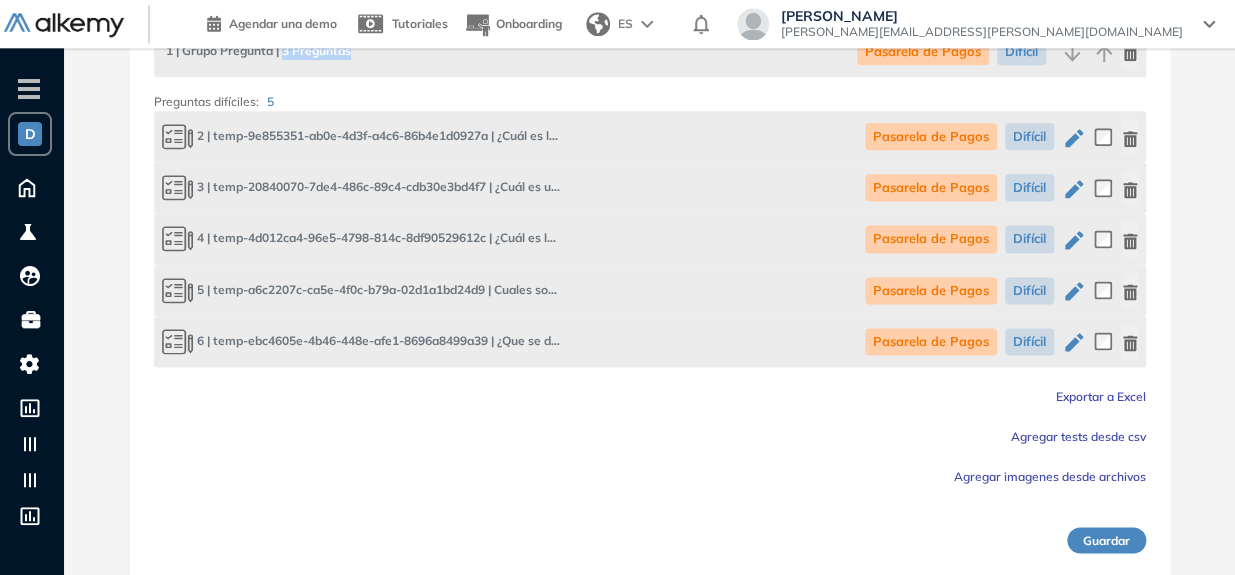 click on "Guardar" at bounding box center (1106, 540) 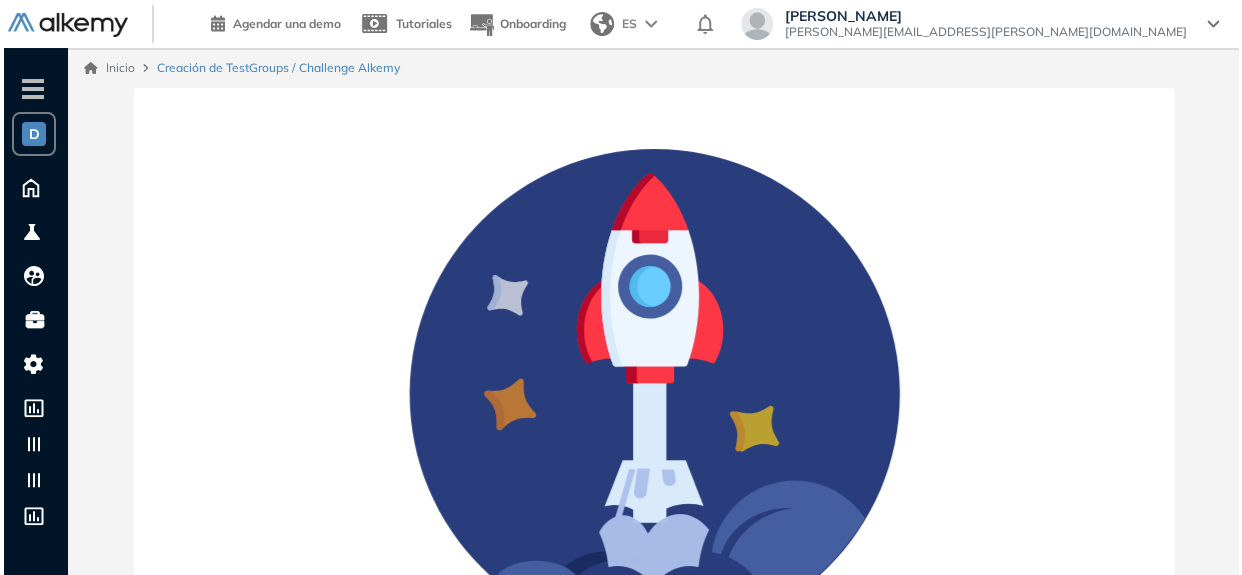 scroll, scrollTop: 0, scrollLeft: 0, axis: both 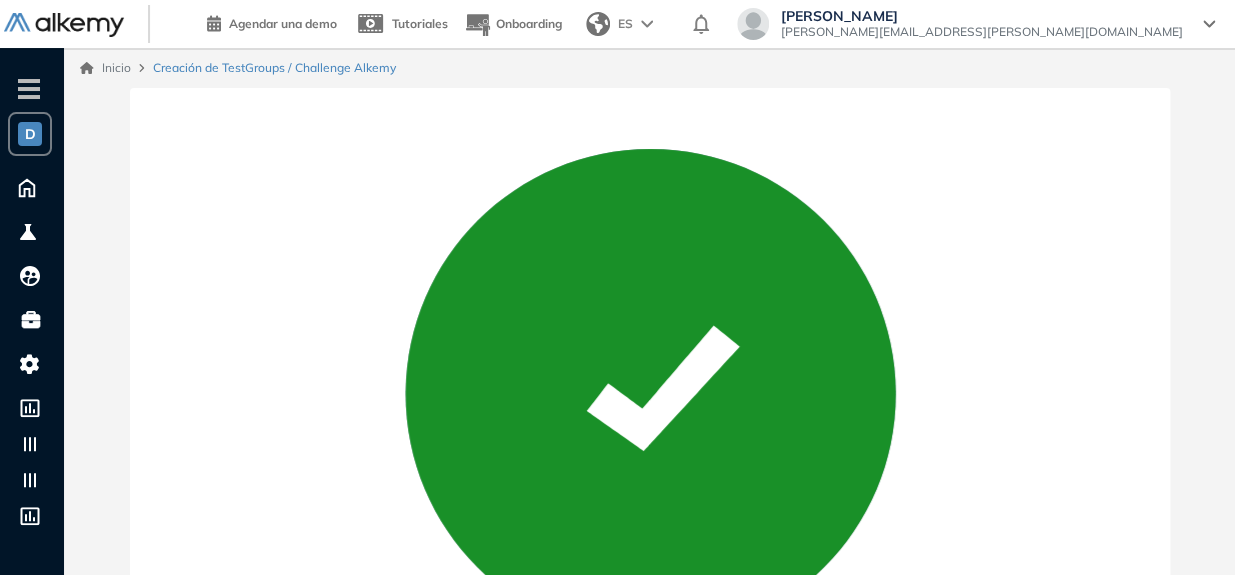click on "Creación de TestGroups / Challenge Alkemy" at bounding box center (274, 68) 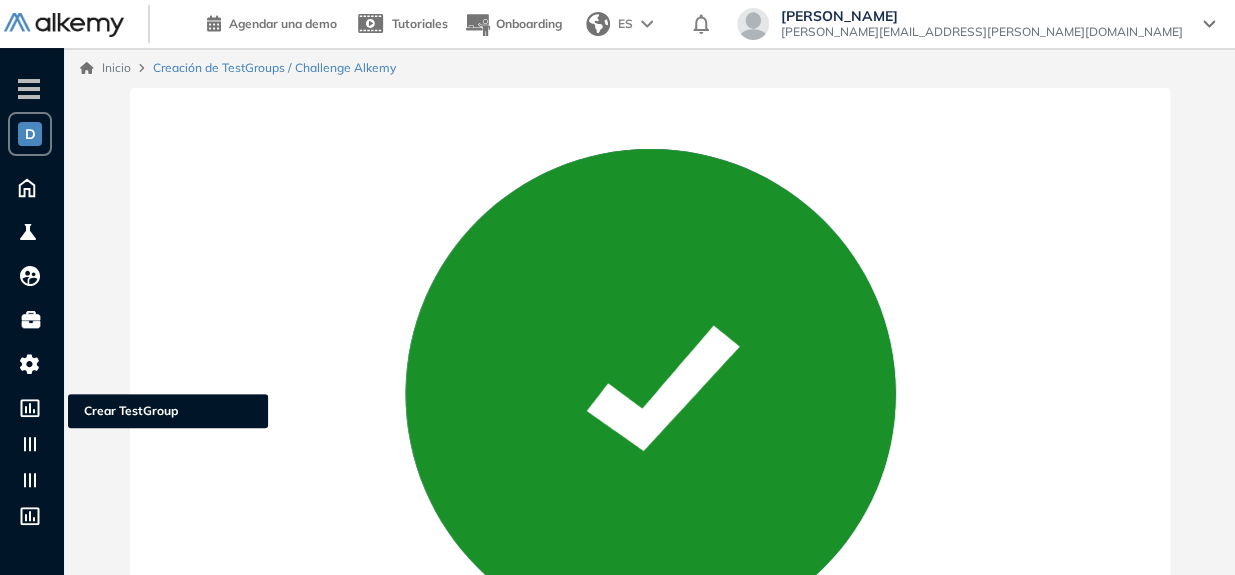 click 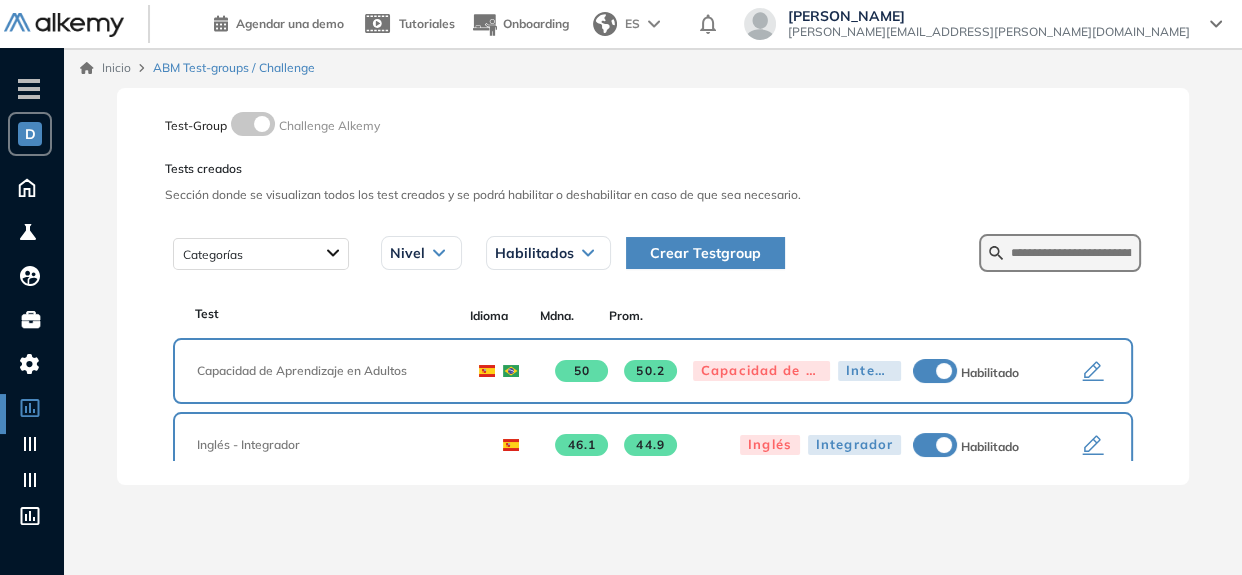 click at bounding box center [1060, 253] 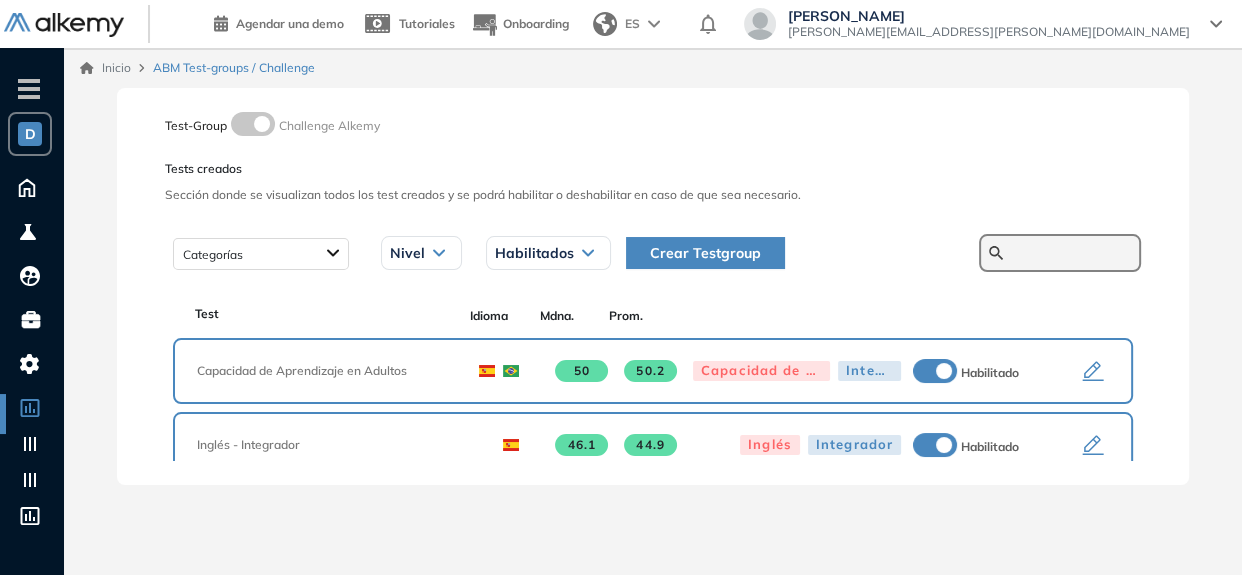 click at bounding box center (1071, 253) 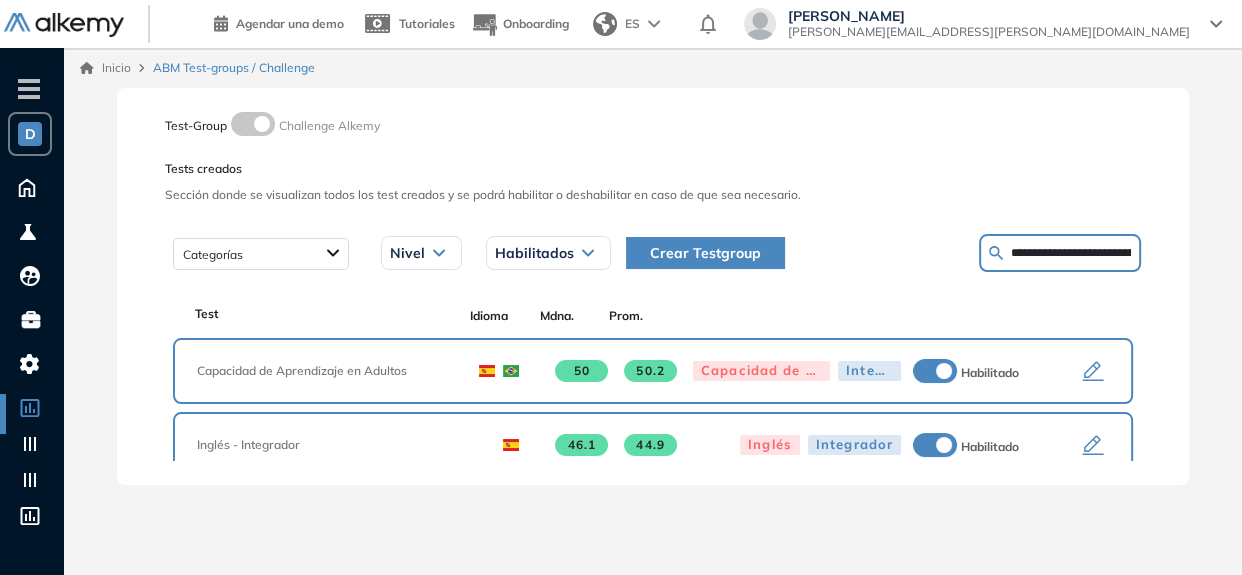 scroll, scrollTop: 0, scrollLeft: 142, axis: horizontal 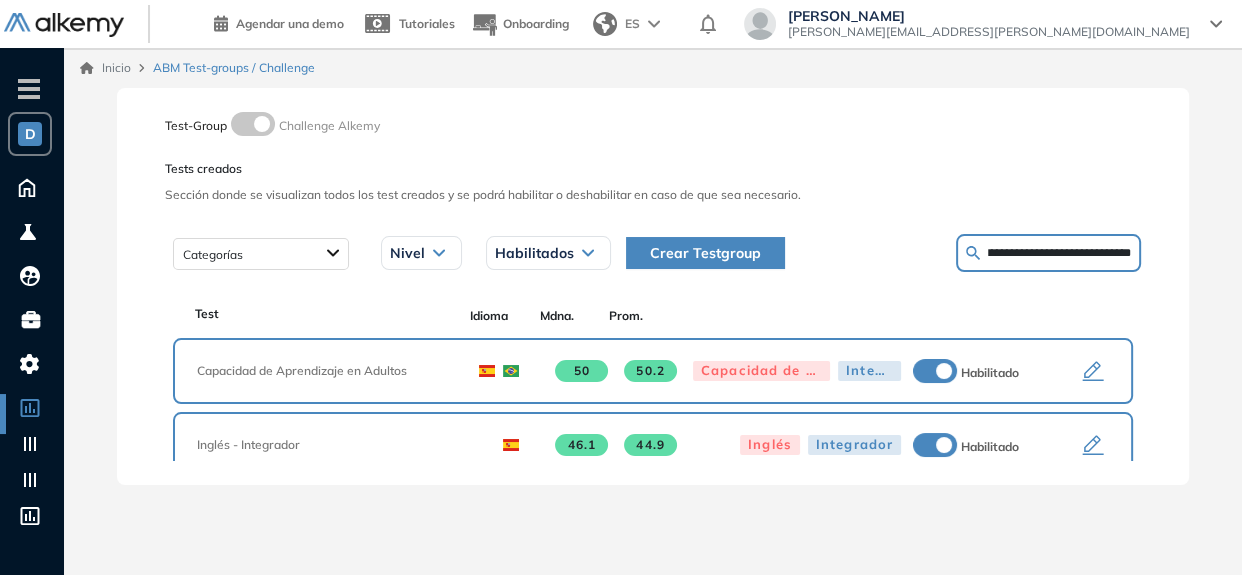 click on "**********" at bounding box center (1059, 253) 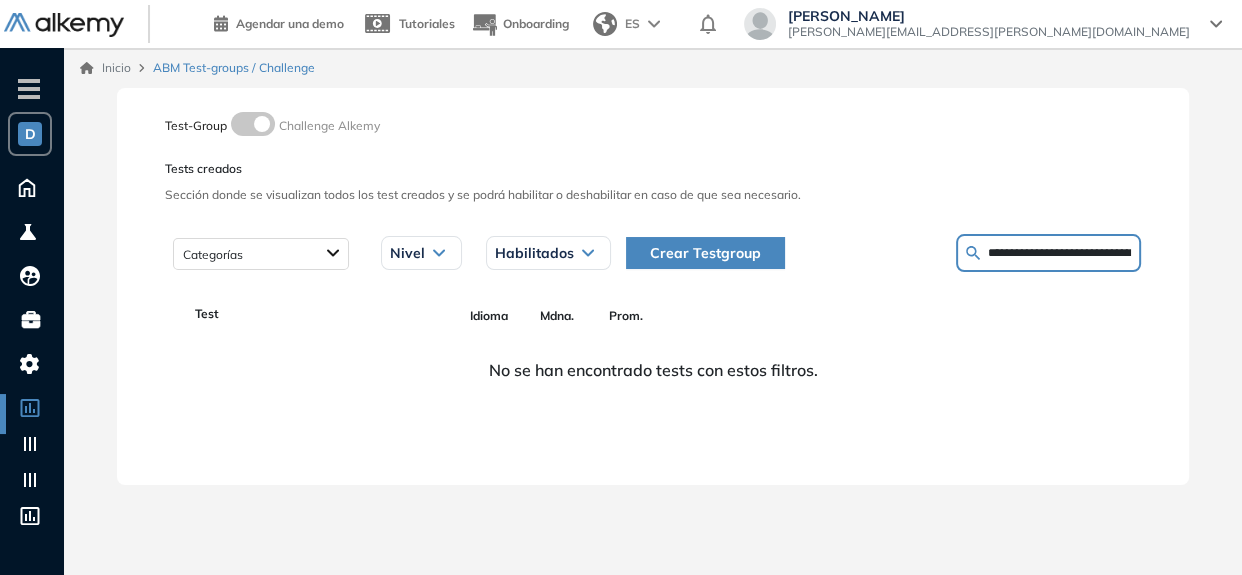 scroll, scrollTop: 0, scrollLeft: 71, axis: horizontal 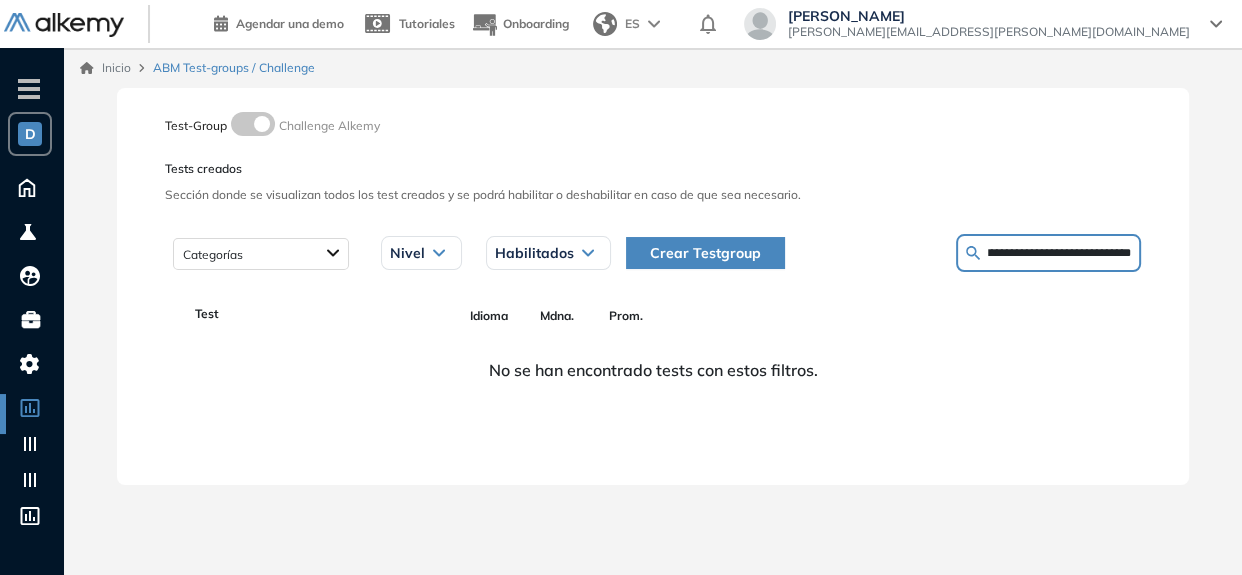 drag, startPoint x: 1030, startPoint y: 251, endPoint x: 1262, endPoint y: 221, distance: 233.93161 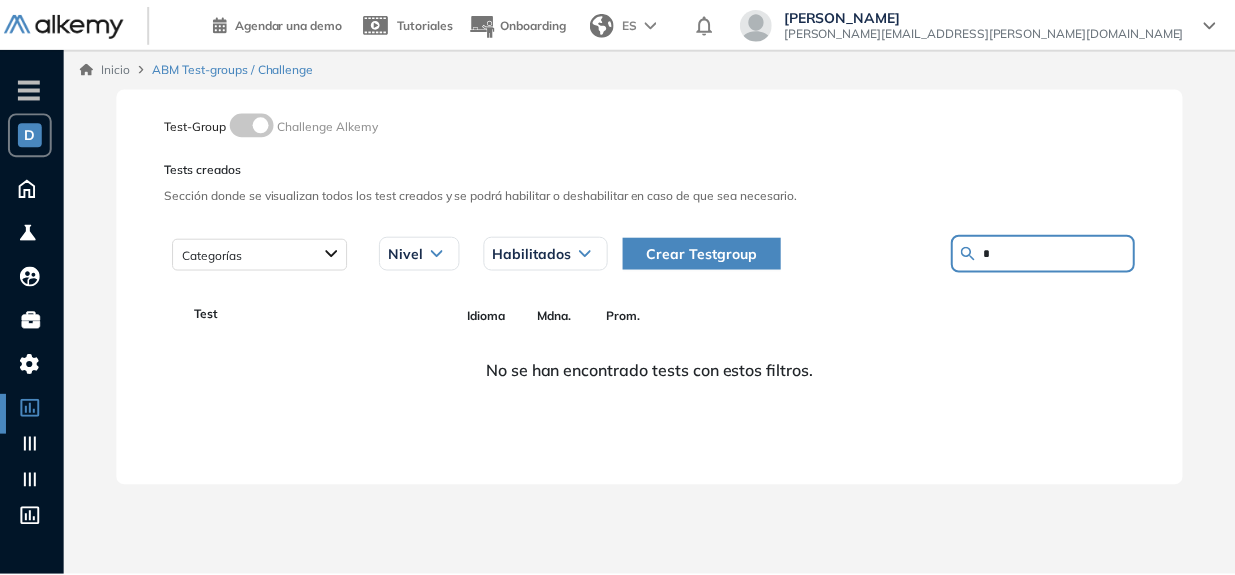 scroll, scrollTop: 0, scrollLeft: 0, axis: both 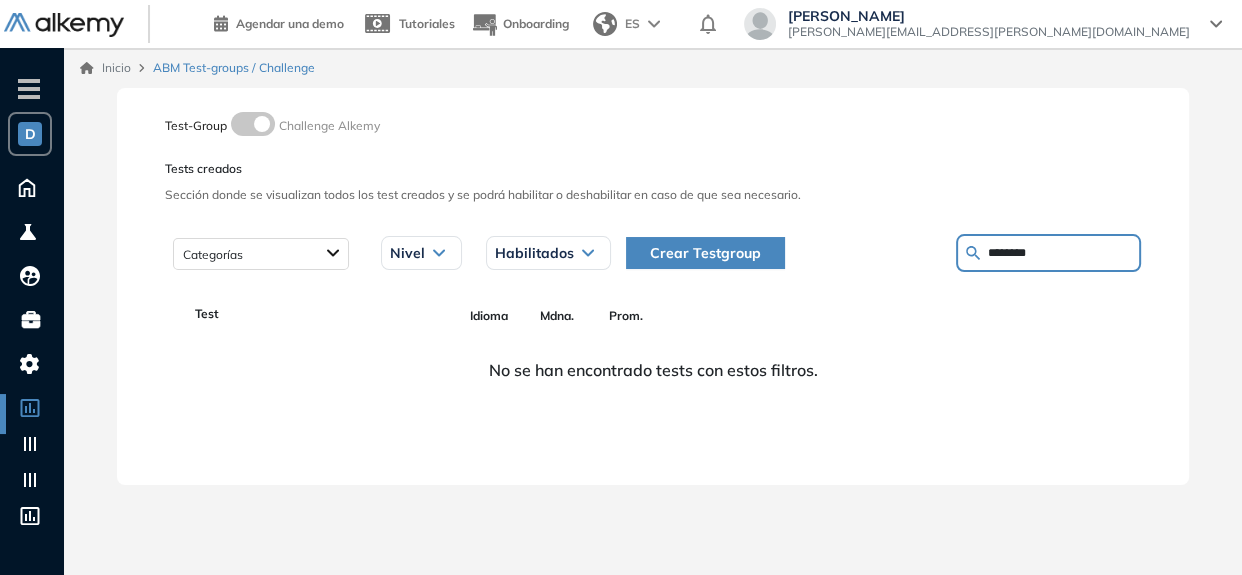 type on "********" 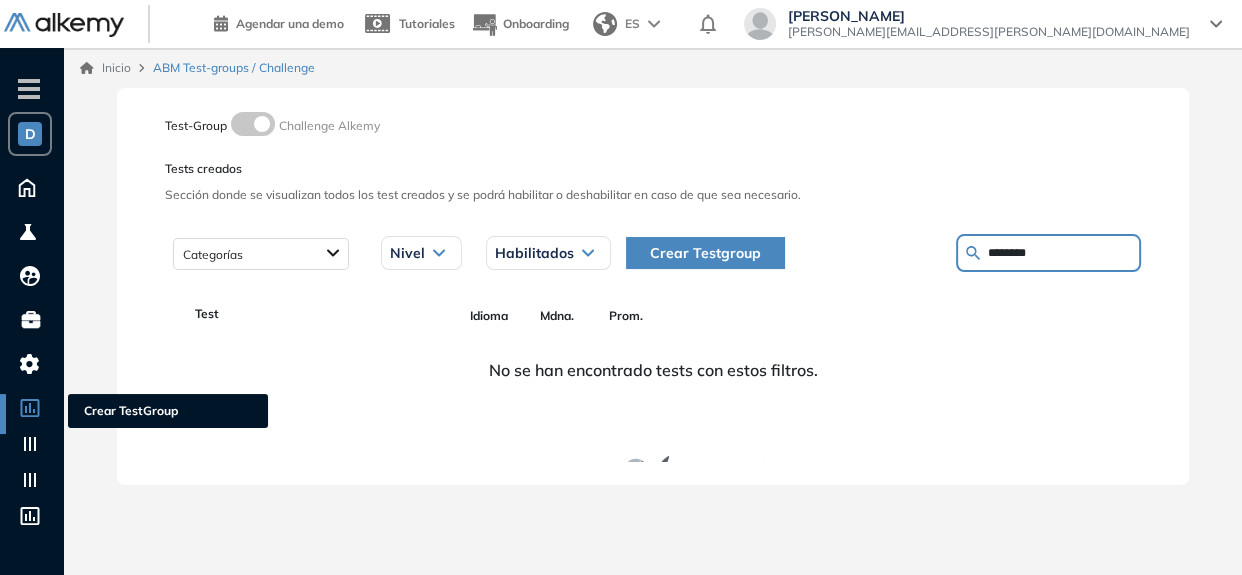 click 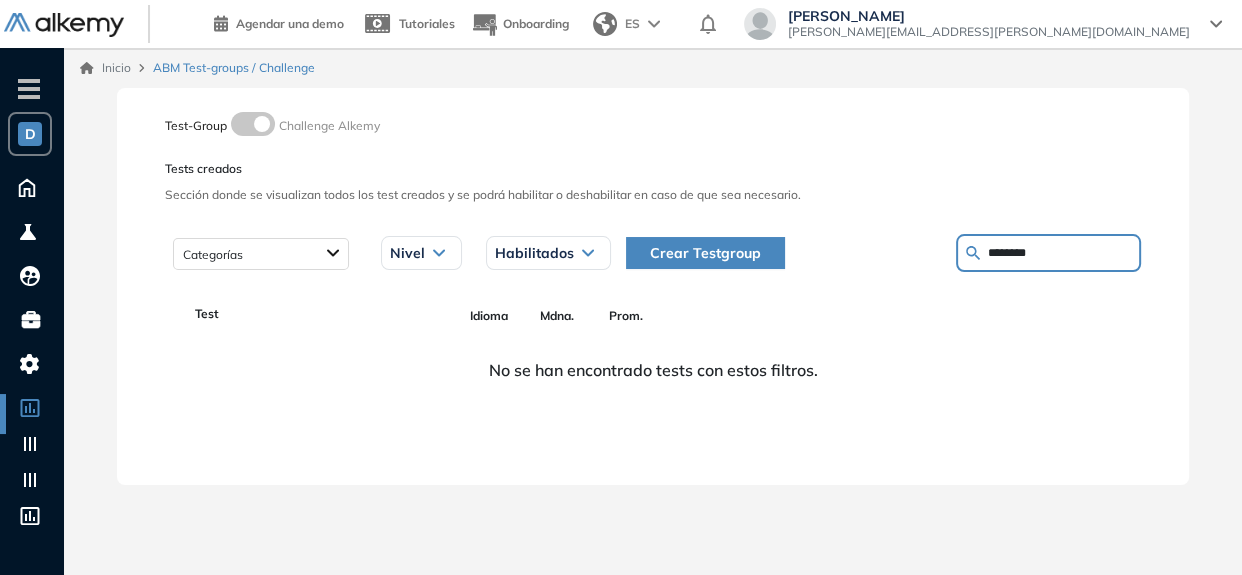 click on "Inicio ABM Test-groups / Challenge" at bounding box center (653, 68) 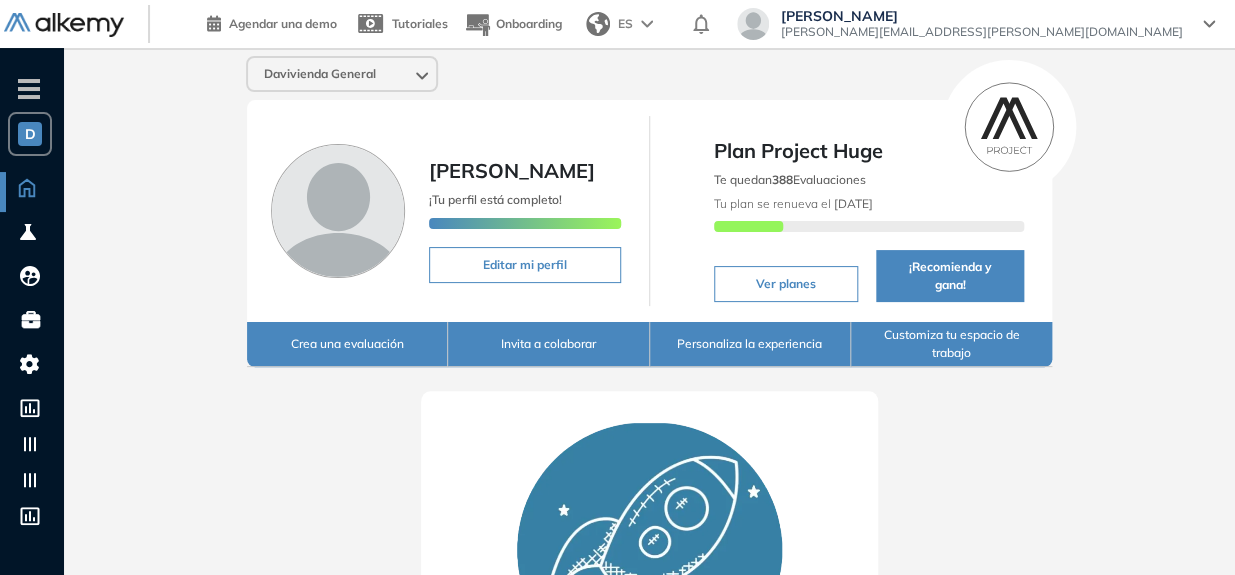 click on "Davivienda General" at bounding box center [320, 74] 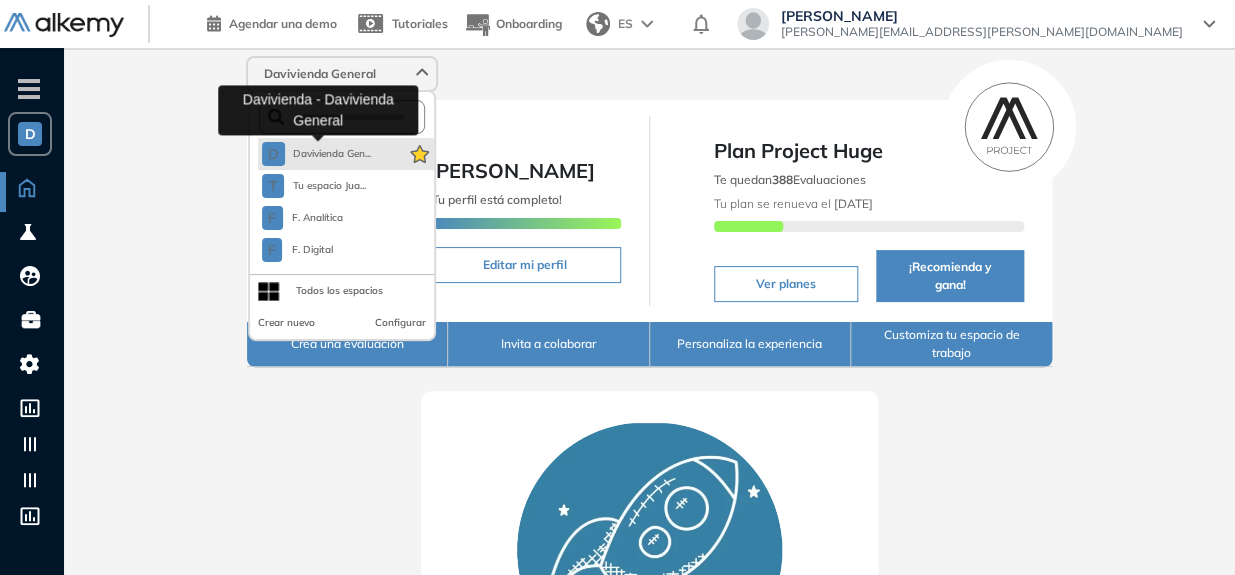 click on "Davivienda Gen..." at bounding box center [332, 154] 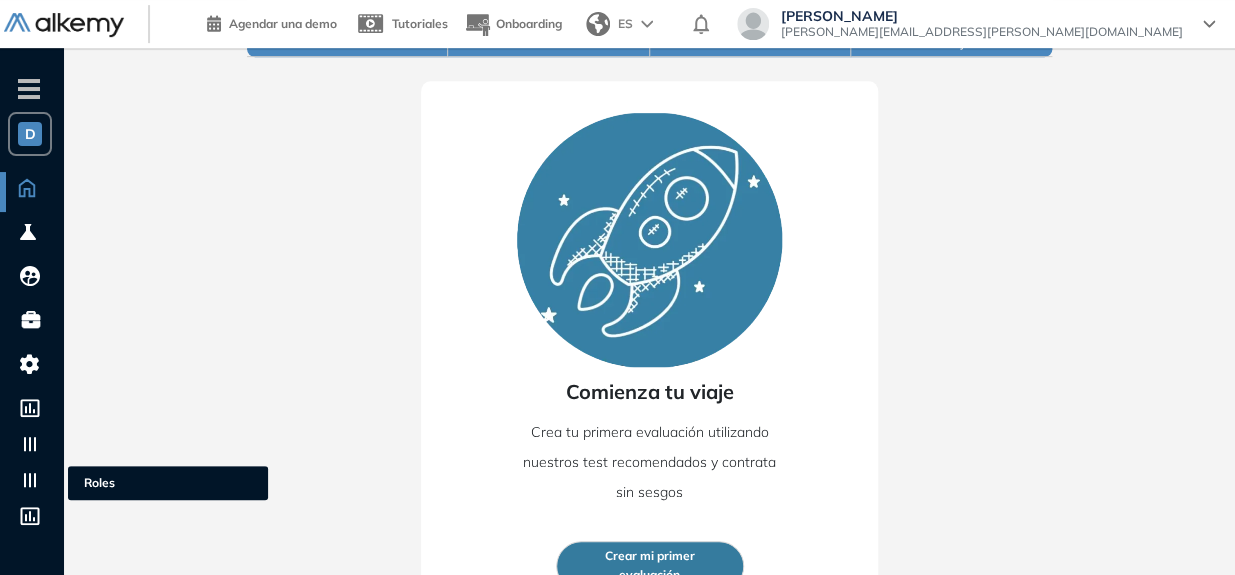 scroll, scrollTop: 357, scrollLeft: 0, axis: vertical 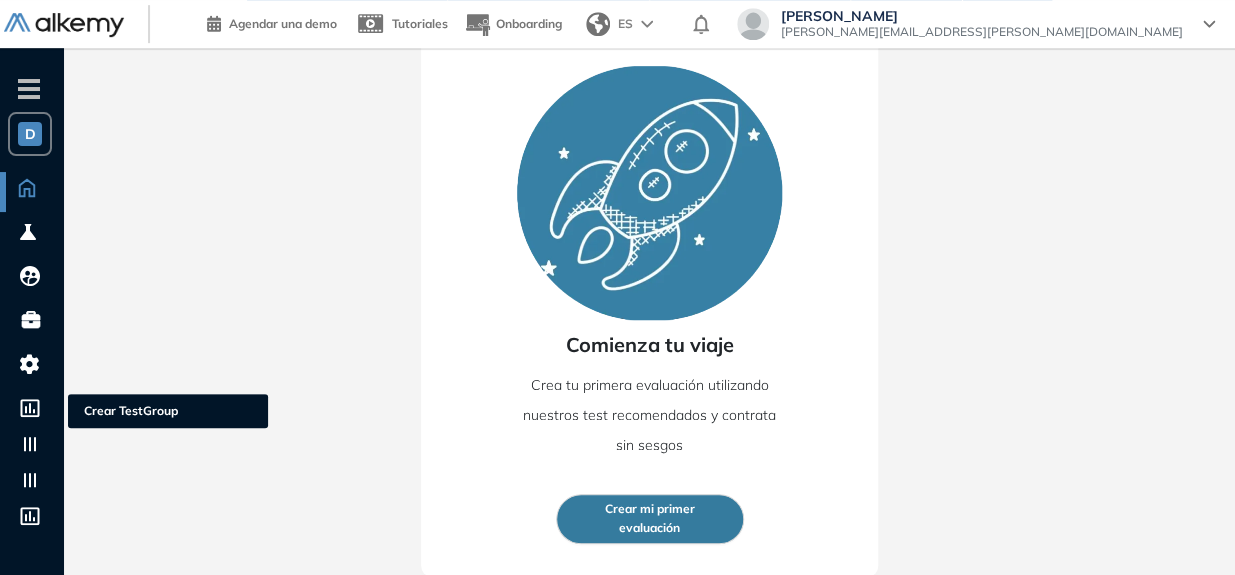 click at bounding box center [32, 406] 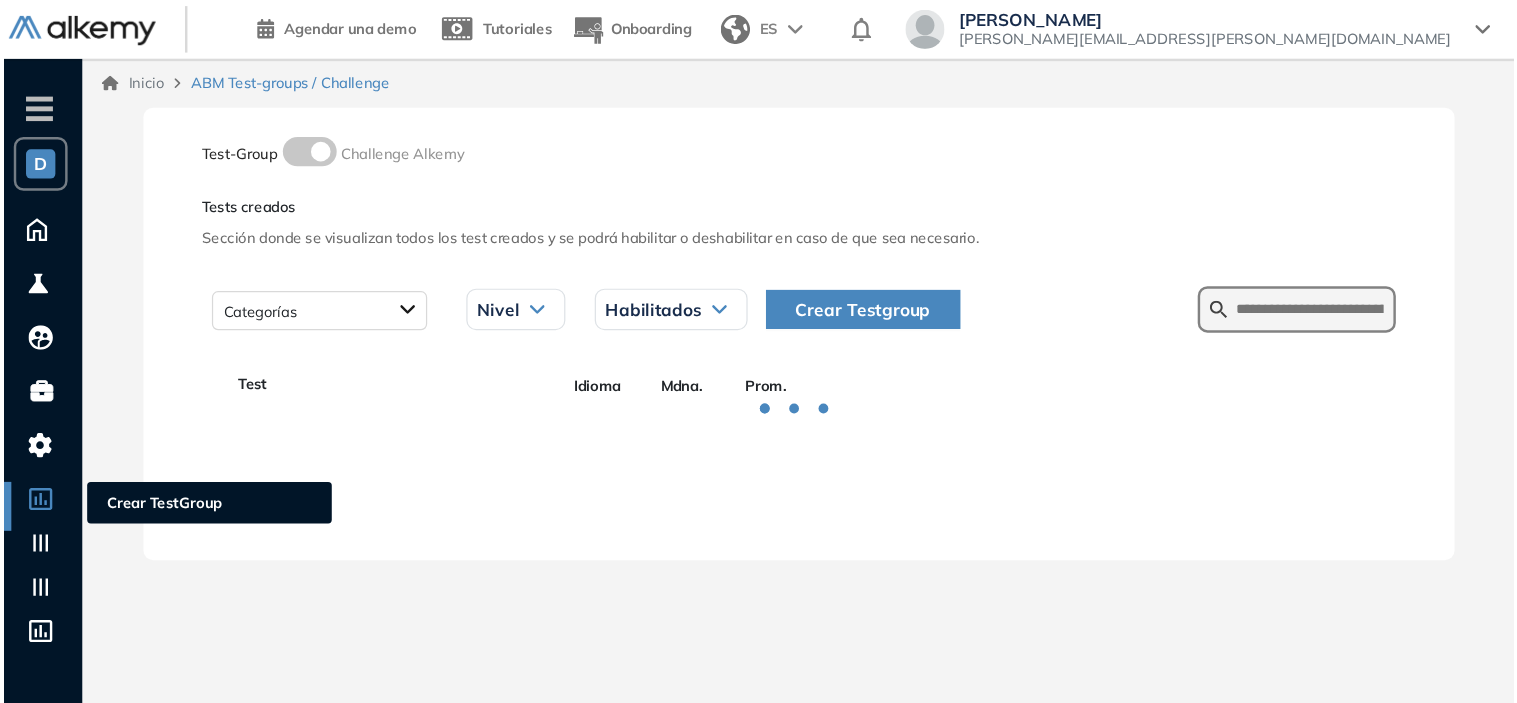 scroll, scrollTop: 0, scrollLeft: 0, axis: both 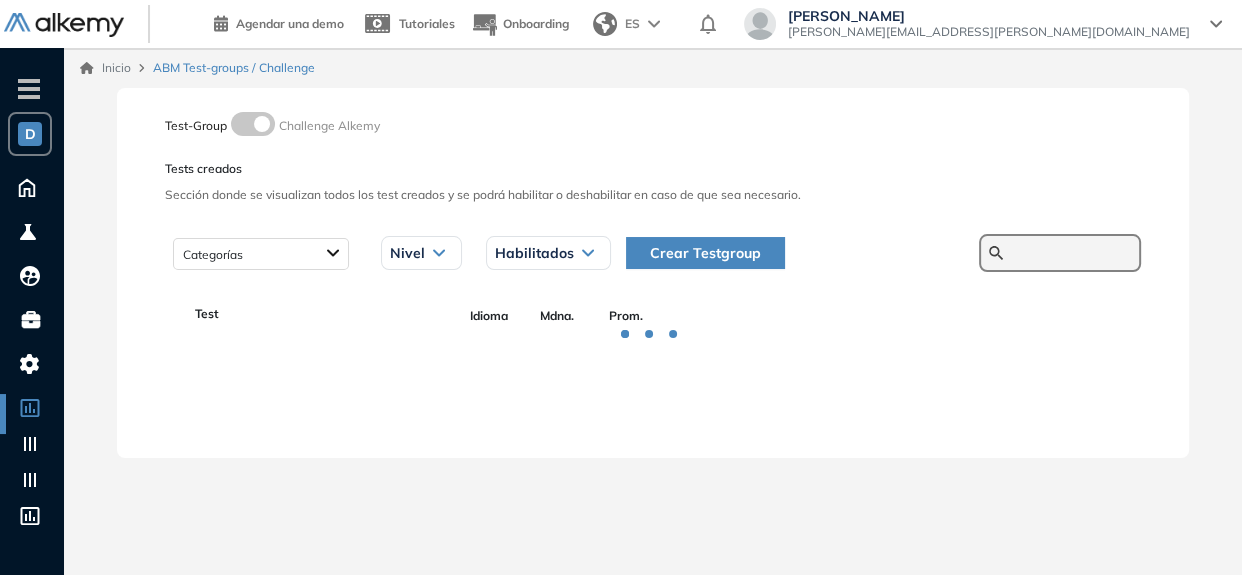 click at bounding box center (1071, 253) 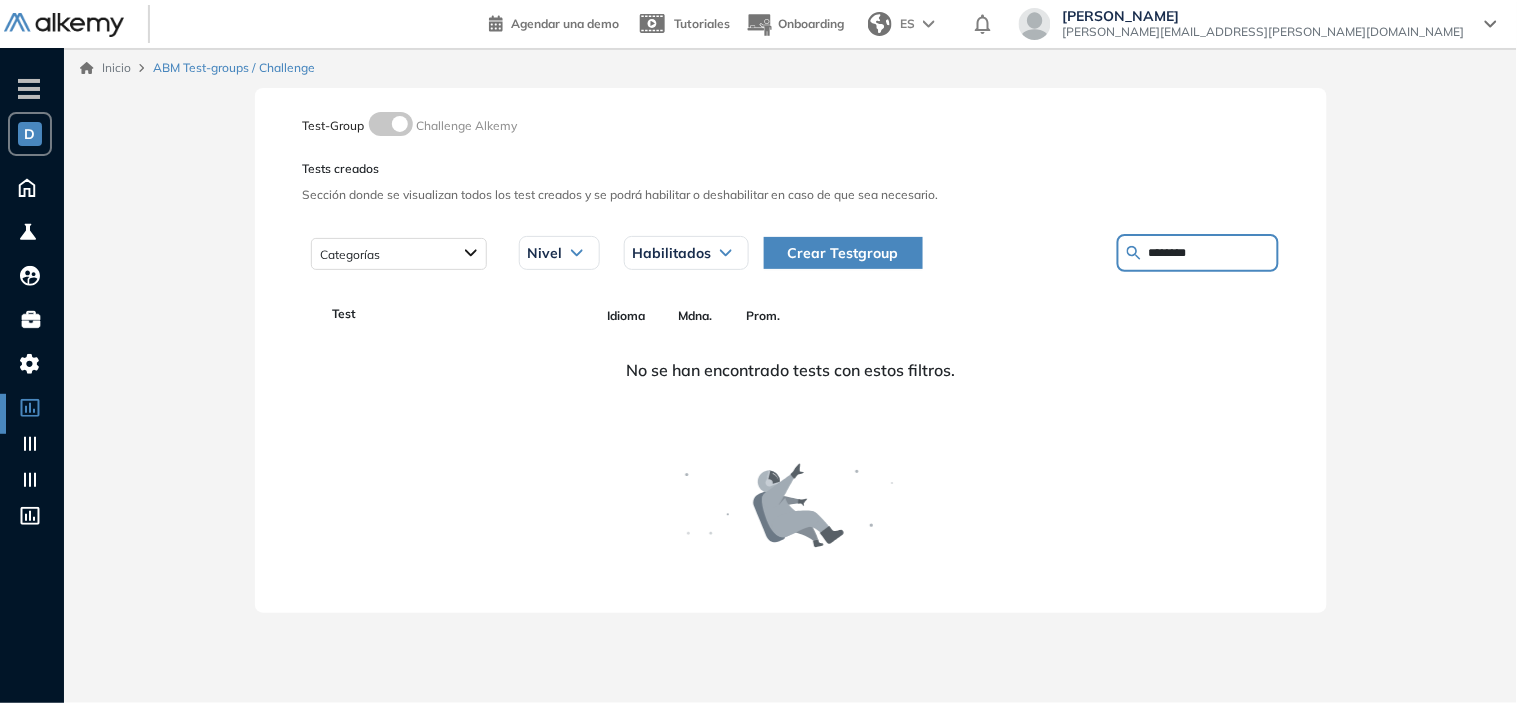 click on "********" at bounding box center (1209, 253) 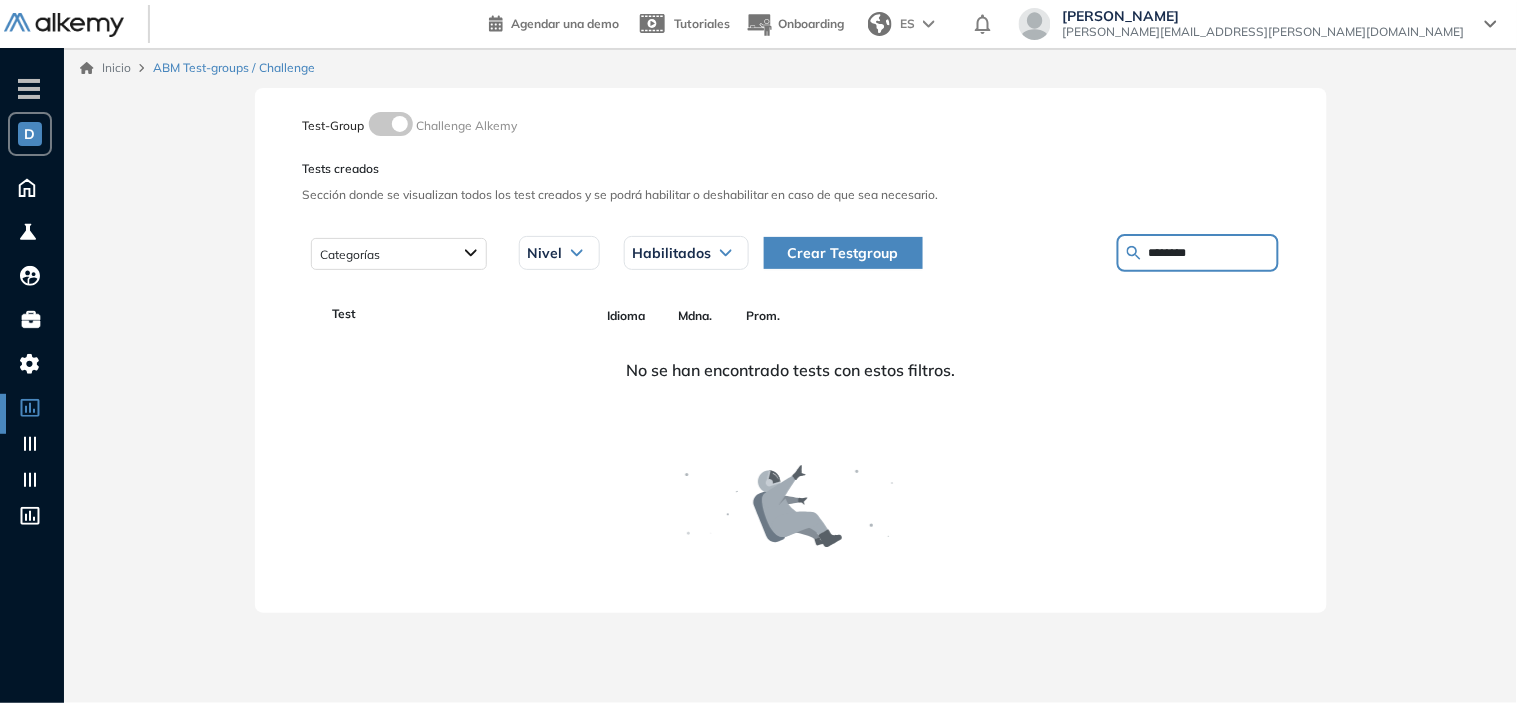 click on "********" at bounding box center (1209, 253) 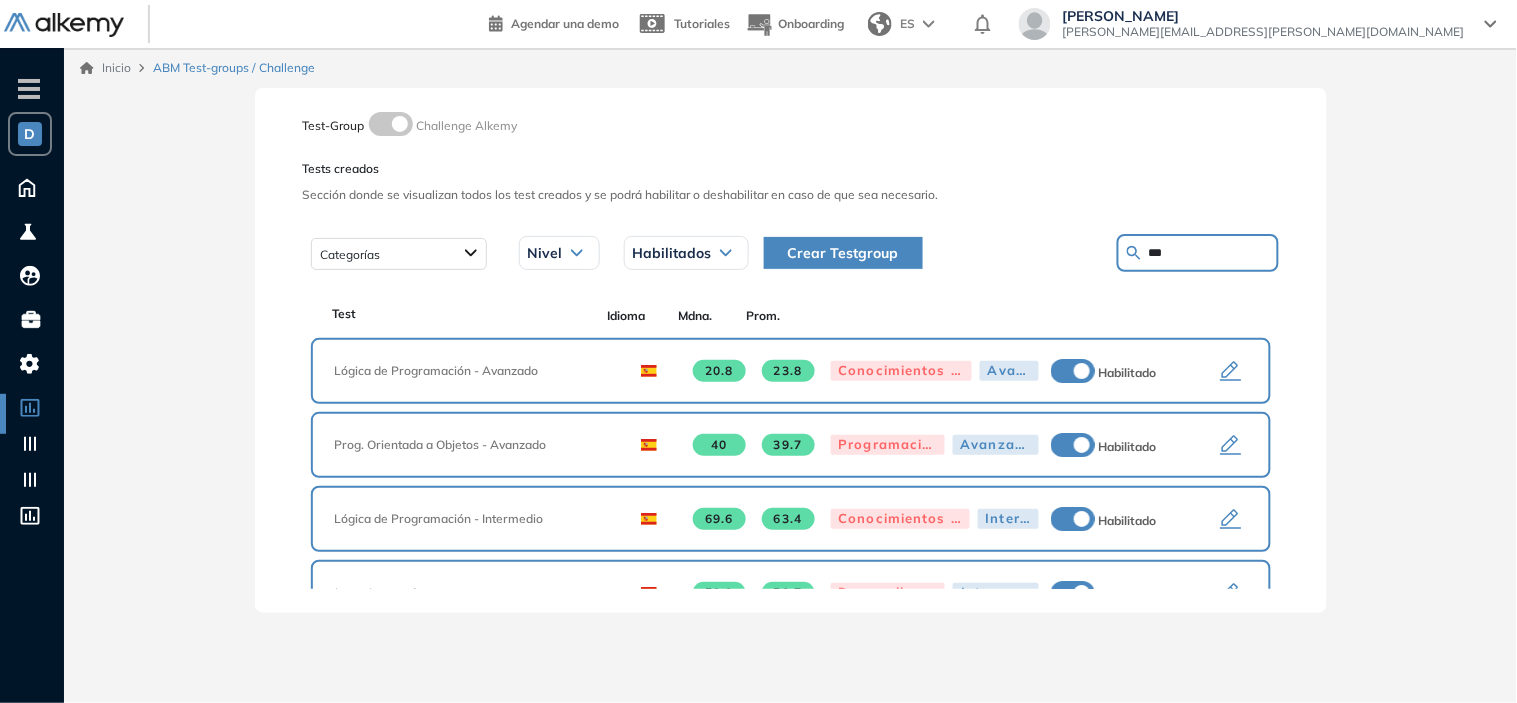 click on "***" at bounding box center [1209, 253] 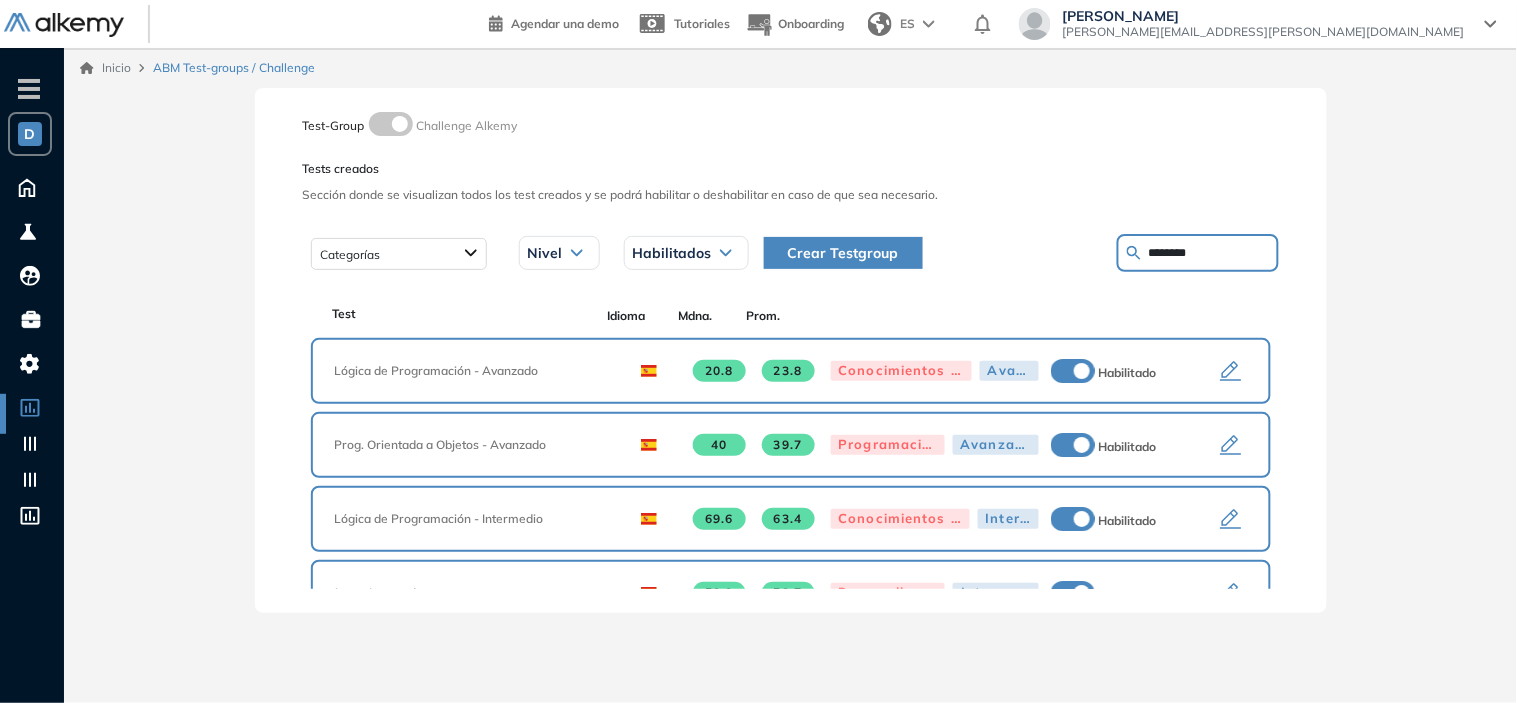 type on "********" 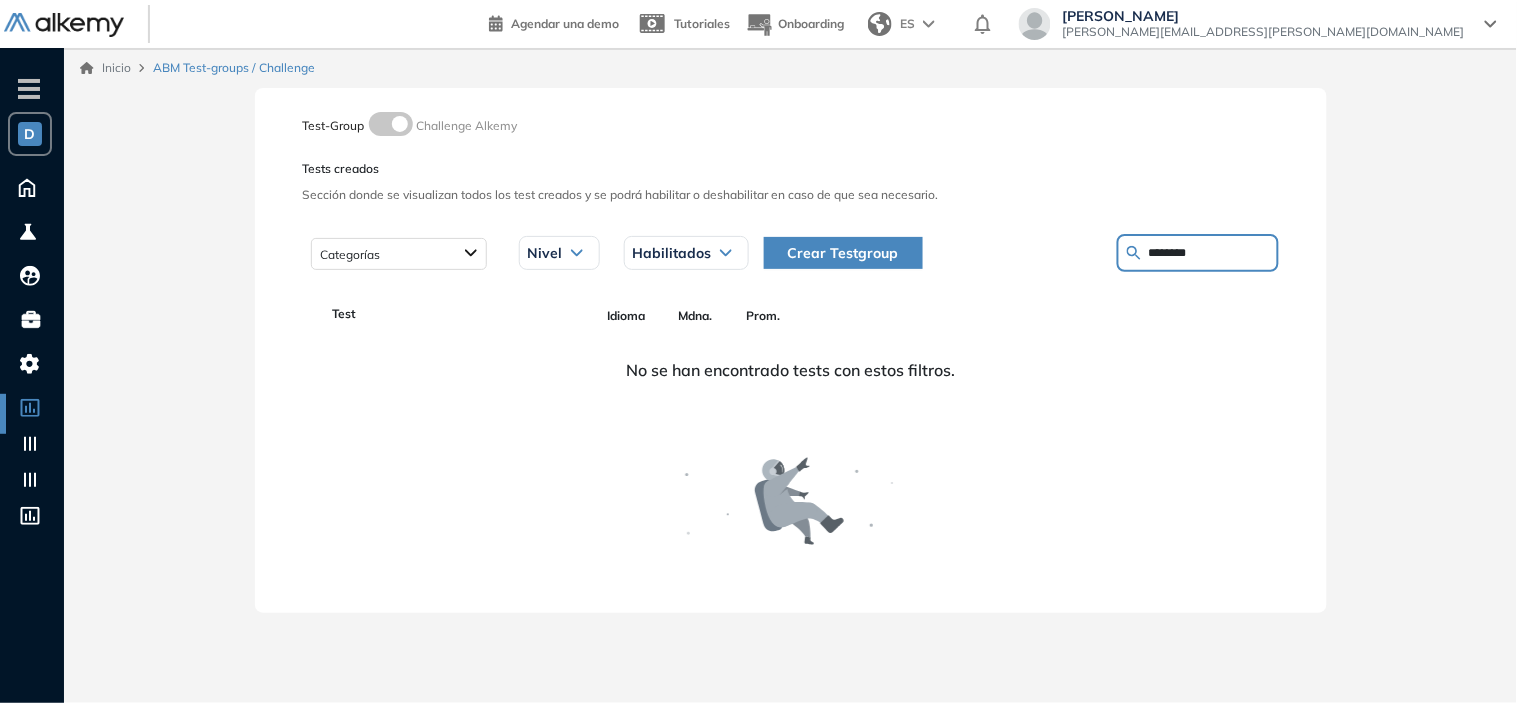 click on "[PERSON_NAME][EMAIL_ADDRESS][PERSON_NAME][DOMAIN_NAME]" at bounding box center (1264, 32) 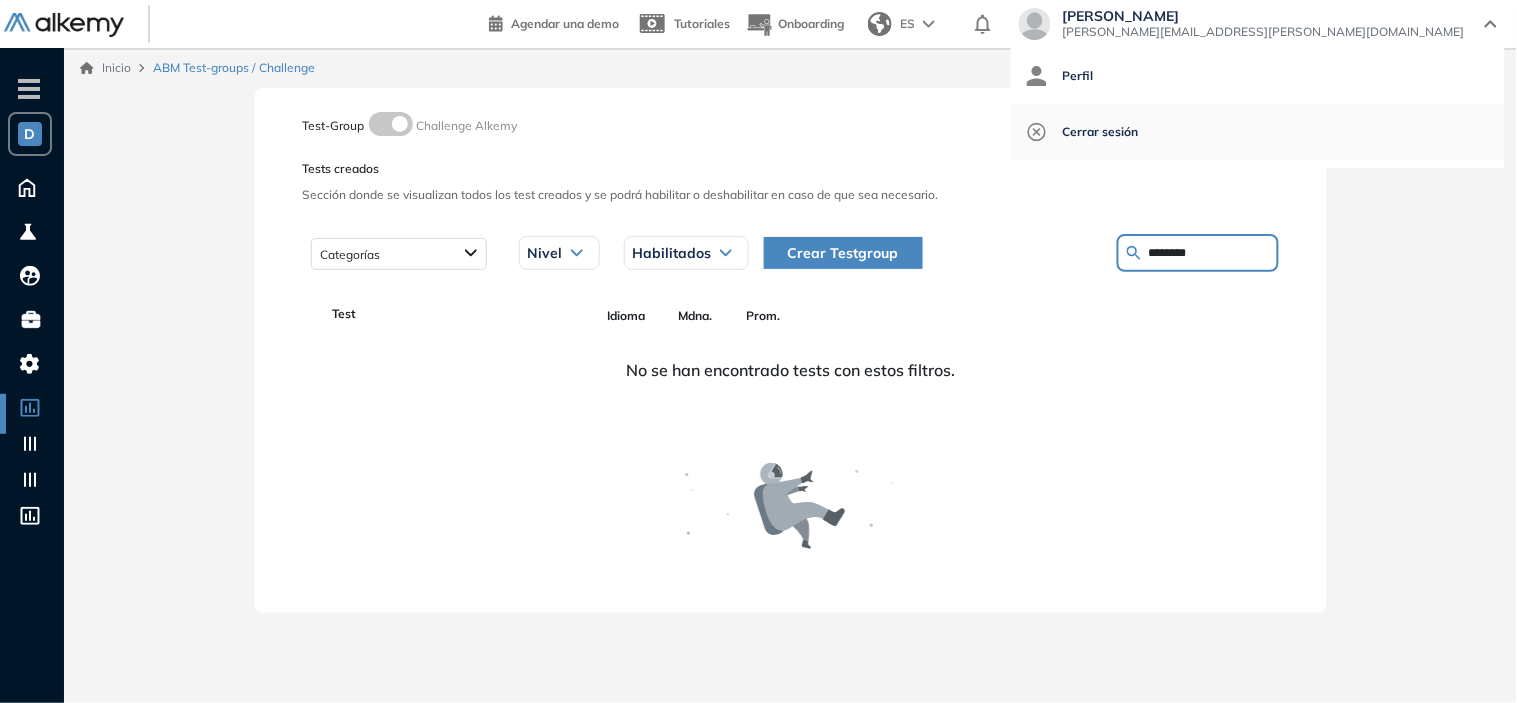 click on "Cerrar sesión" at bounding box center [1101, 132] 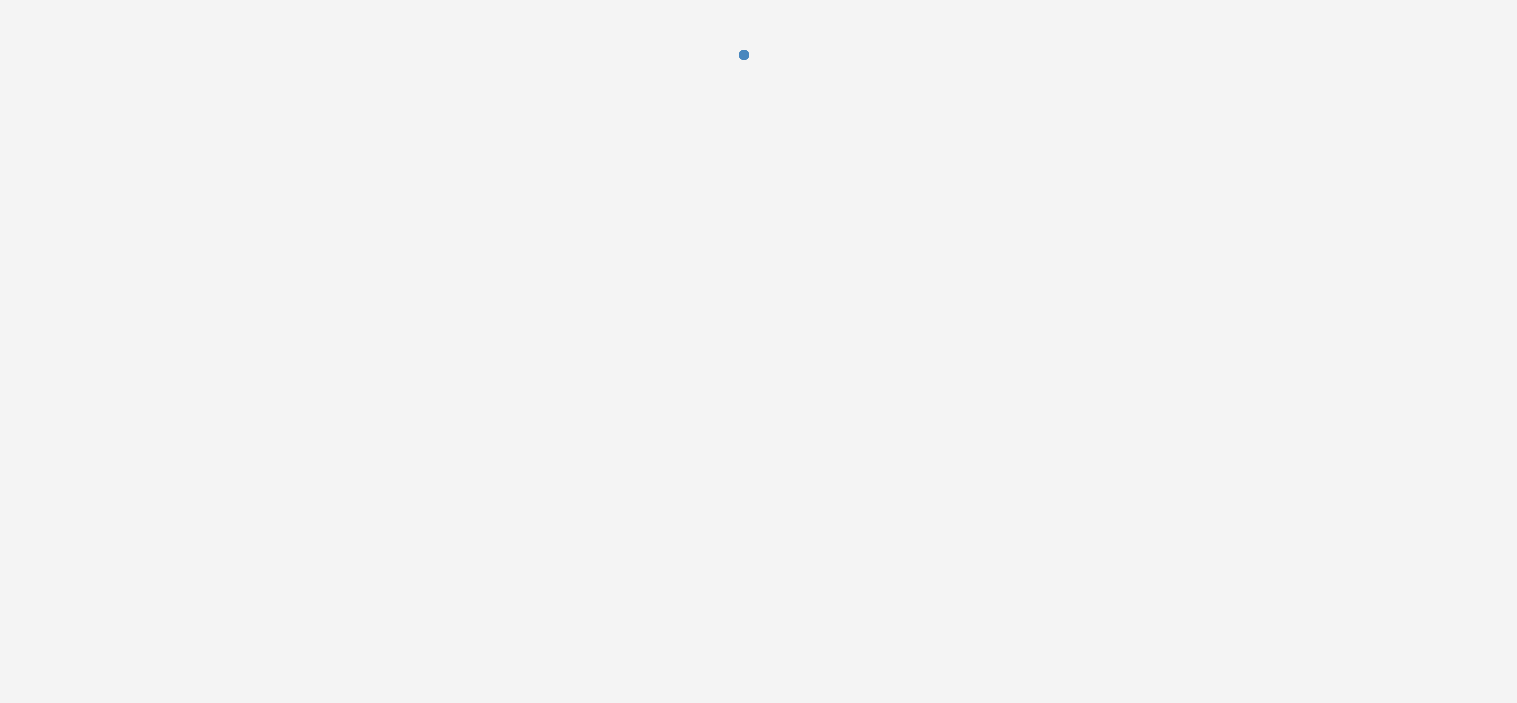 scroll, scrollTop: 0, scrollLeft: 0, axis: both 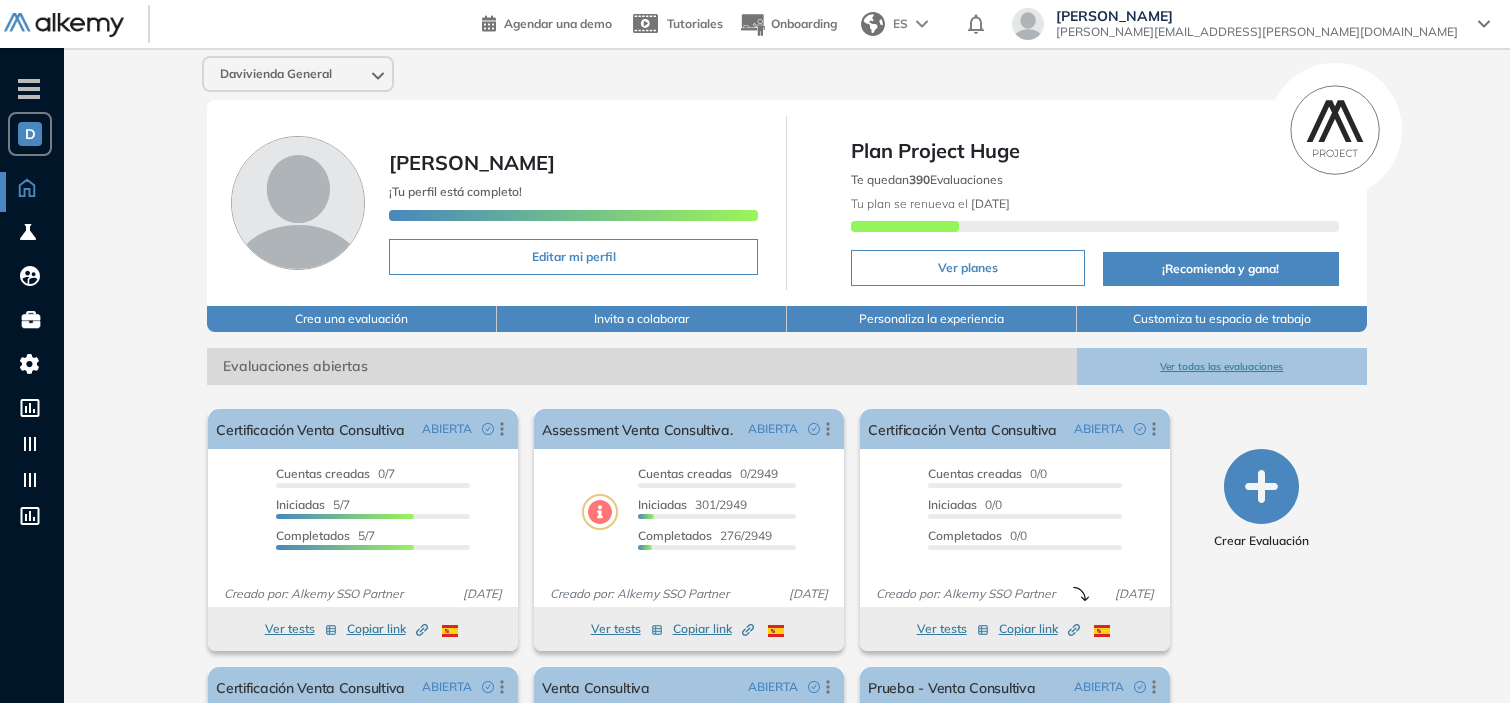 click on "Davivienda General D Davivienda Gen... T Tu espacio Jua... F F. Analítica F F. Digital Todos los espacios Crear nuevo Configurar Juan Carlos Ojeda ¡Tu perfil está completo! Editar mi perfil Plan Project Huge Te quedan  390  Evaluaciones Tu plan se renueva el    15 de septiembre   Ver planes ¡Recomienda y gana! Crea una evaluación Invita a colaborar Personaliza la experiencia Customiza tu espacio de trabajo Evaluaciones abiertas Ver todas las evaluaciones El proctoring será activado ¡Importante!: Los usuarios que ya realizaron la evaluación no tendrán registros del proctoring Cancelar operación Activar Certificación Venta Consultiva ABIERTA Editar Los siguientes tests ya no están disponibles o tienen una nueva versión Revisa en el catálogo otras opciones o su detalle. Entendido Duplicar Reabrir Eliminar Ver candidatos Ver estadísticas Desactivar Proctoring Finalizar evaluación Mover de workspace Created by potrace 1.16, written by Peter Selinger 2001-2019 Copiar ID Publico Cuentas creadas 0/7" at bounding box center (787, 490) 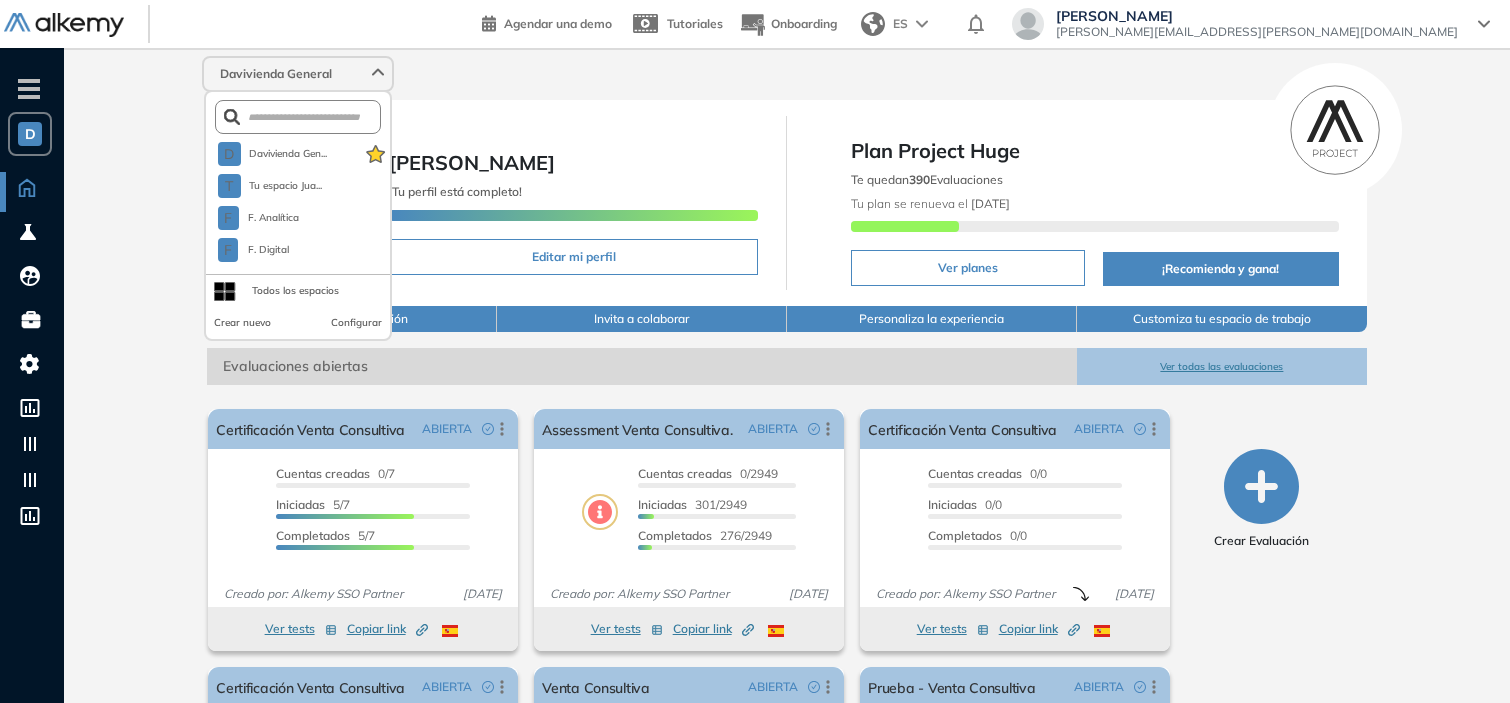 click on "Davivienda General D Davivienda Gen... T Tu espacio Jua... F F. Analítica F F. Digital Todos los espacios Crear nuevo Configurar Juan Carlos Ojeda ¡Tu perfil está completo! Editar mi perfil Plan Project Huge Te quedan  390  Evaluaciones Tu plan se renueva el    15 de septiembre   Ver planes ¡Recomienda y gana! Crea una evaluación Invita a colaborar Personaliza la experiencia Customiza tu espacio de trabajo Evaluaciones abiertas Ver todas las evaluaciones El proctoring será activado ¡Importante!: Los usuarios que ya realizaron la evaluación no tendrán registros del proctoring Cancelar operación Activar Certificación Venta Consultiva ABIERTA Editar Los siguientes tests ya no están disponibles o tienen una nueva versión Revisa en el catálogo otras opciones o su detalle. Entendido Duplicar Reabrir Eliminar Ver candidatos Ver estadísticas Desactivar Proctoring Finalizar evaluación Mover de workspace Created by potrace 1.16, written by Peter Selinger 2001-2019 Copiar ID Publico Cuentas creadas 0/7" at bounding box center (787, 490) 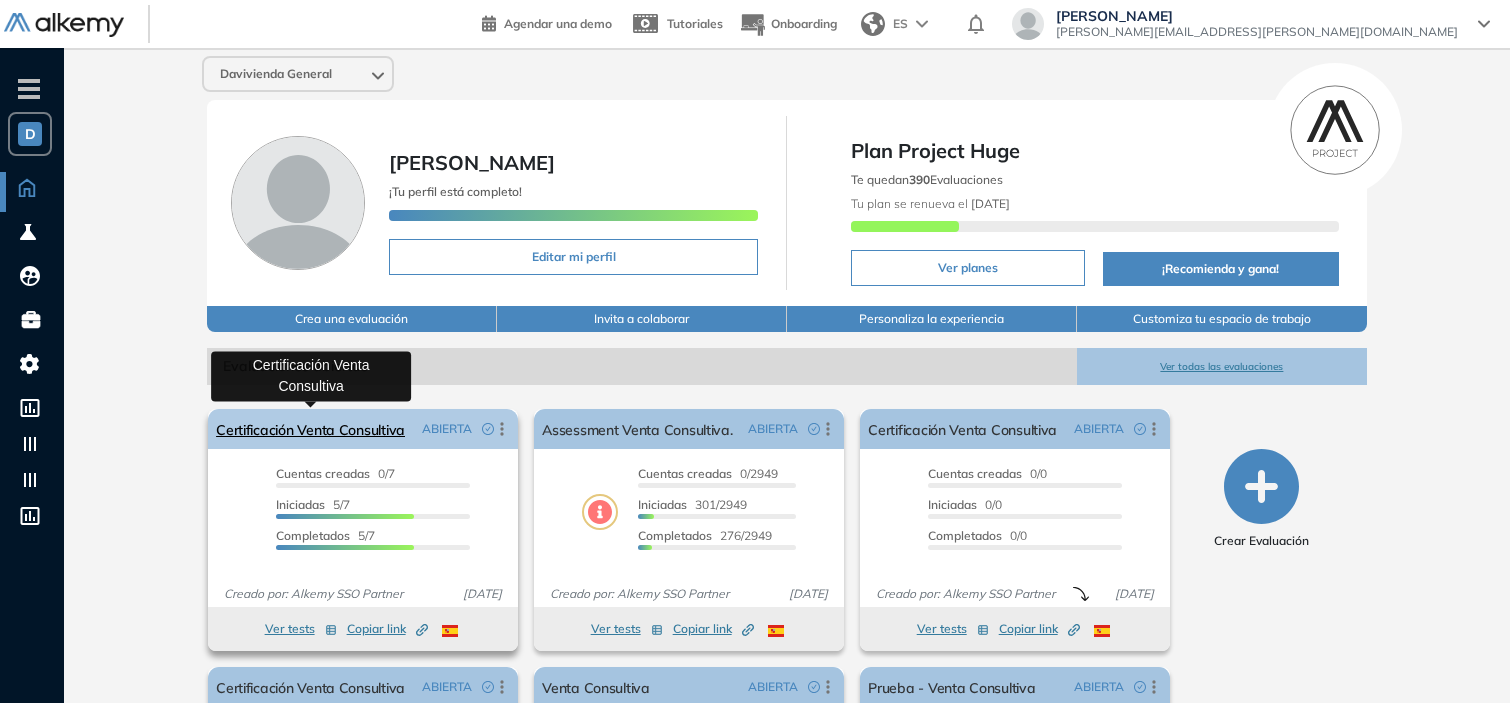 click on "Certificación Venta Consultiva" at bounding box center (310, 429) 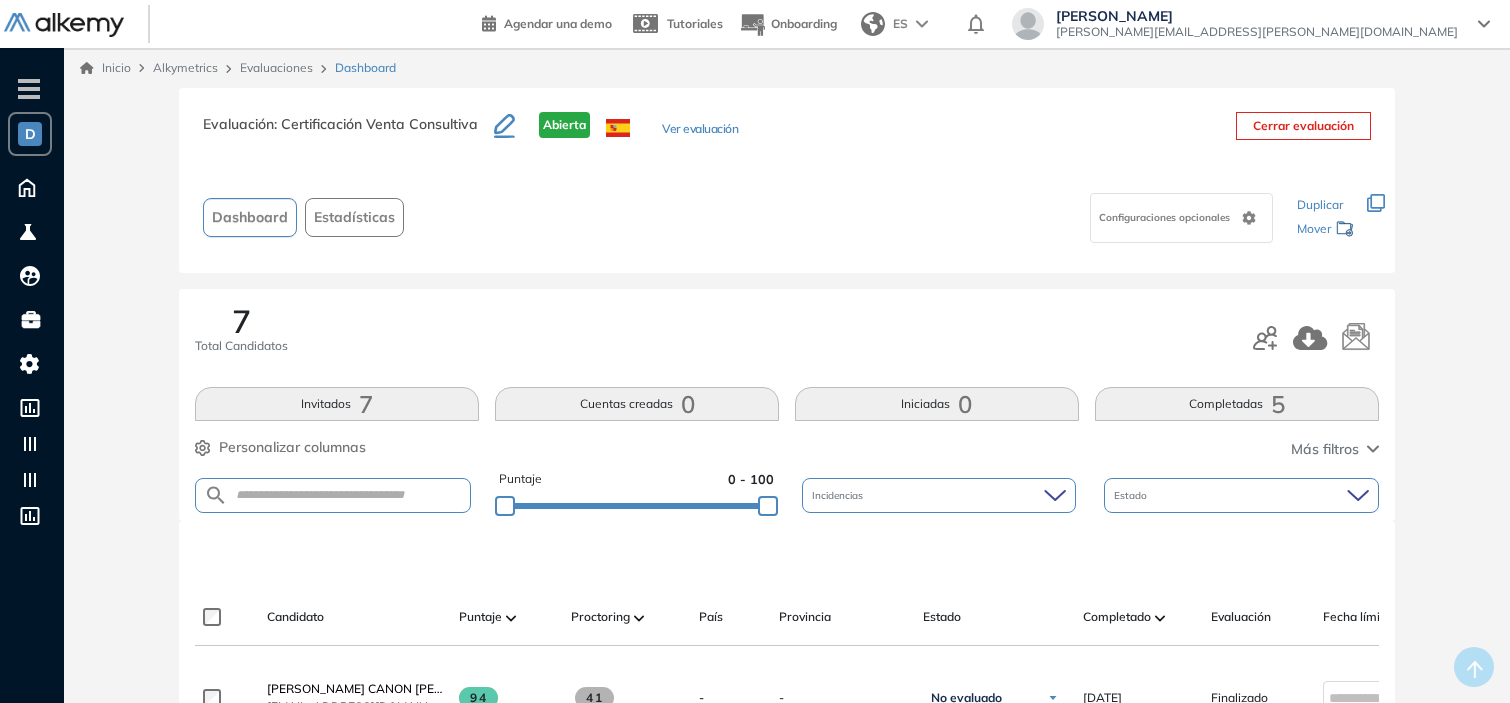 click on "Evaluaciones" at bounding box center [279, 68] 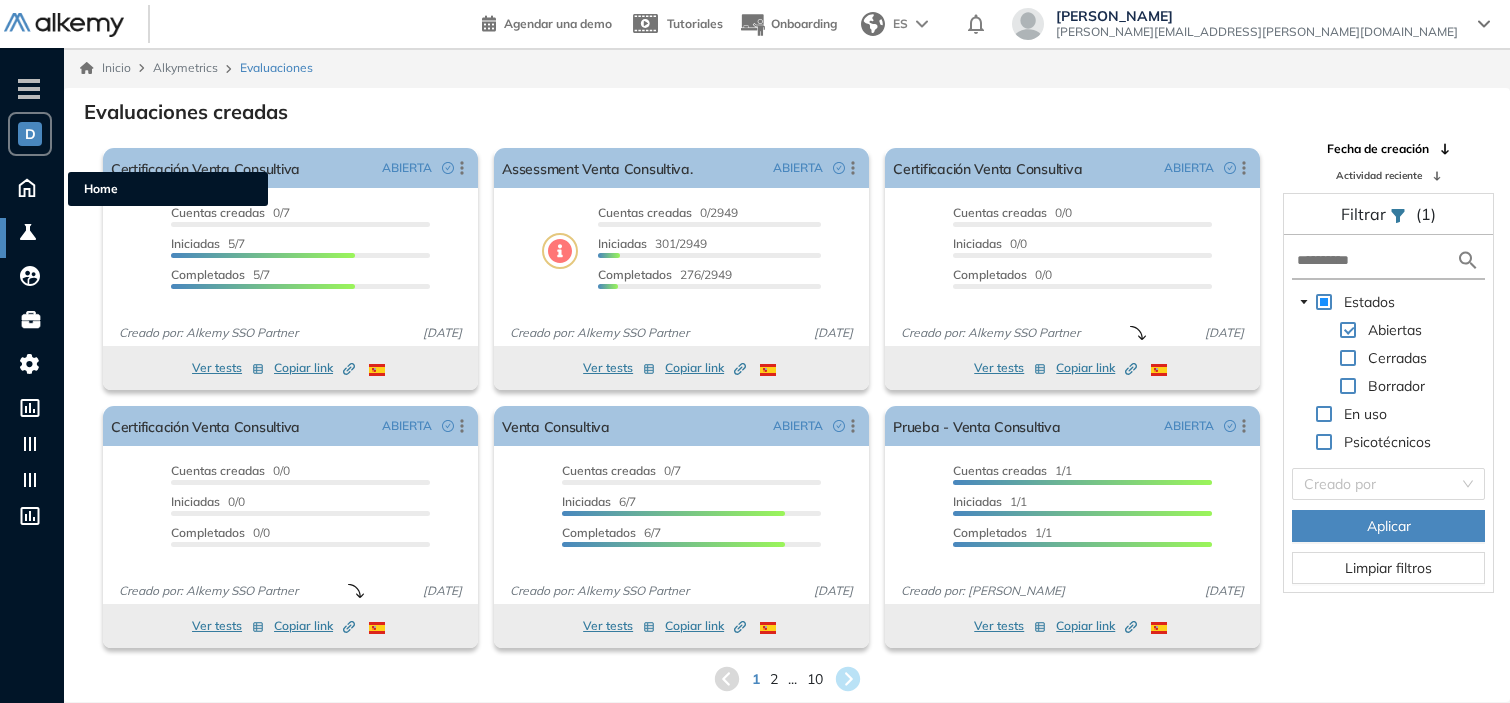 click on "Home Home" at bounding box center [31, 187] 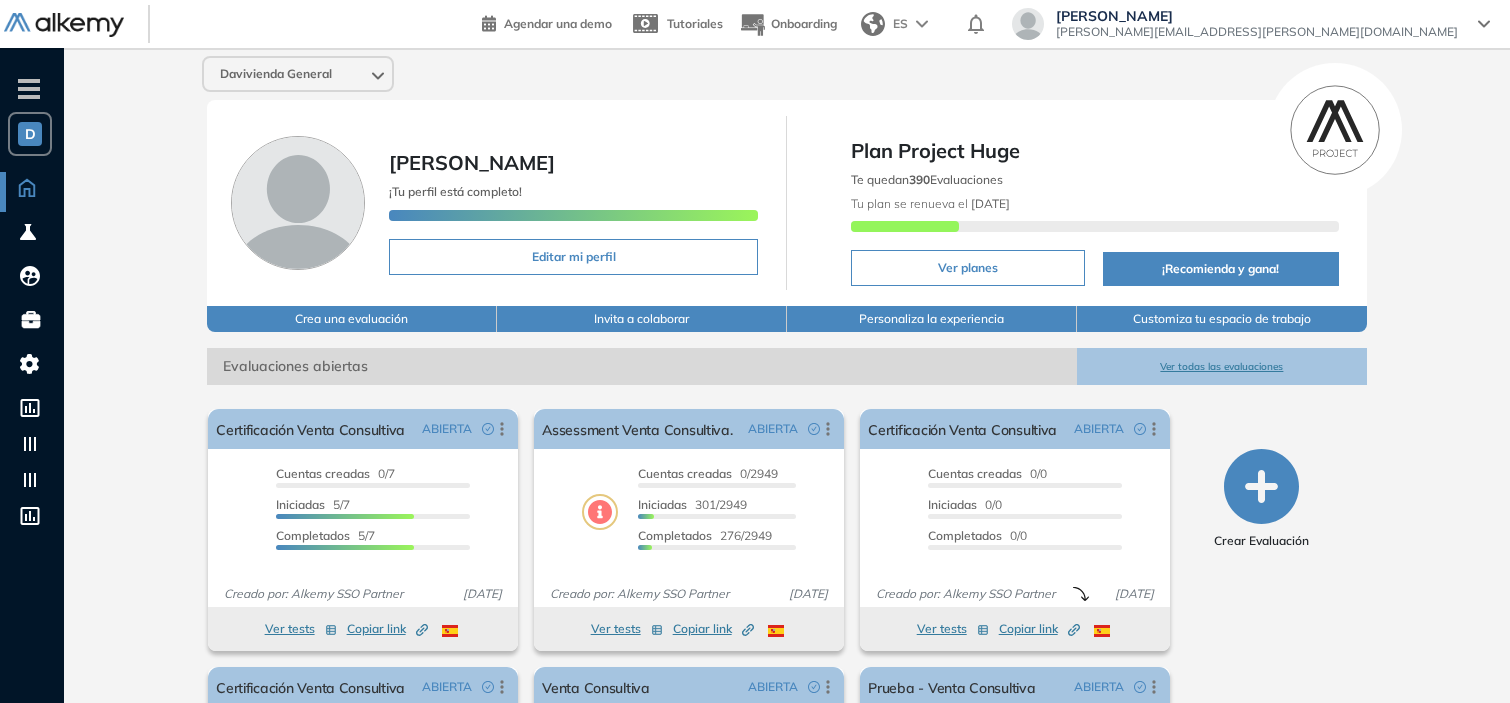 click on "Davivienda General" at bounding box center (298, 74) 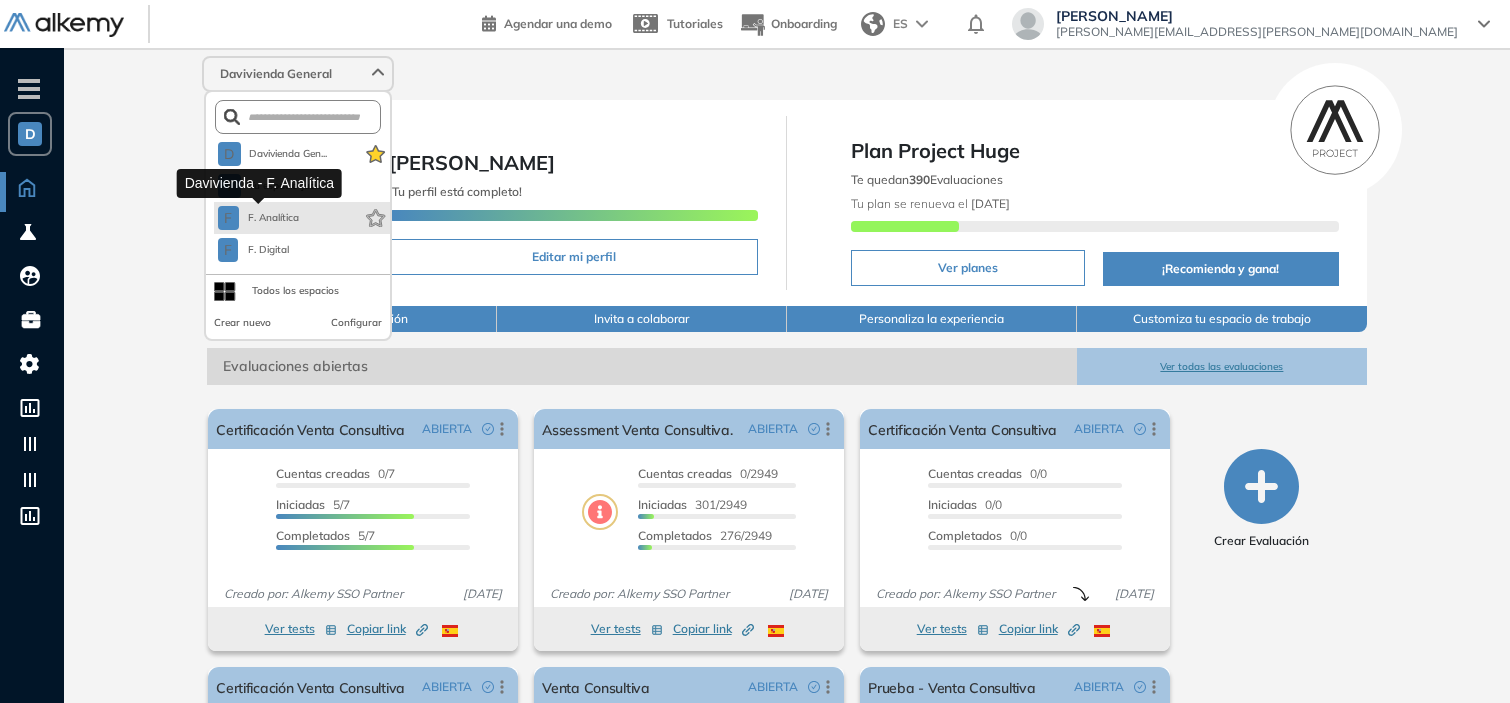 click on "F. Analítica" at bounding box center [274, 218] 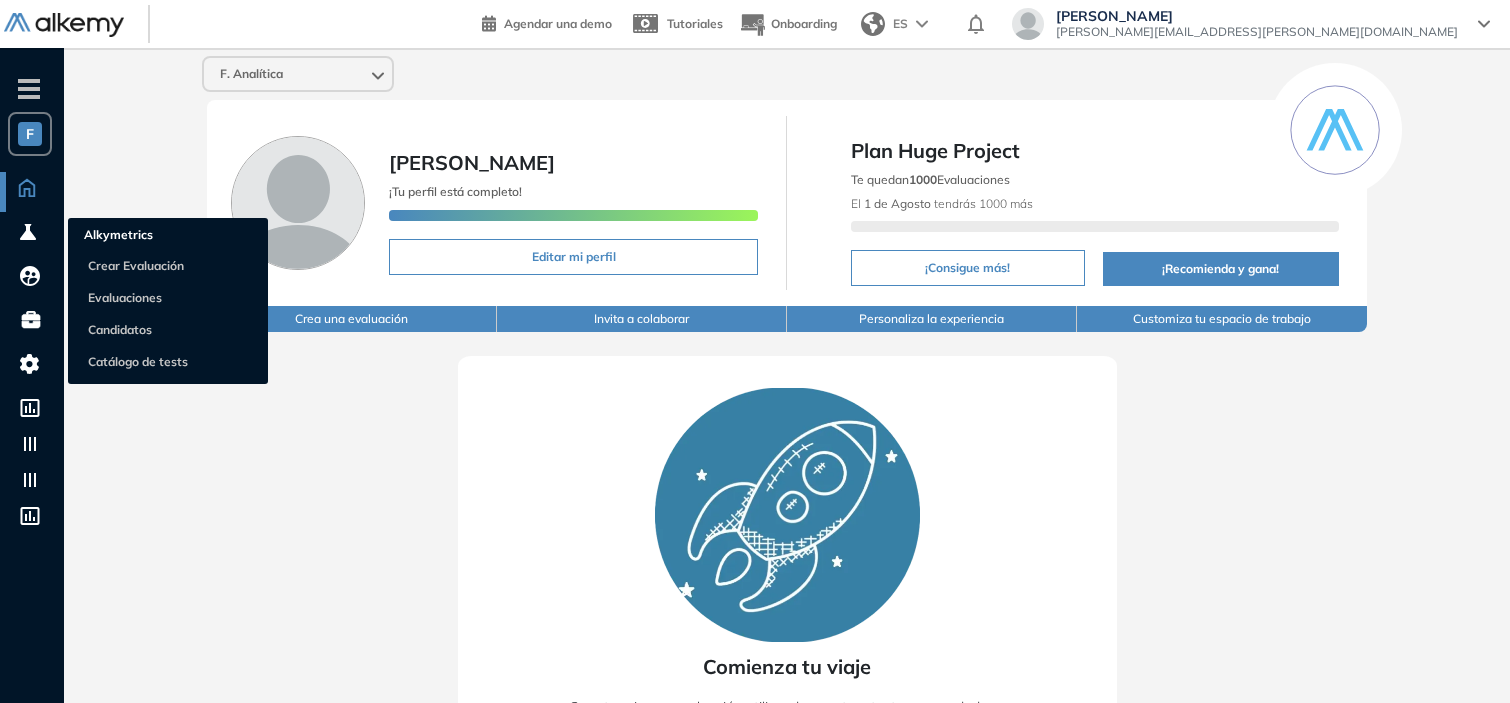click 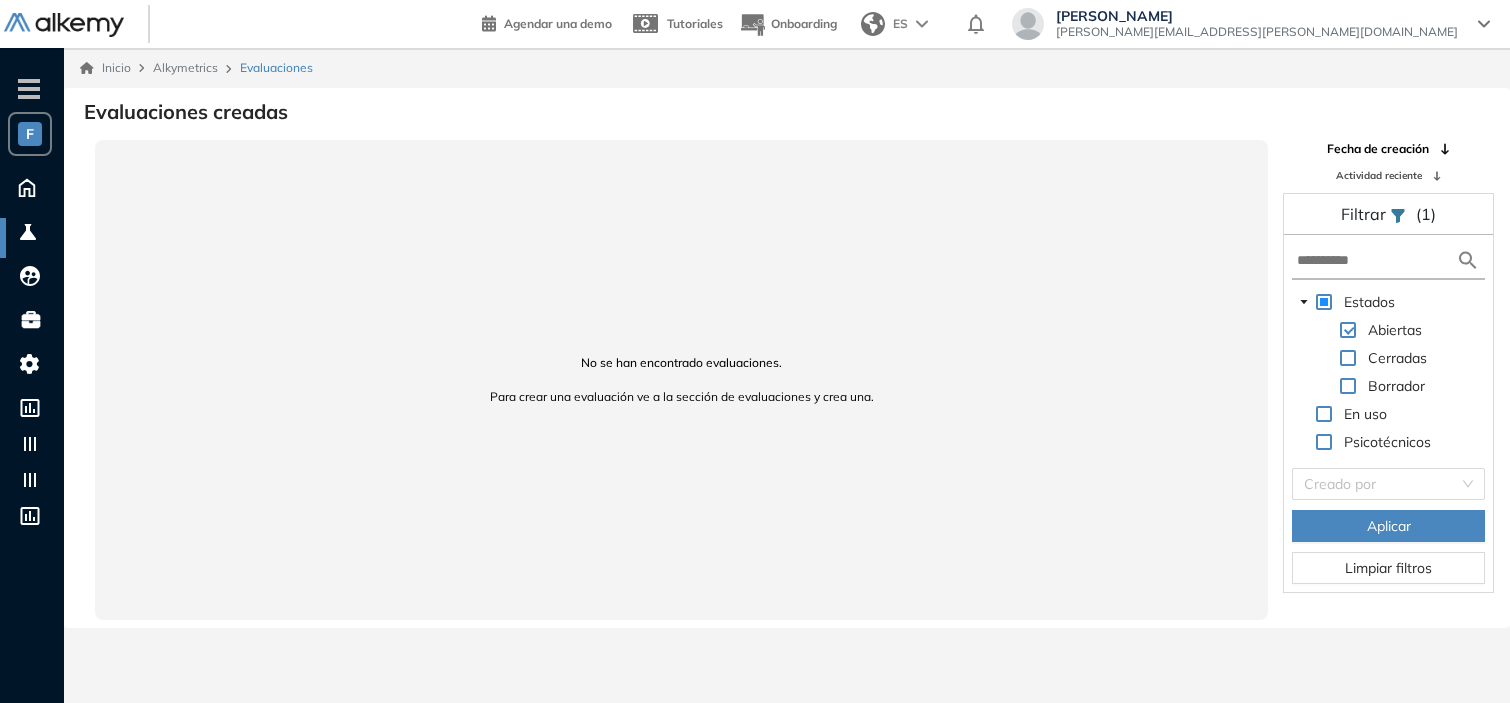click at bounding box center (1348, 358) 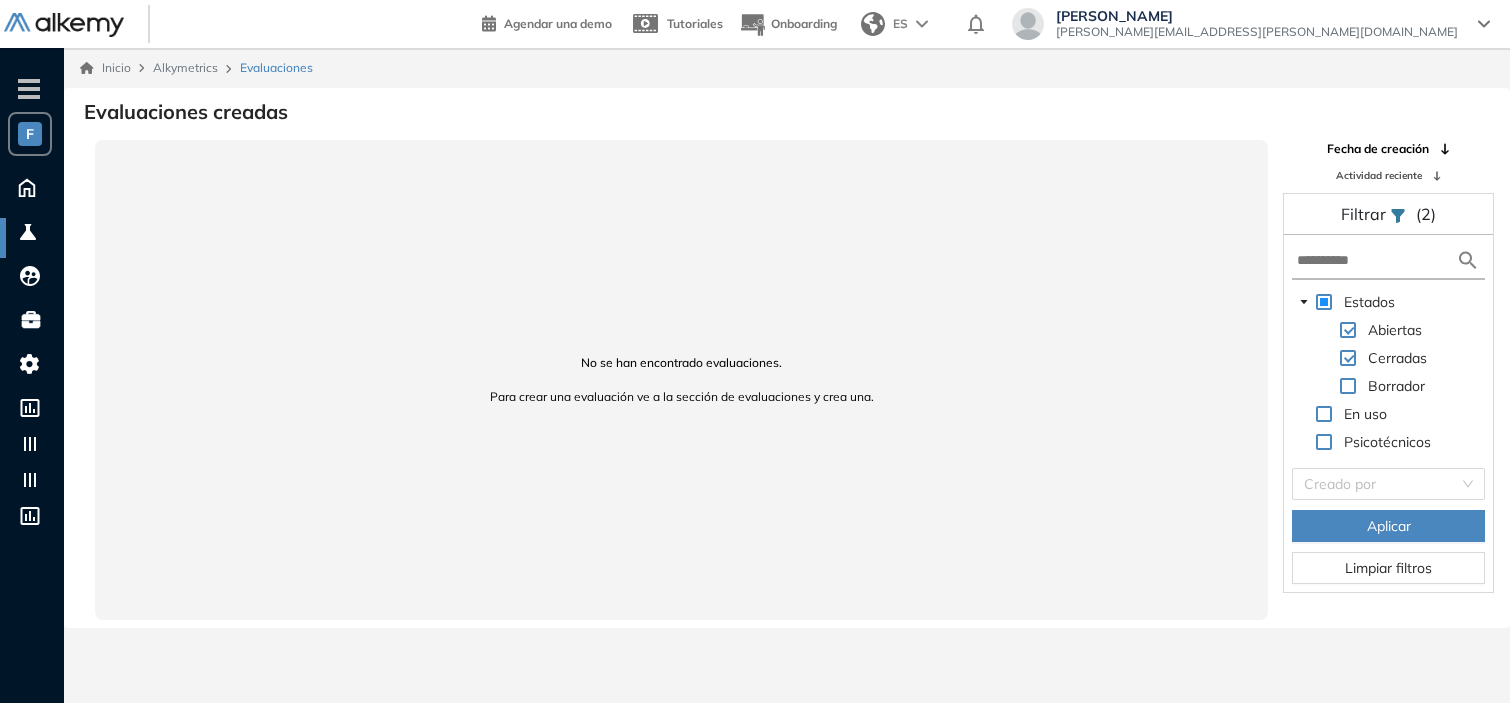 click on "Aplicar" at bounding box center [1389, 526] 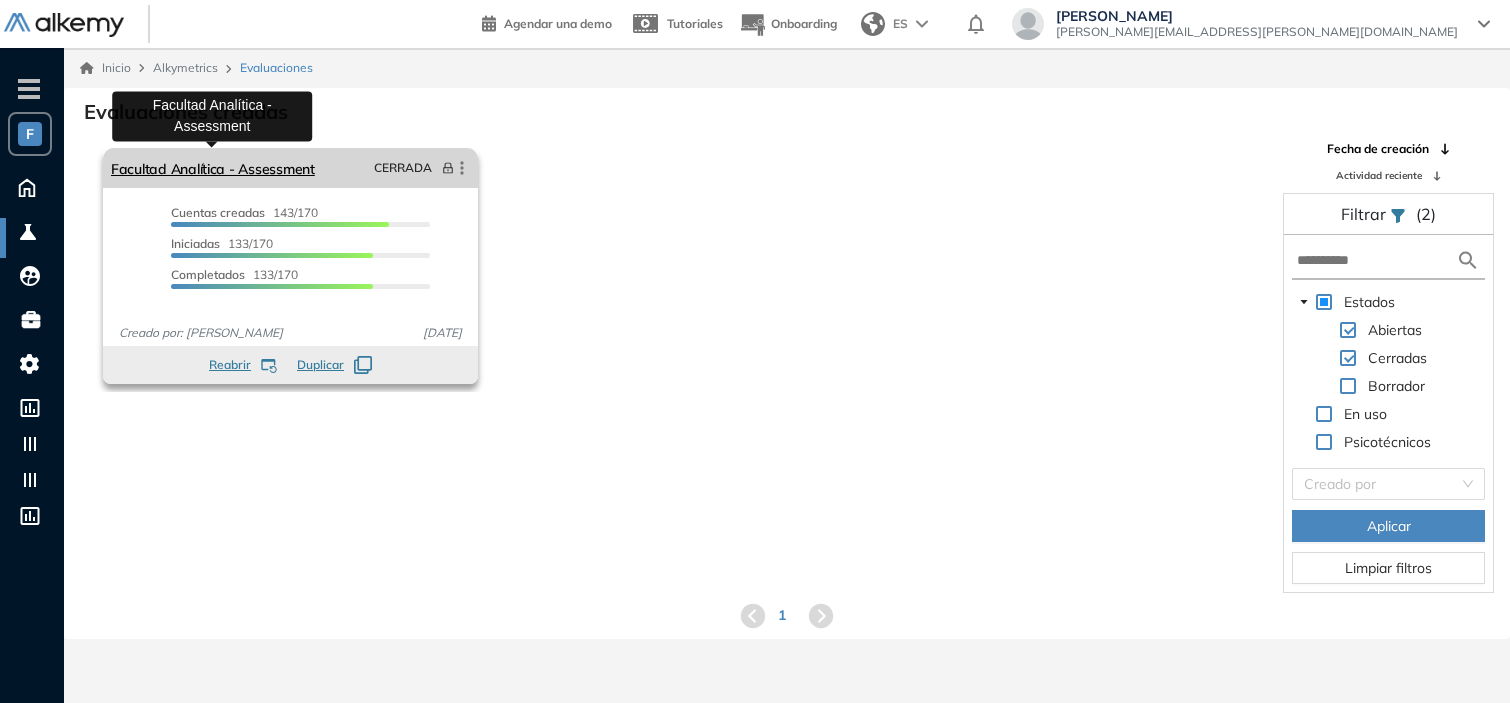 click on "Facultad Analítica - Assessment" at bounding box center [213, 168] 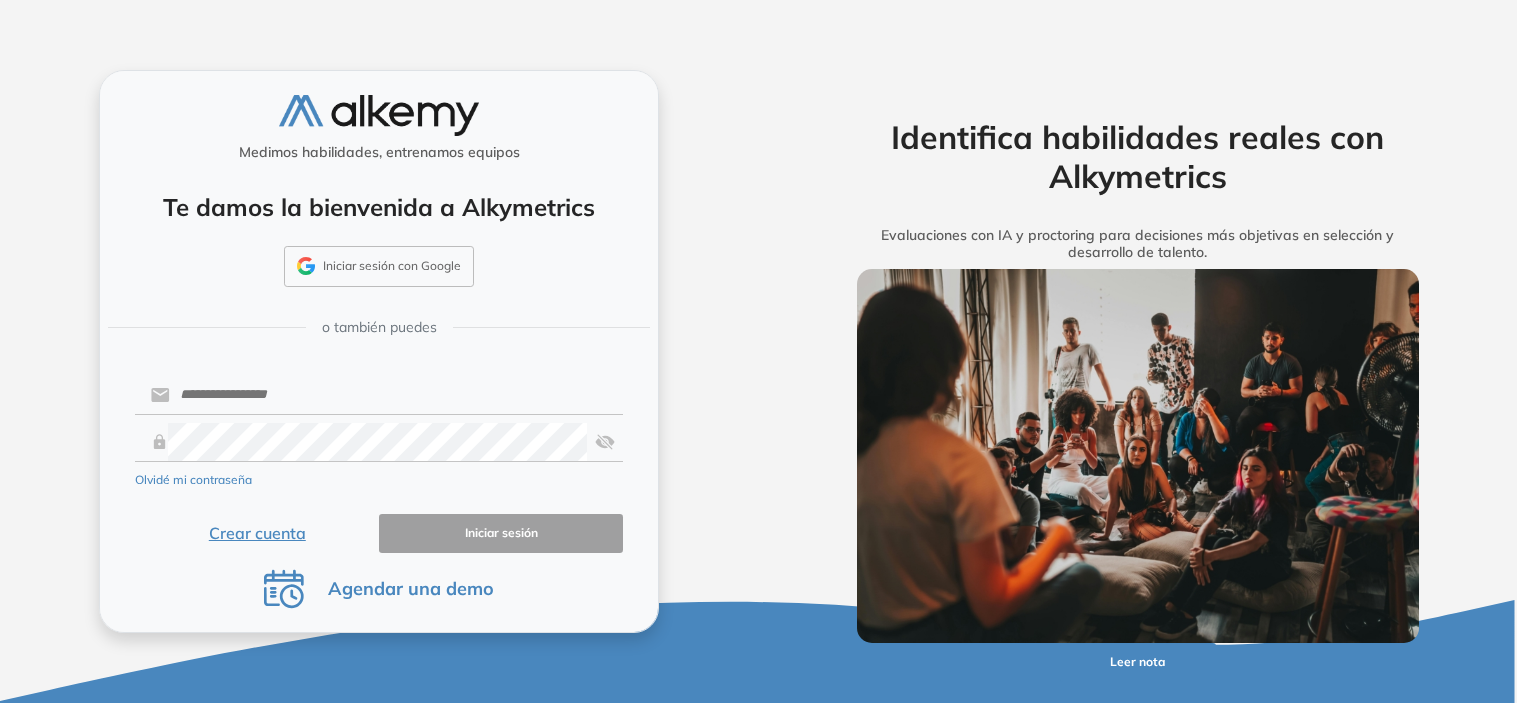 scroll, scrollTop: 0, scrollLeft: 0, axis: both 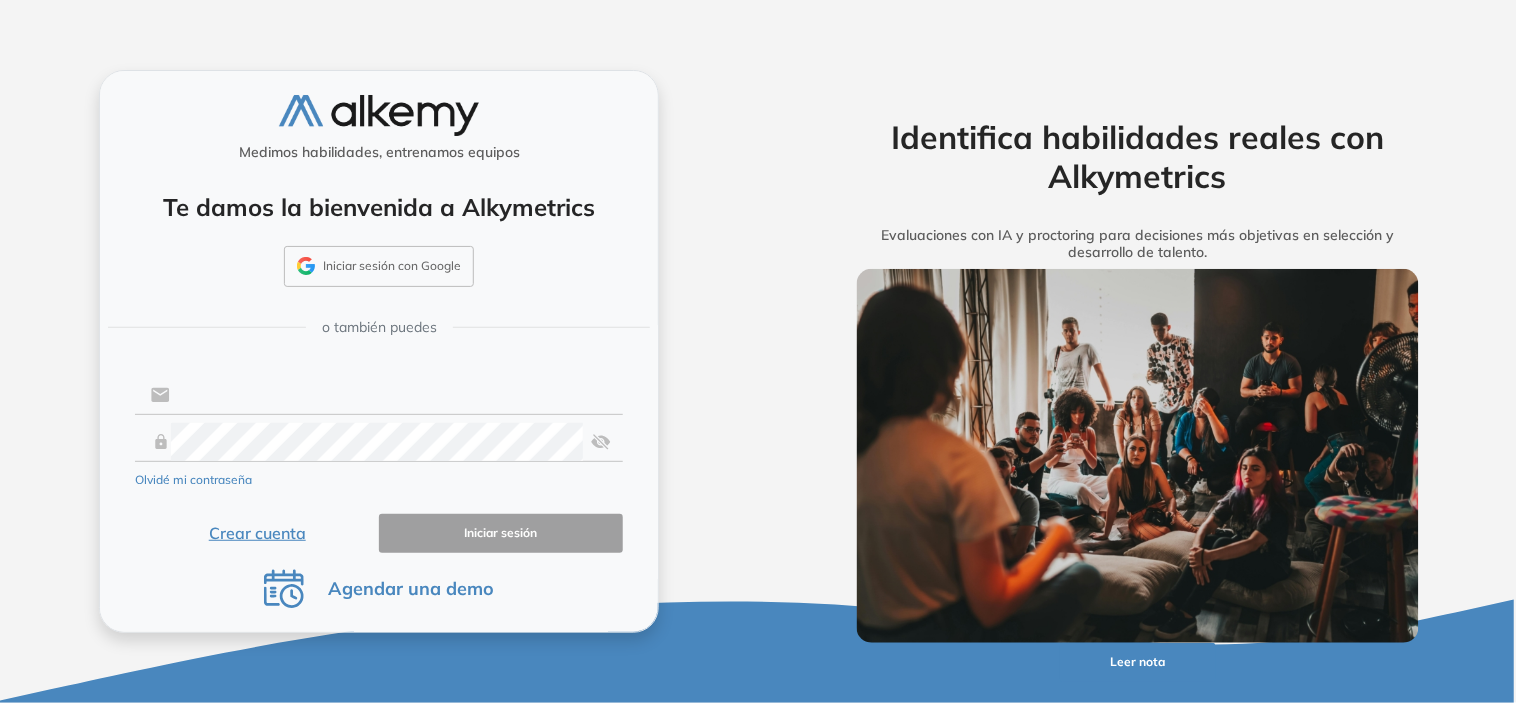 type on "**********" 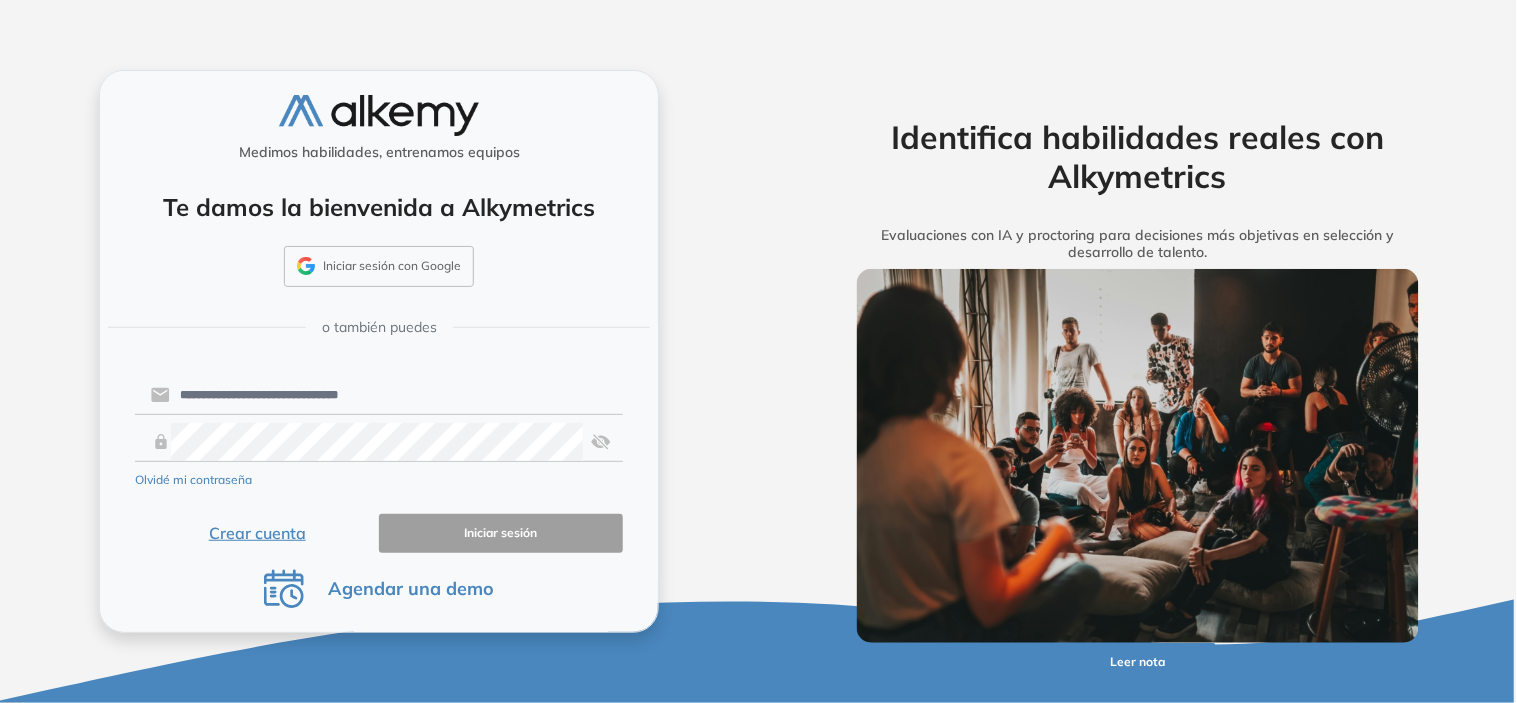 click on "**********" at bounding box center [396, 395] 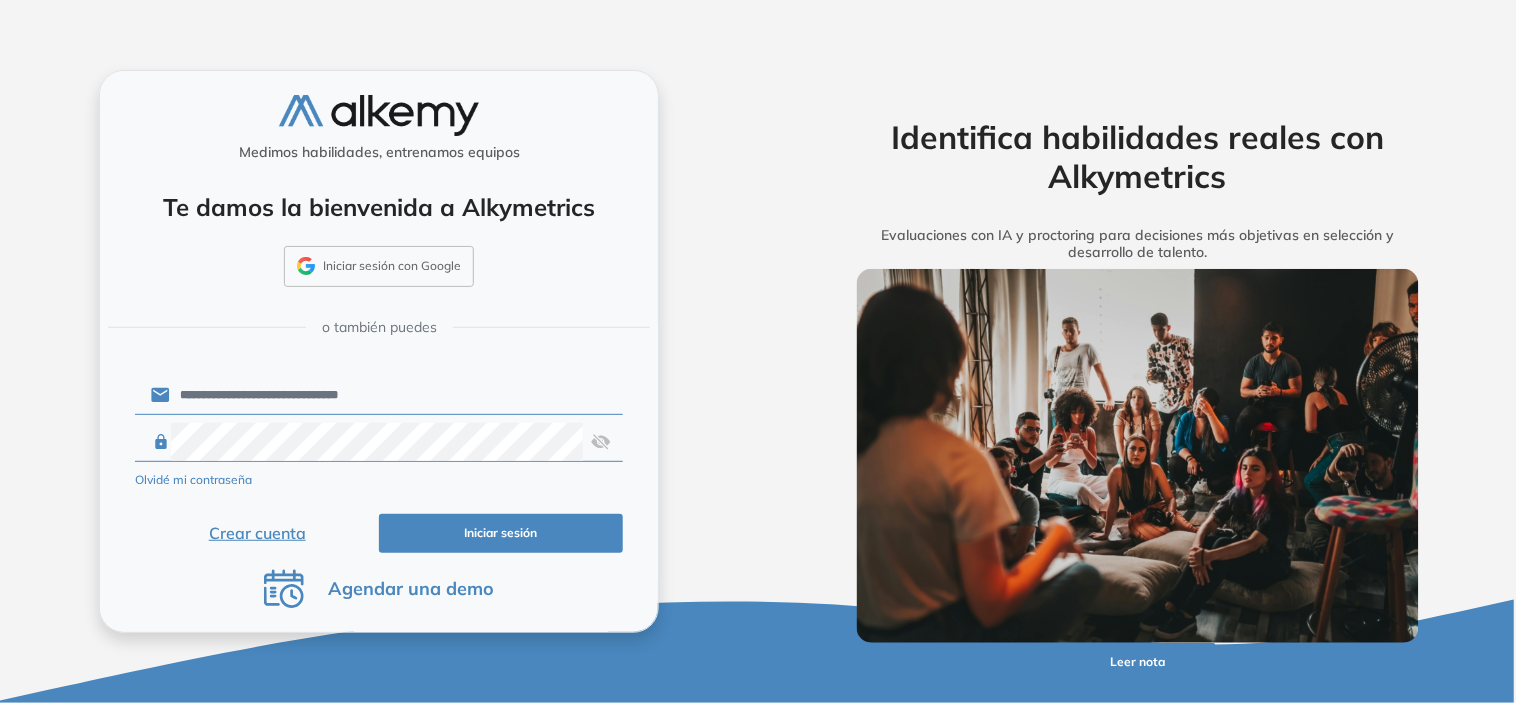 click on "Iniciar sesión" at bounding box center [501, 533] 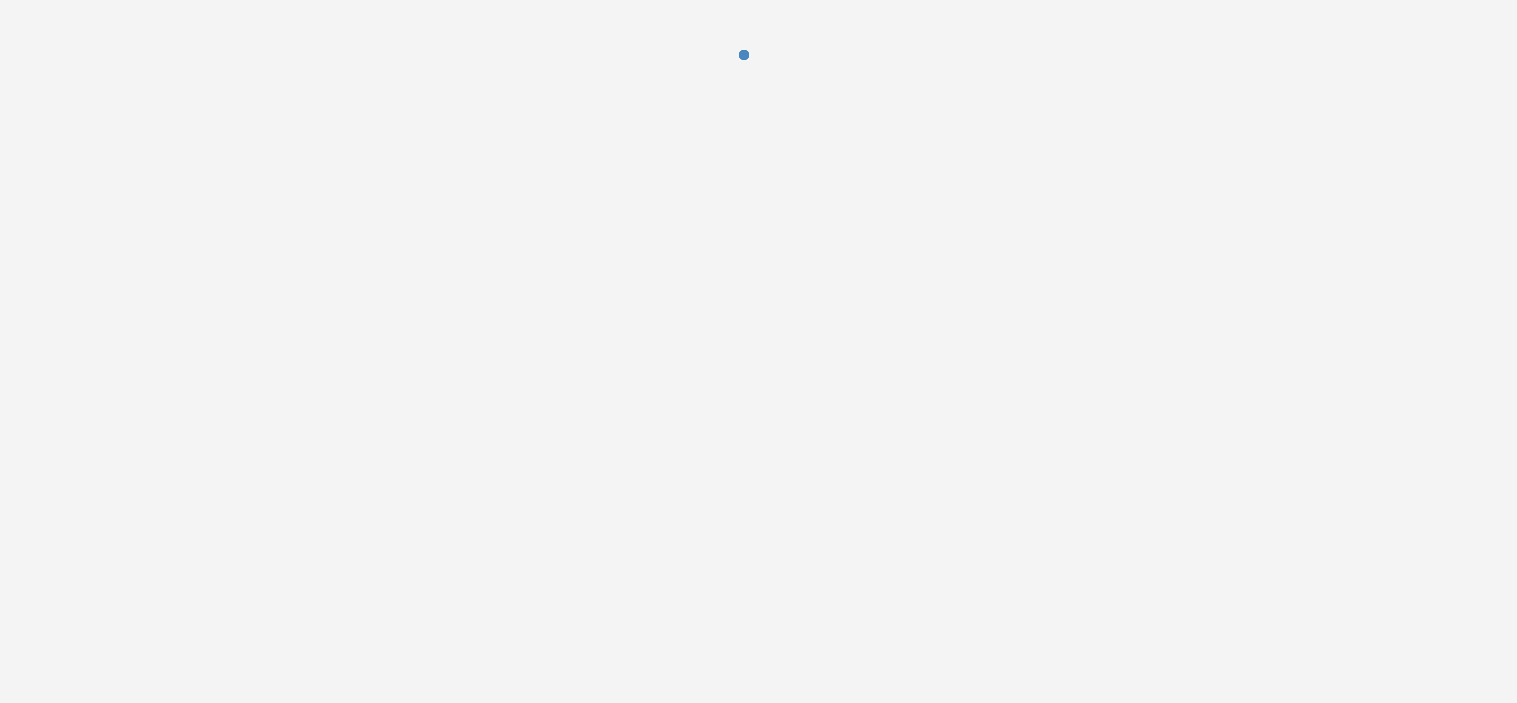 scroll, scrollTop: 0, scrollLeft: 0, axis: both 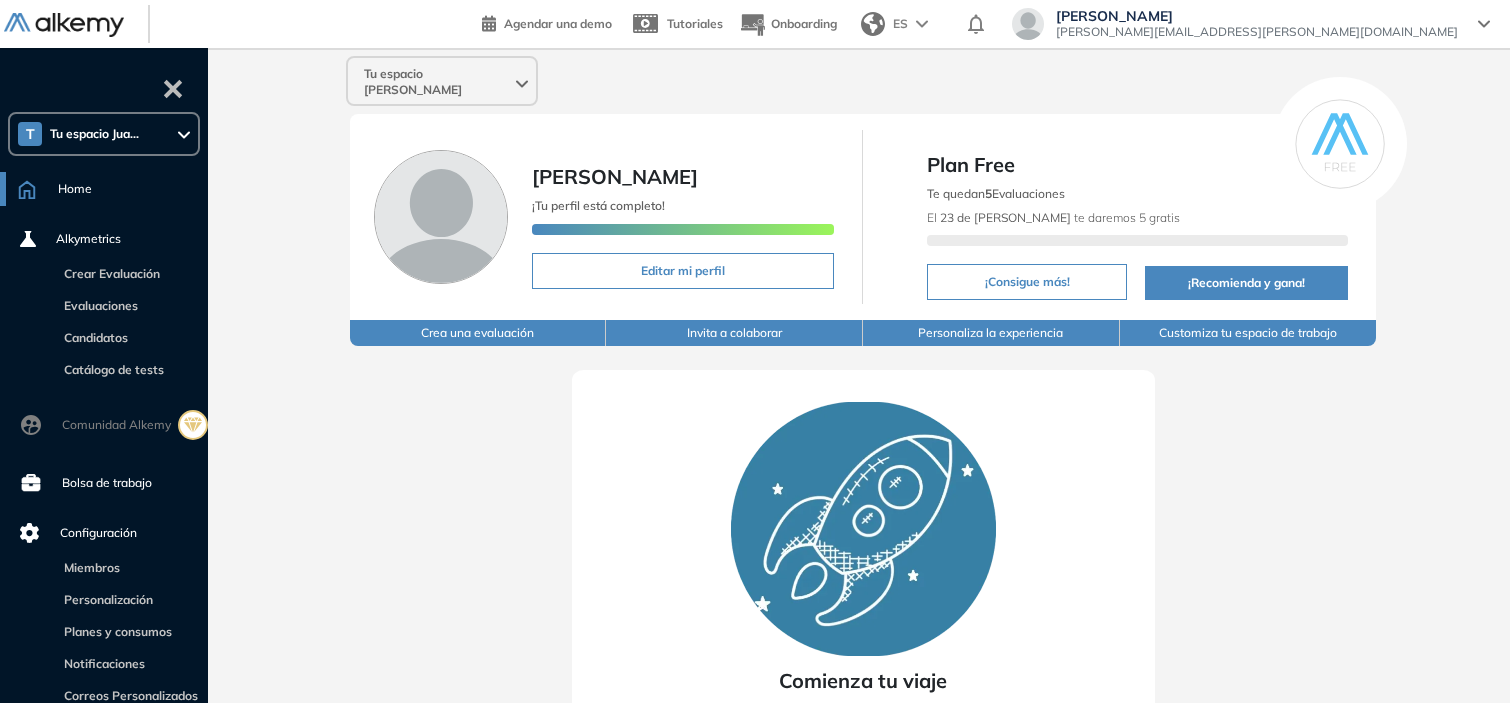 click on "Tu espacio Jua..." at bounding box center [94, 134] 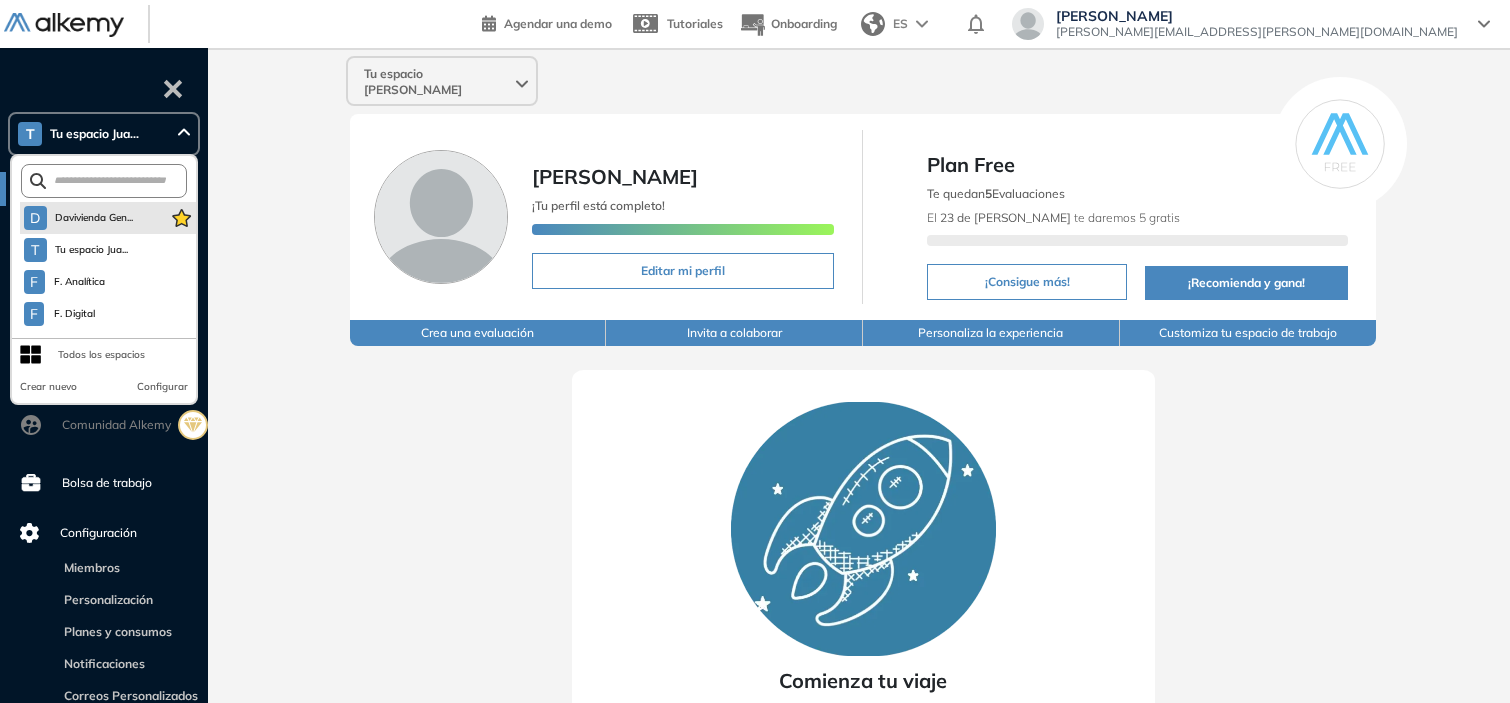 click on "D Davivienda Gen..." at bounding box center (108, 218) 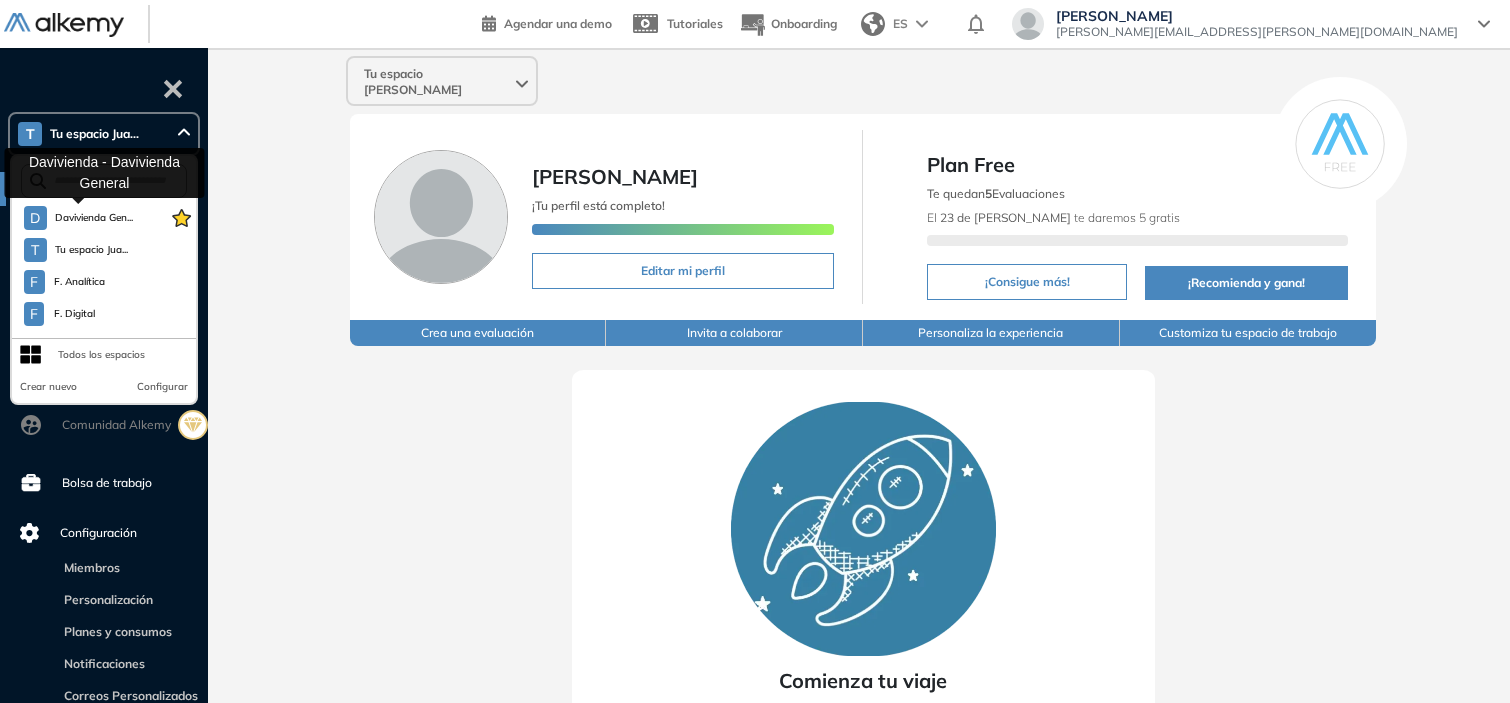 click on "Davivienda Gen..." at bounding box center (94, 218) 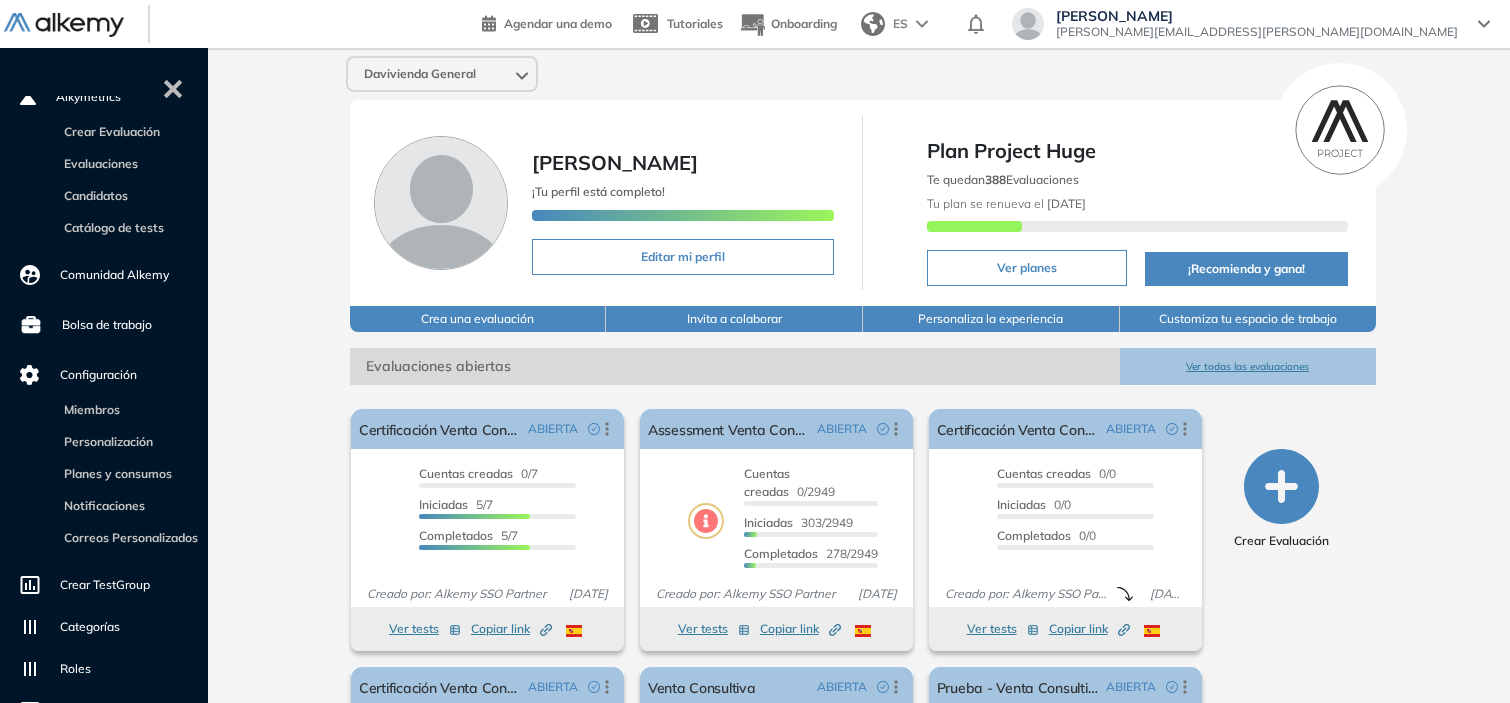 scroll, scrollTop: 234, scrollLeft: 0, axis: vertical 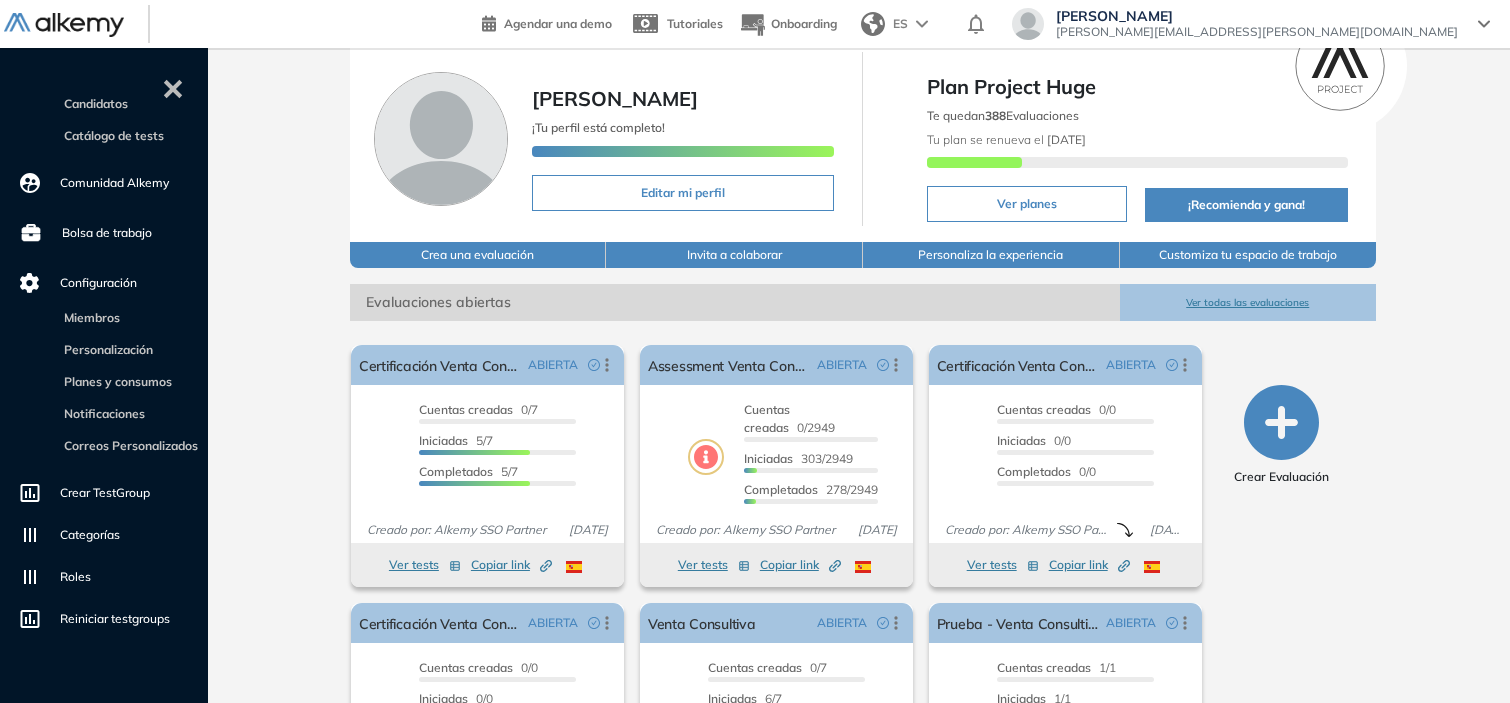 click on "Crear TestGroup" at bounding box center (105, 493) 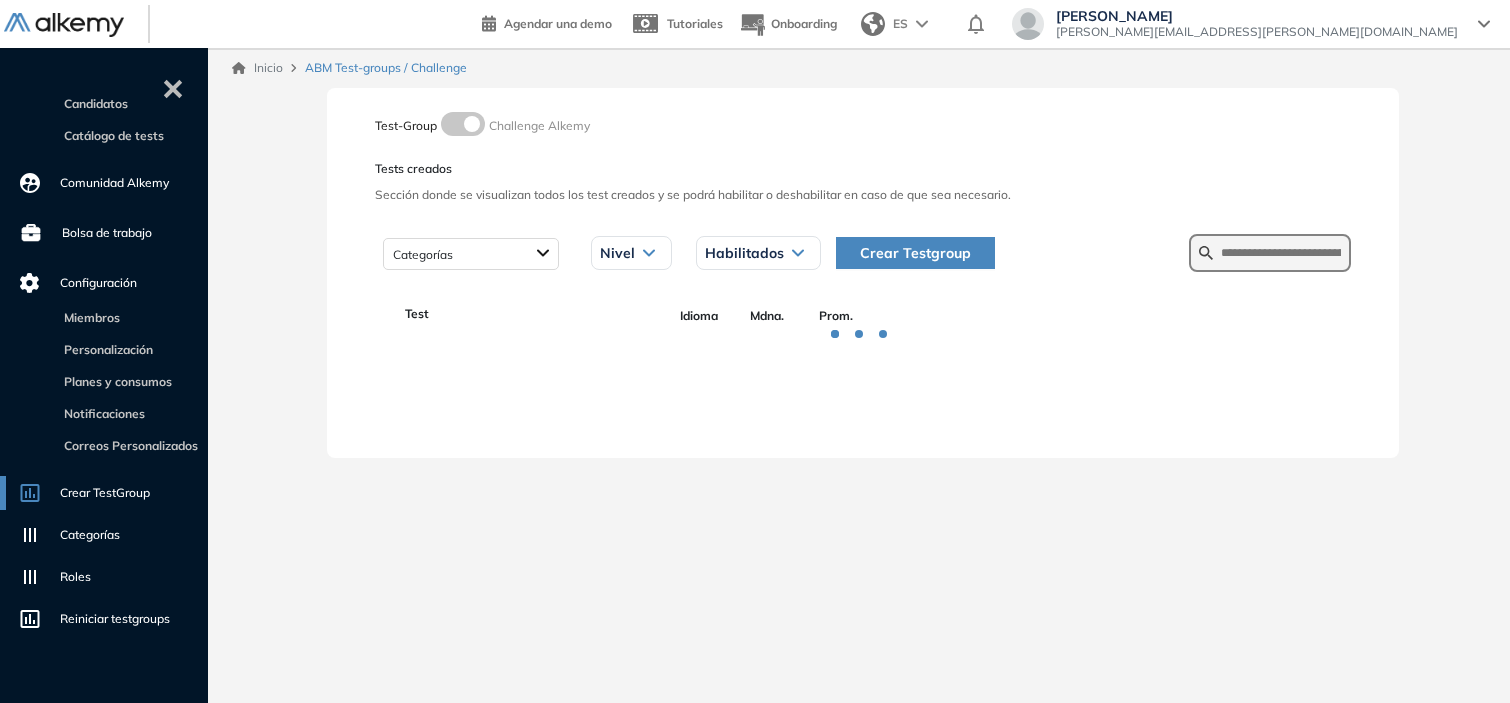 scroll, scrollTop: 0, scrollLeft: 0, axis: both 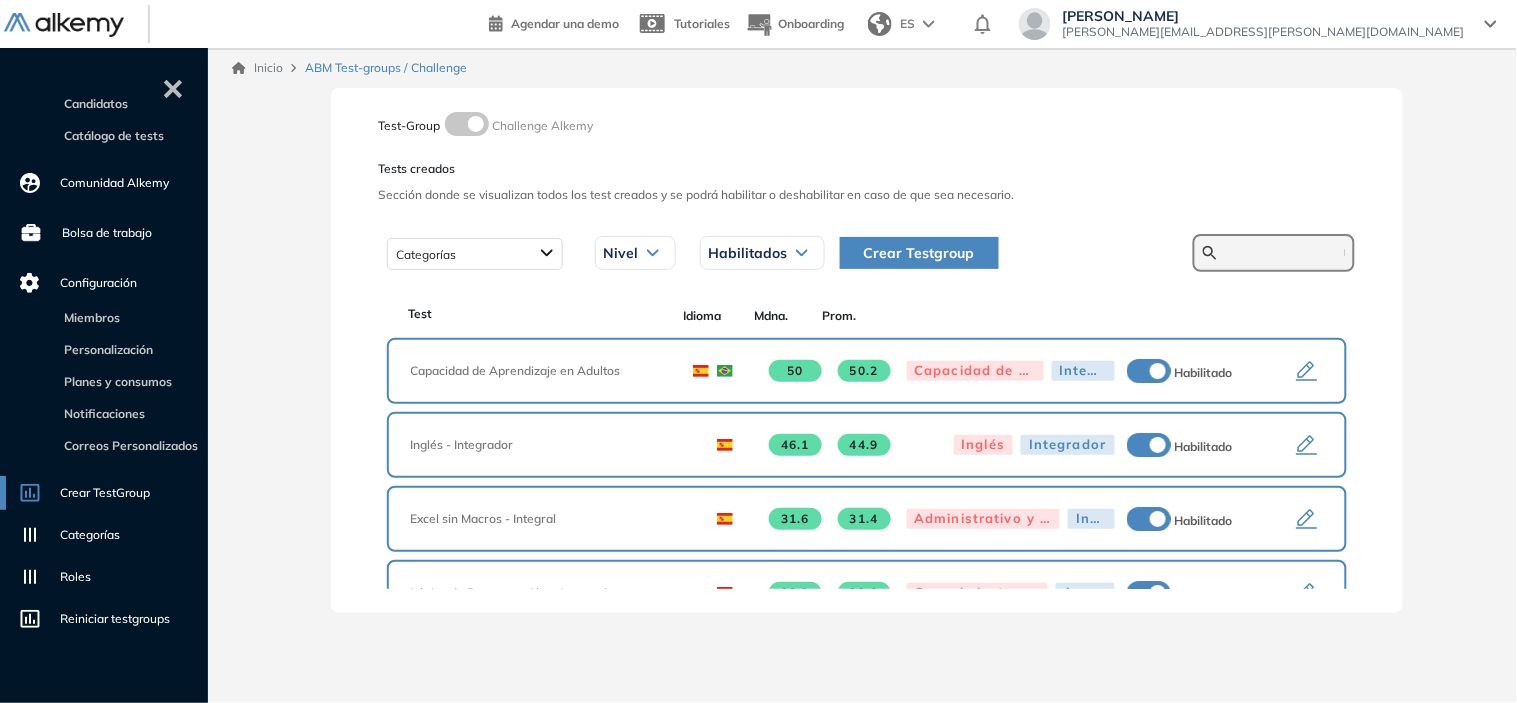 click at bounding box center (1285, 253) 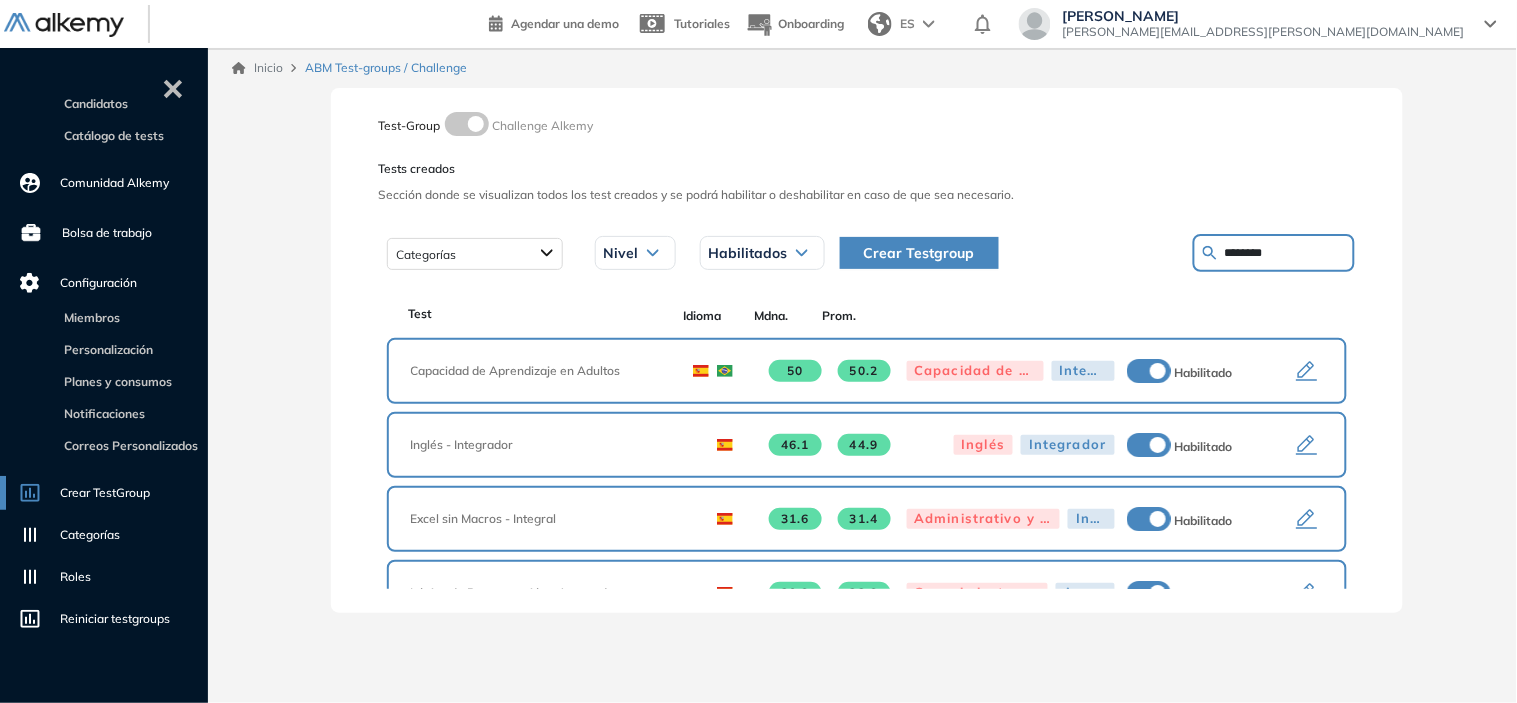type on "********" 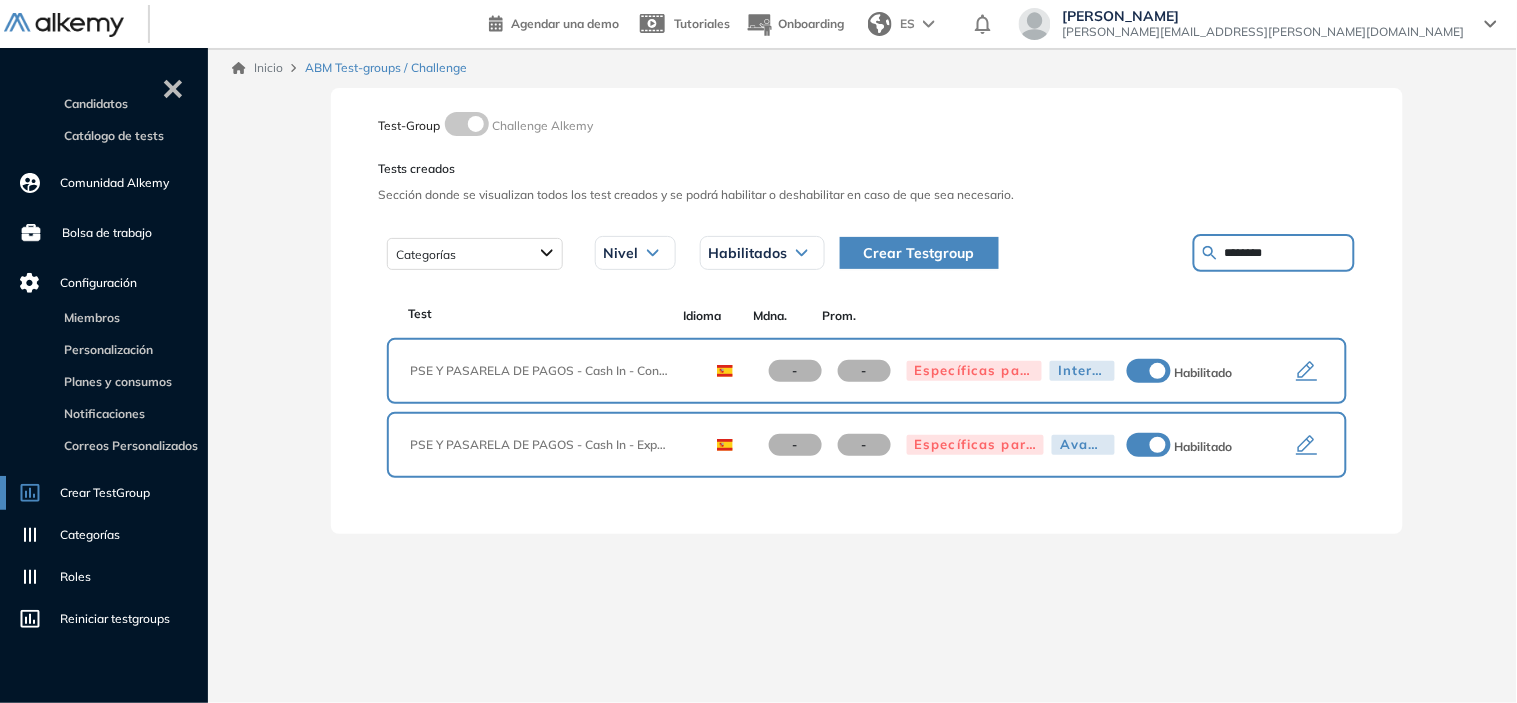 click 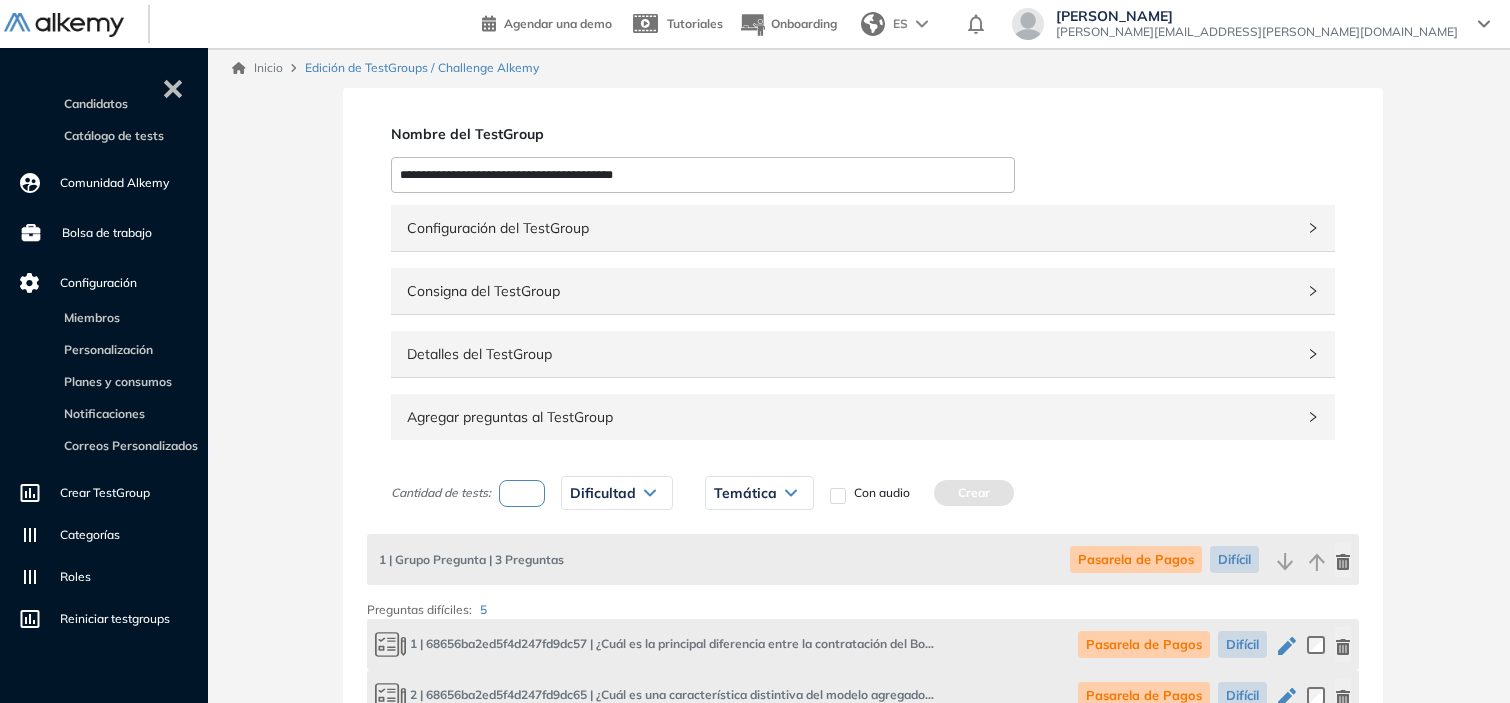 drag, startPoint x: 694, startPoint y: 160, endPoint x: 366, endPoint y: 172, distance: 328.21945 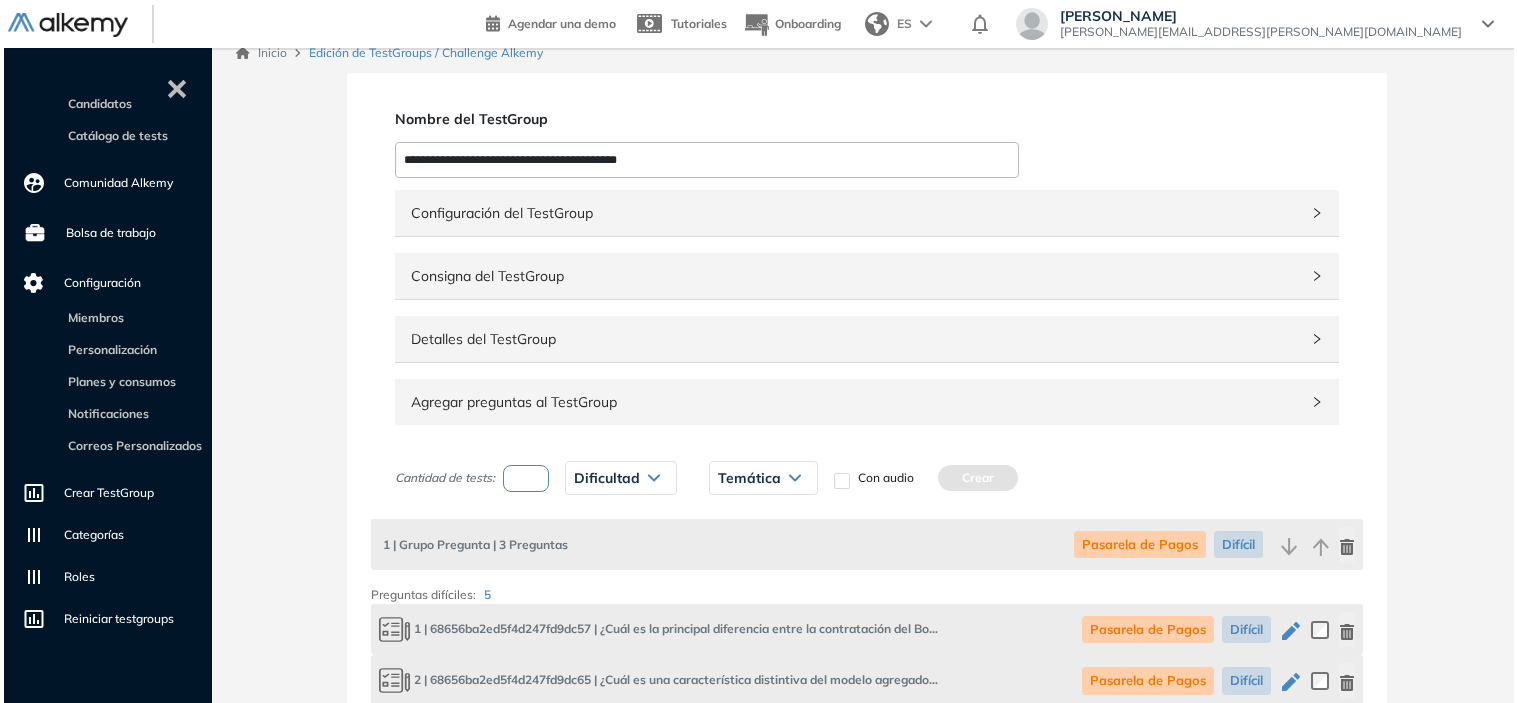 scroll, scrollTop: 0, scrollLeft: 0, axis: both 